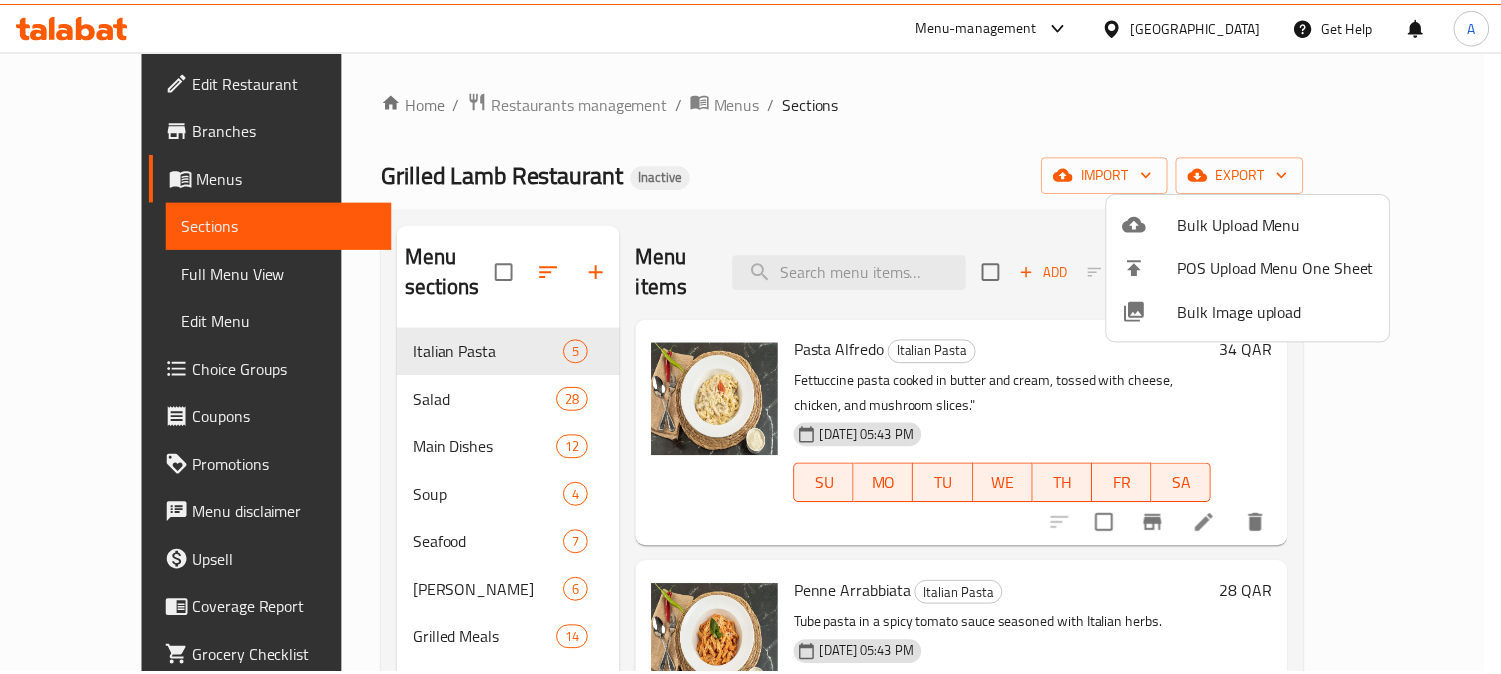 scroll, scrollTop: 0, scrollLeft: 0, axis: both 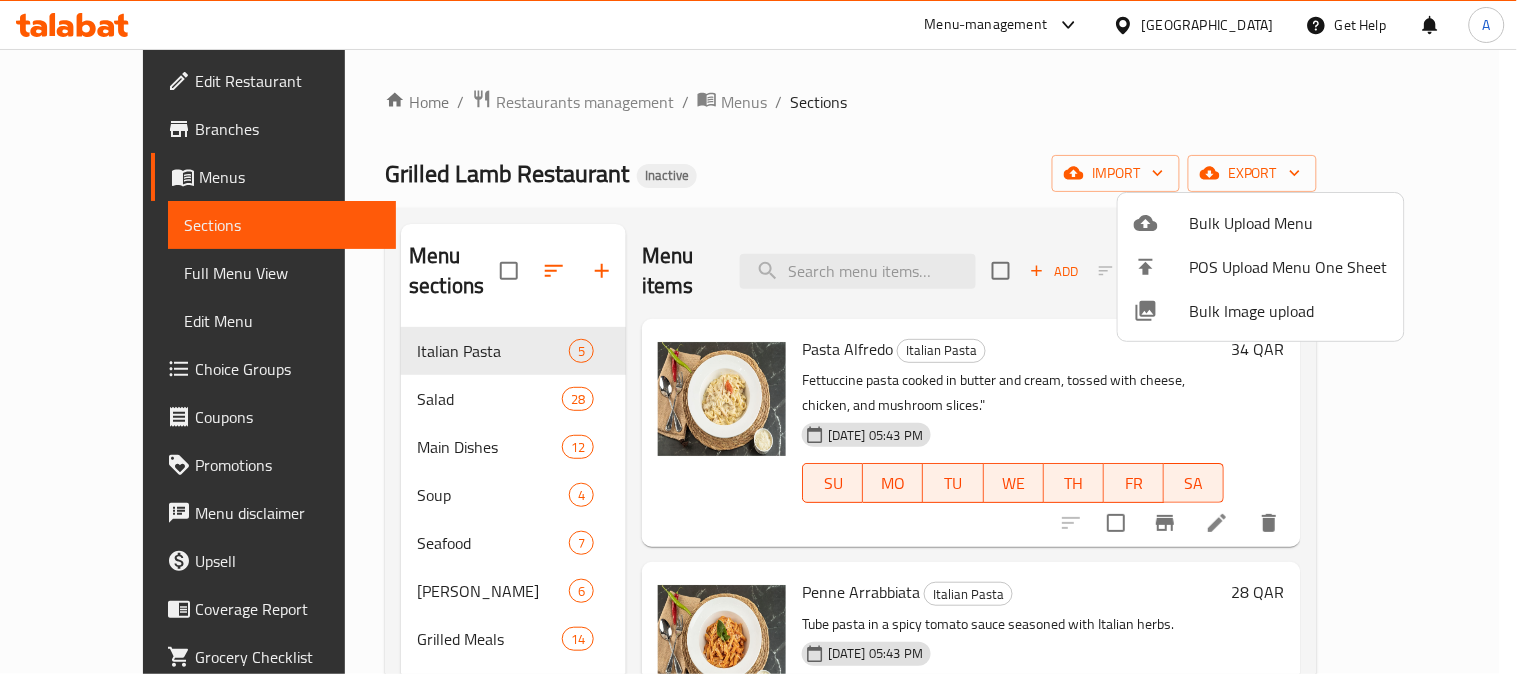 click at bounding box center (758, 337) 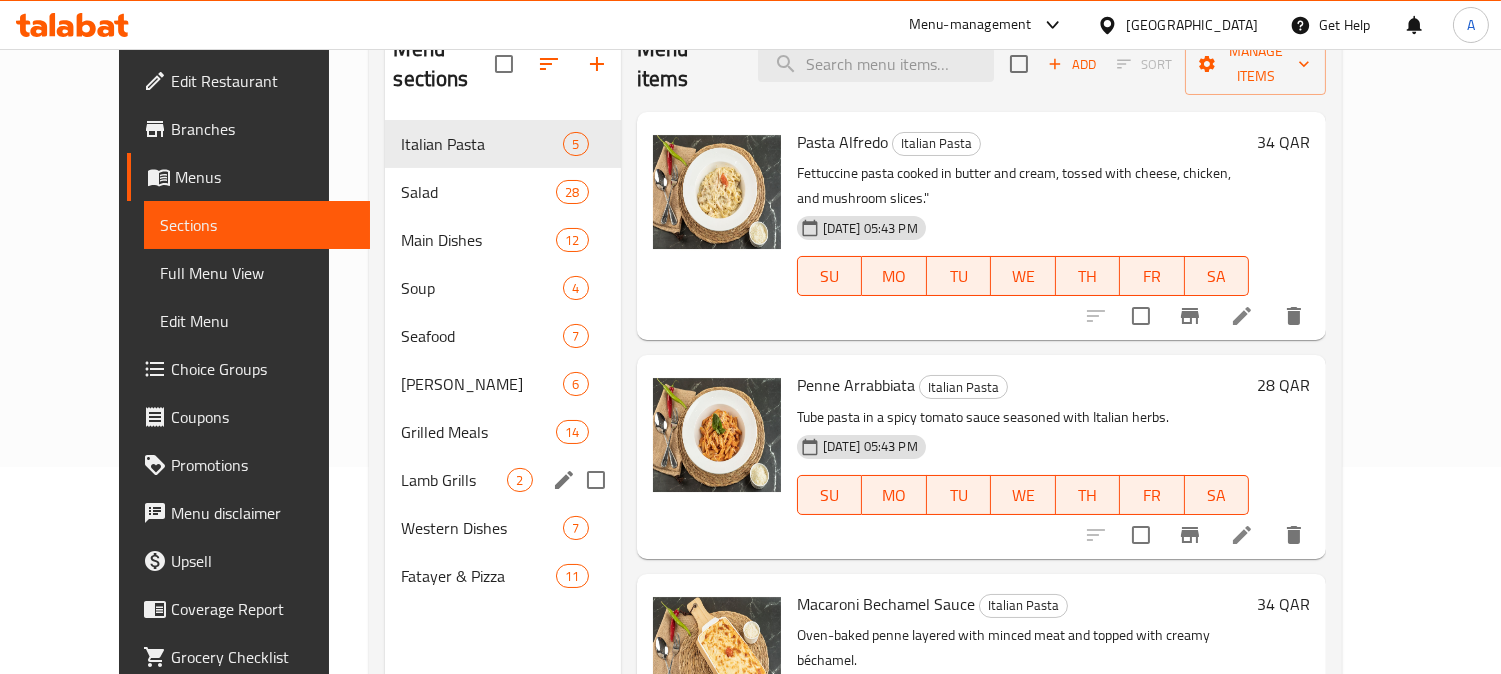 scroll, scrollTop: 168, scrollLeft: 0, axis: vertical 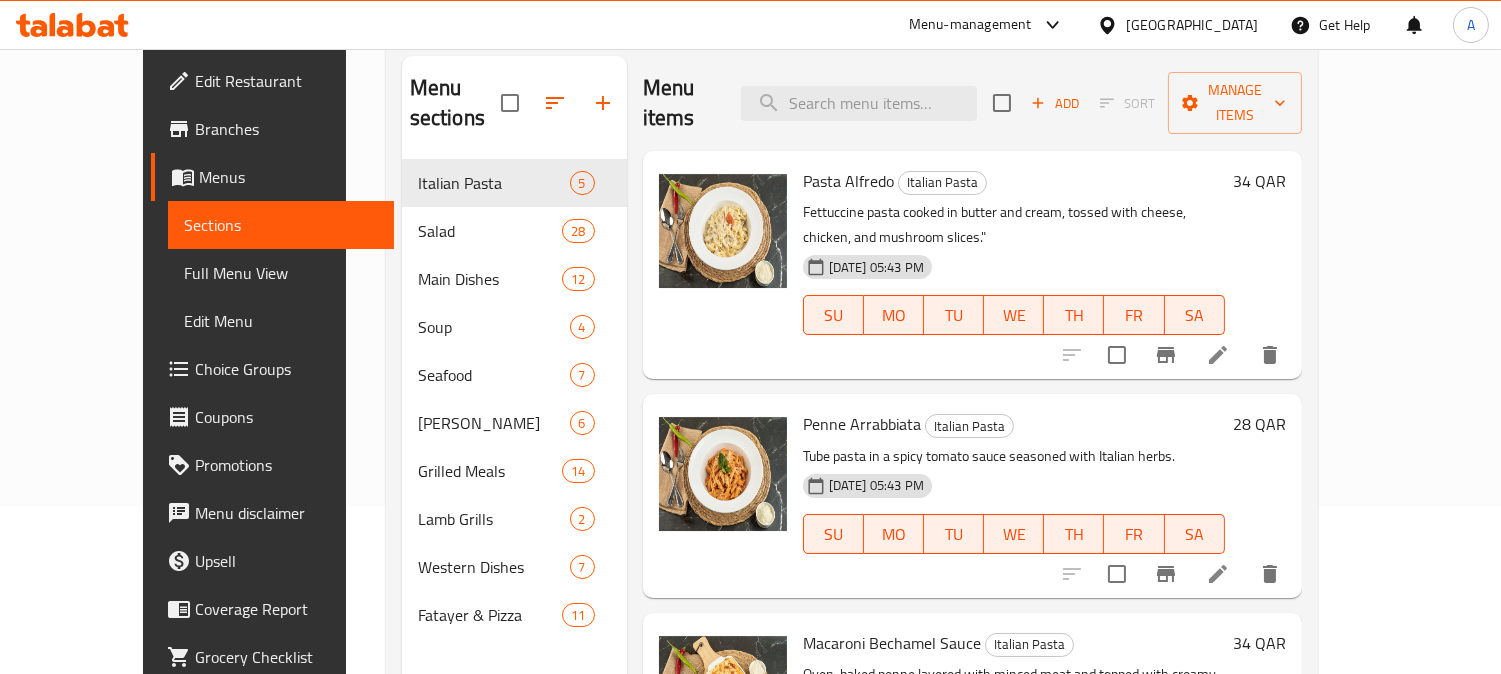 click on "Menu-management [GEOGRAPHIC_DATA] Get Help A" at bounding box center (750, 25) 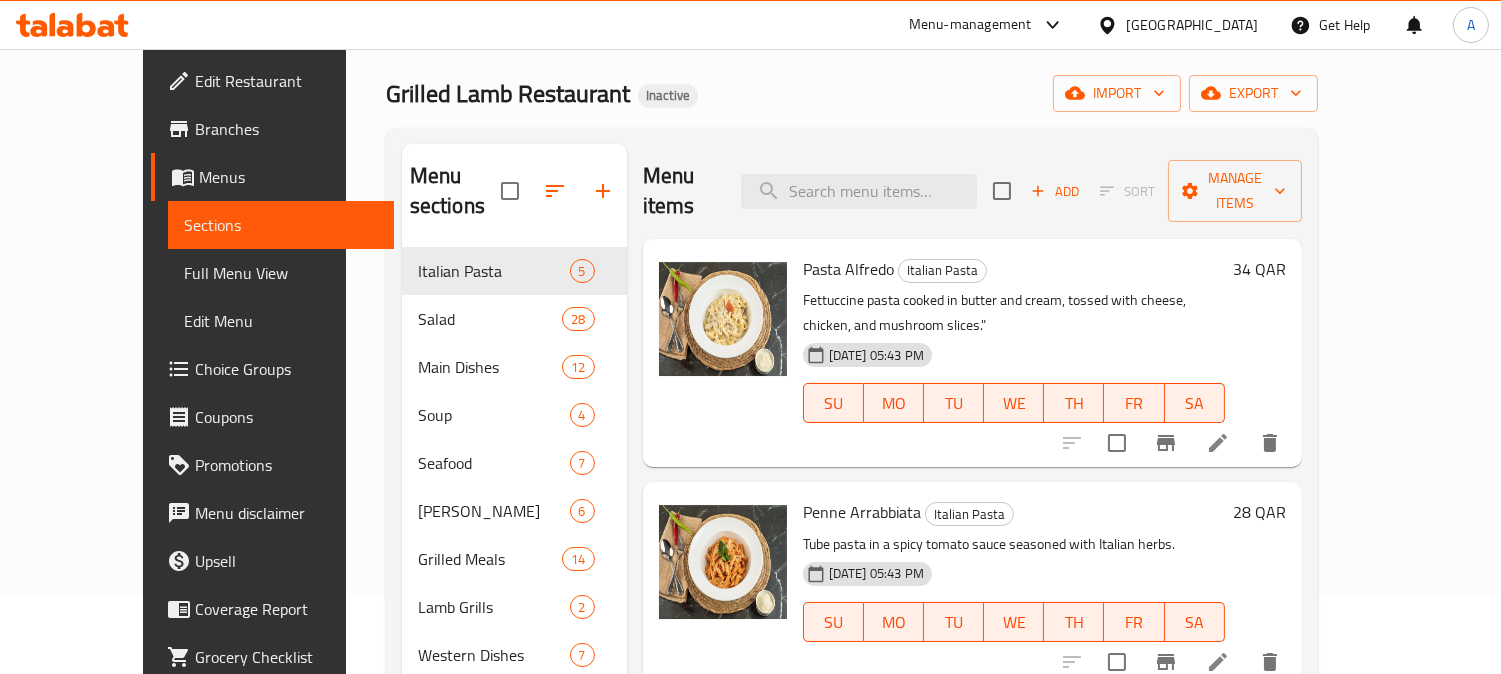 scroll, scrollTop: 0, scrollLeft: 0, axis: both 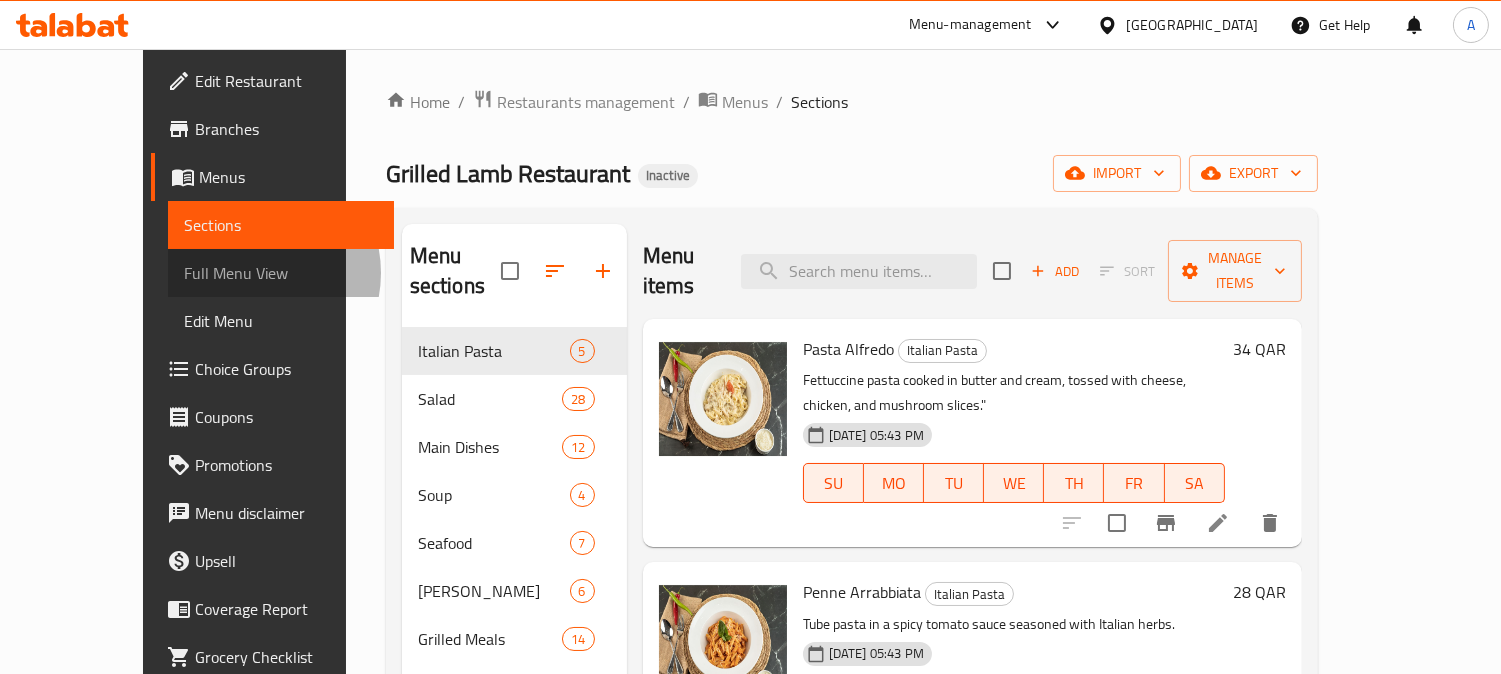 click on "Full Menu View" at bounding box center (281, 273) 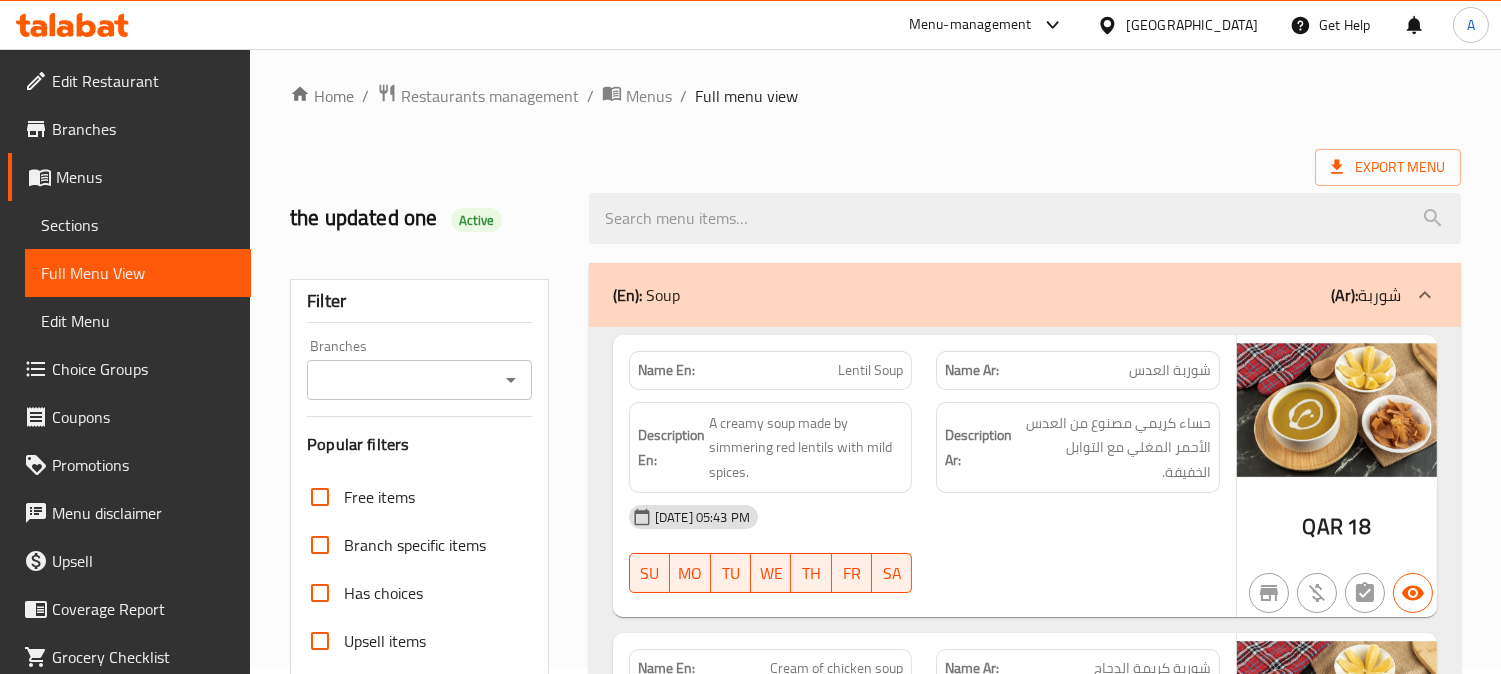 scroll, scrollTop: 333, scrollLeft: 0, axis: vertical 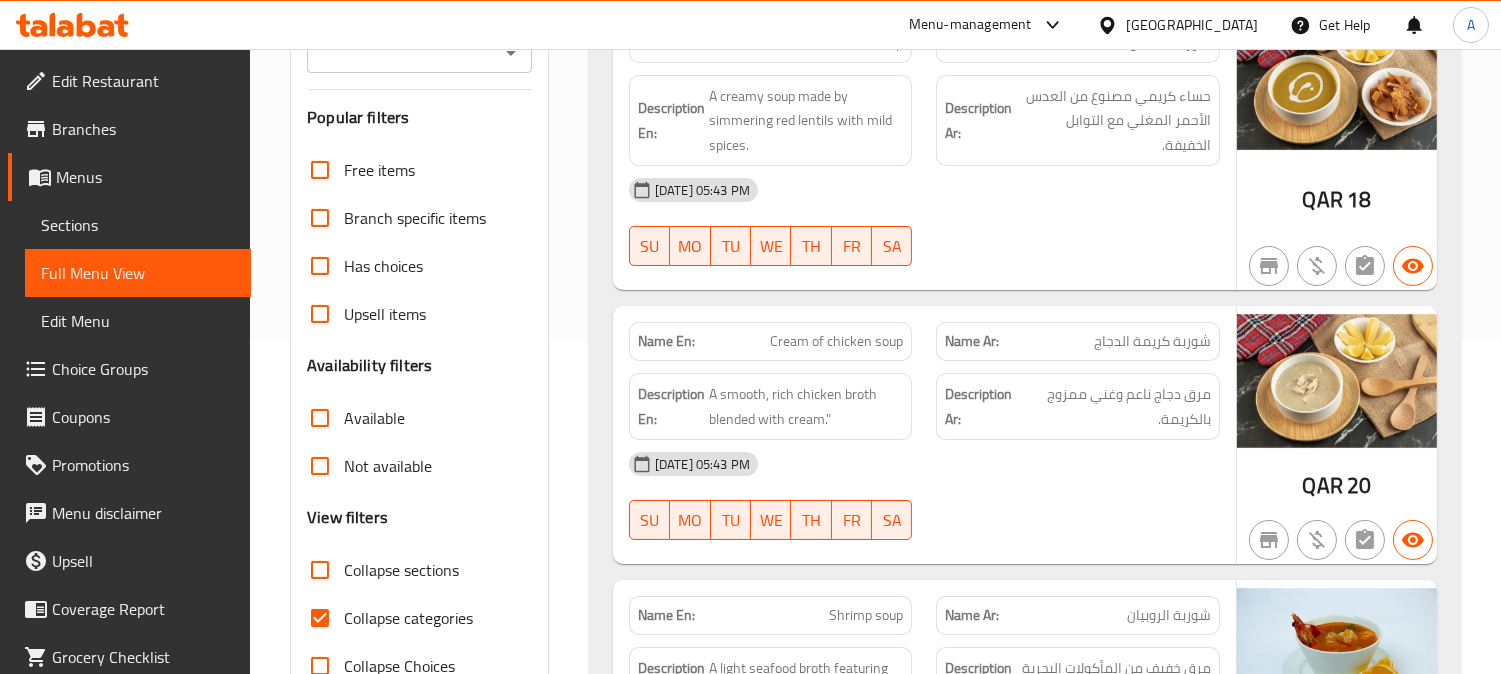 click on "Filter Branches Branches Popular filters Free items Branch specific items Has choices Upsell items Availability filters Available Not available View filters Collapse sections Collapse categories Collapse Choices" at bounding box center [427, 14815] 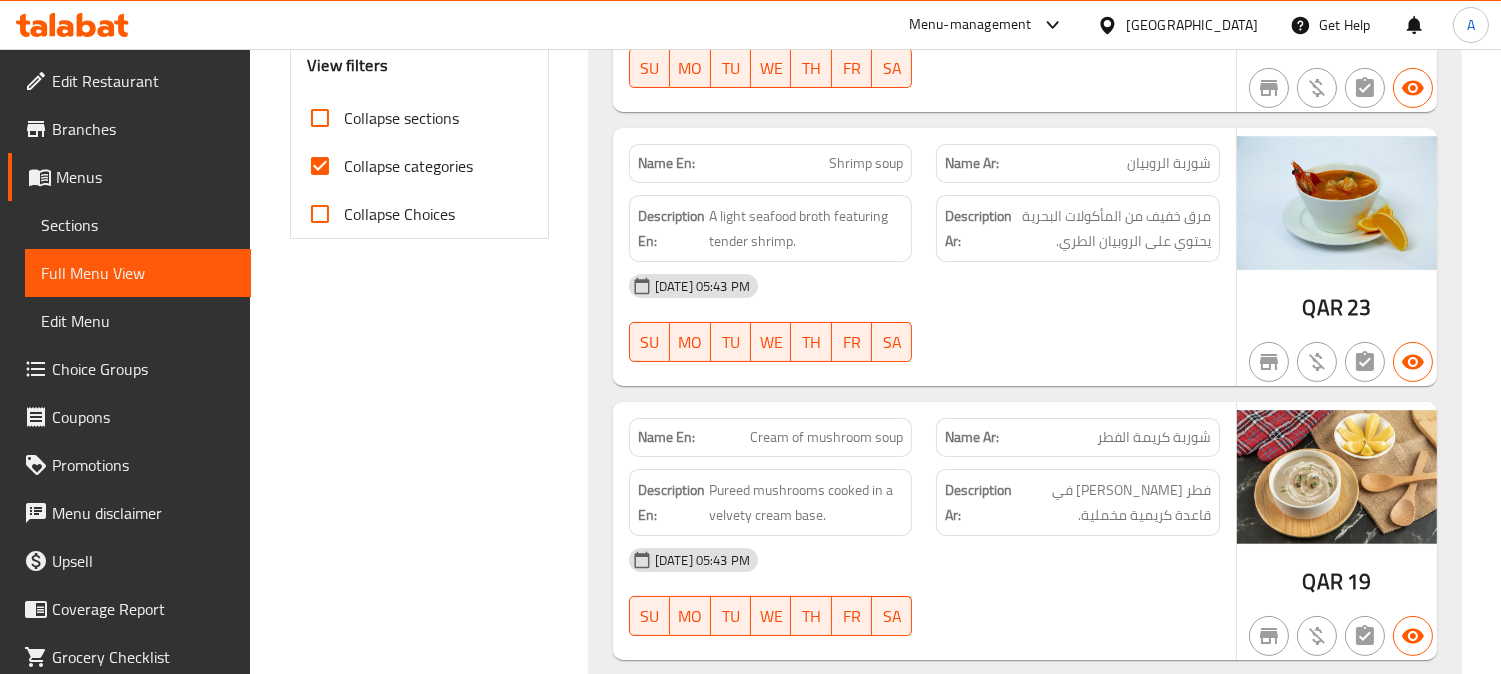 scroll, scrollTop: 14415, scrollLeft: 0, axis: vertical 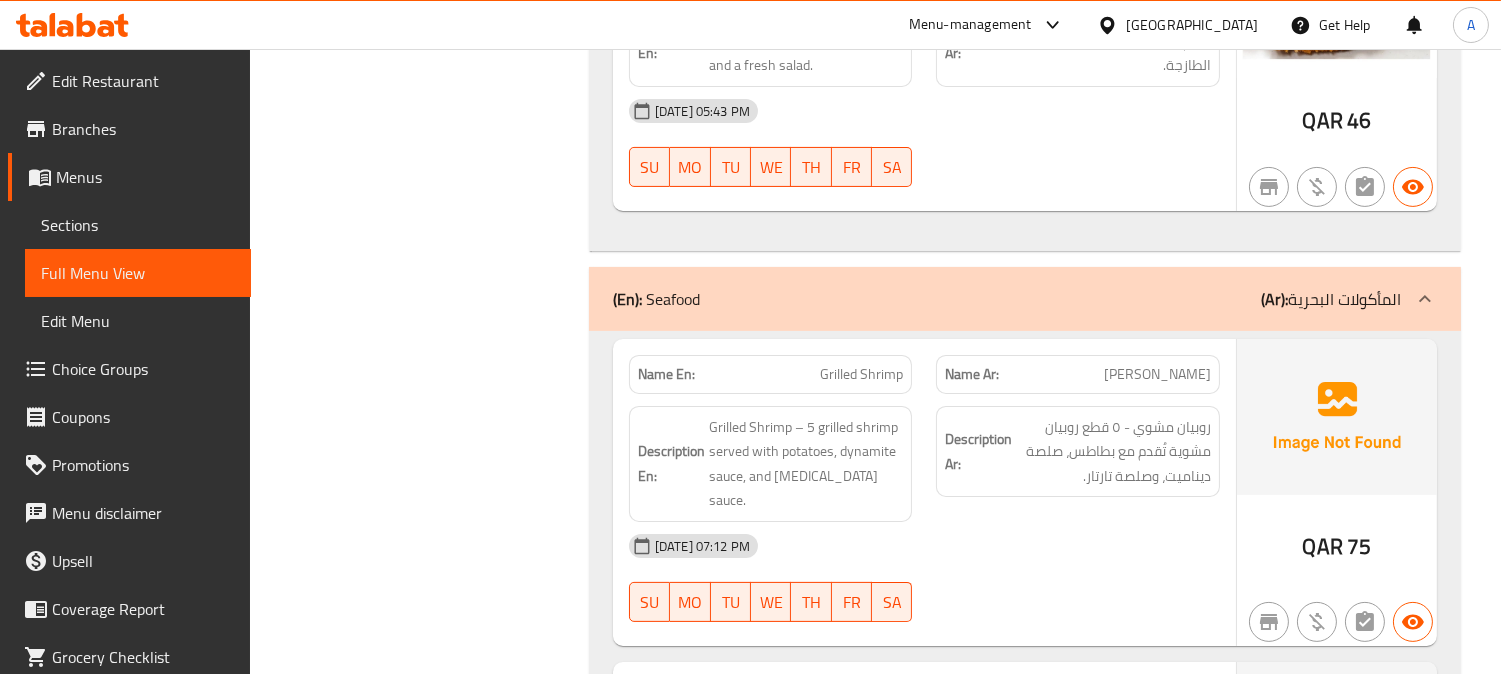 click on "Filter Branches Branches Popular filters Free items Branch specific items Has choices Upsell items Availability filters Available Not available View filters Collapse sections Collapse categories Collapse Choices" at bounding box center [427, 733] 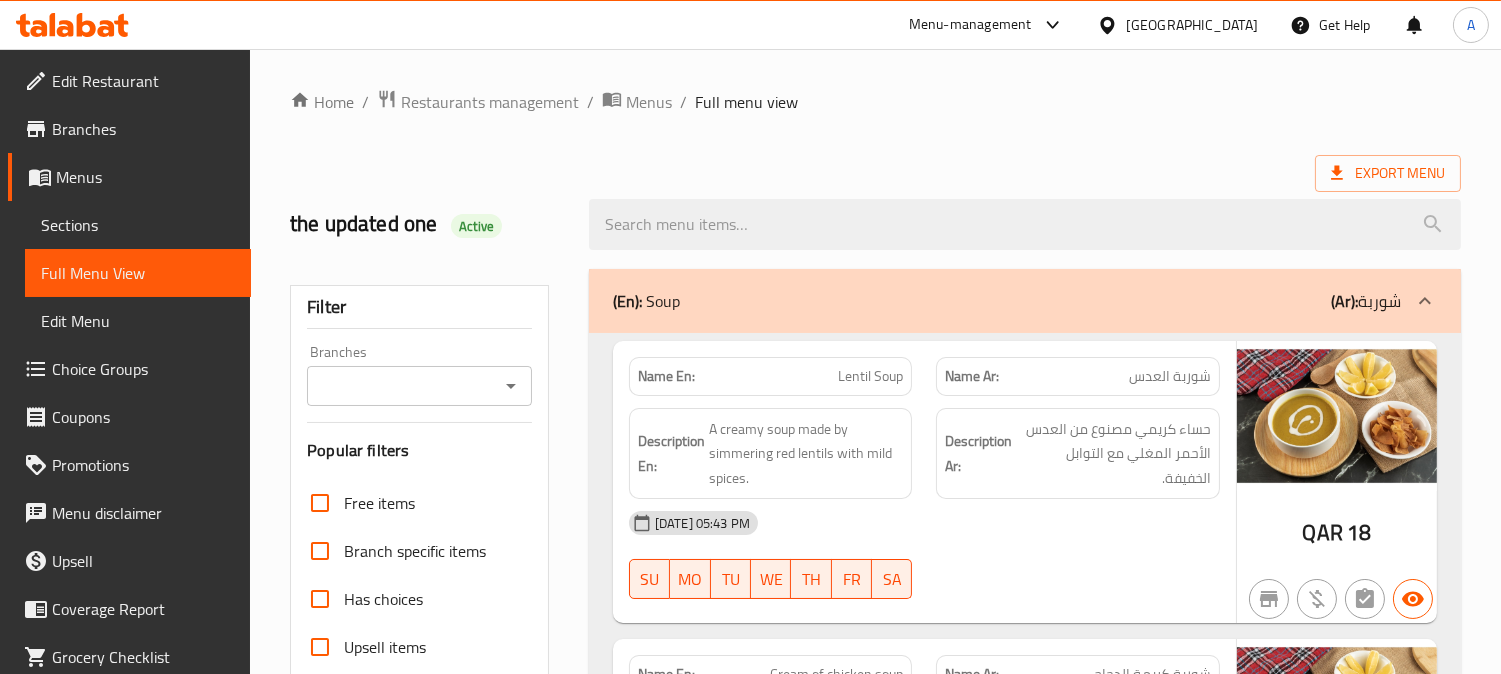 click on "Home / Restaurants management / Menus / Full menu view" at bounding box center (875, 102) 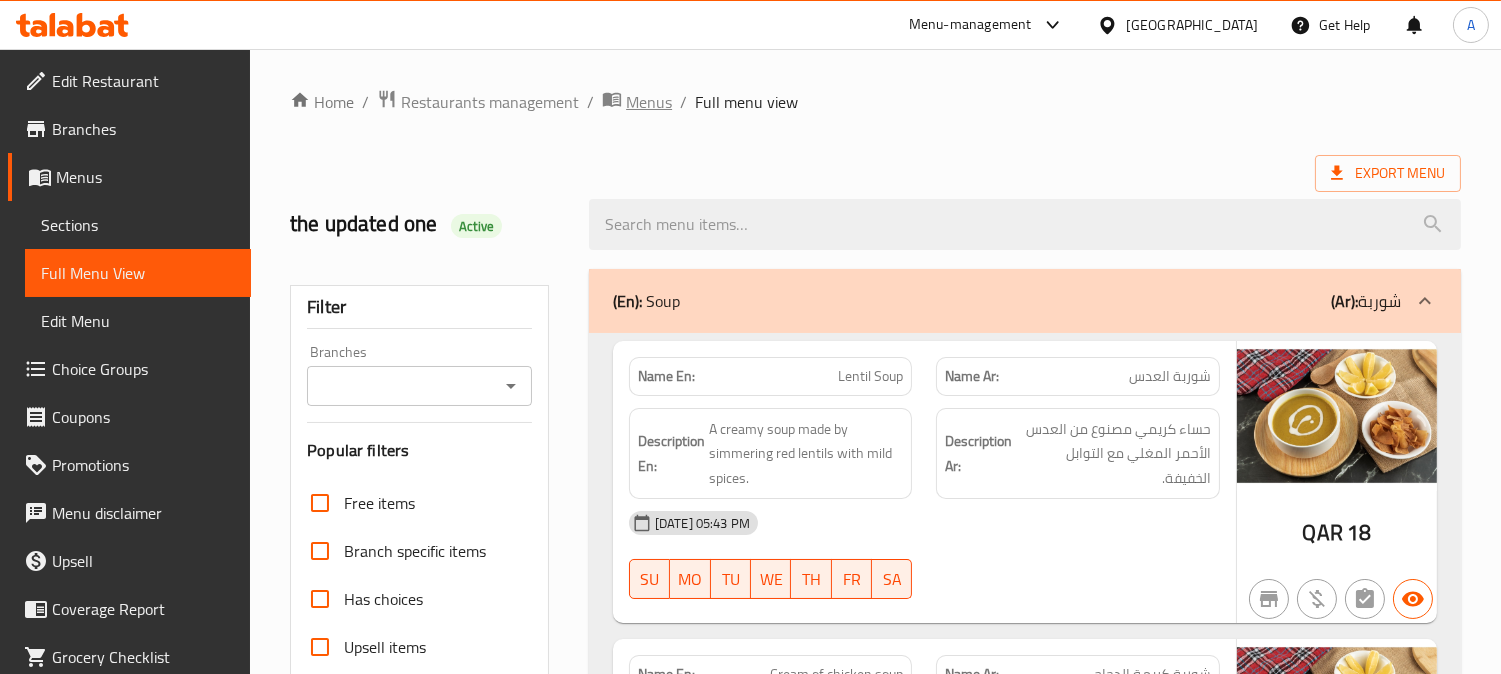 click on "Menus" at bounding box center [649, 102] 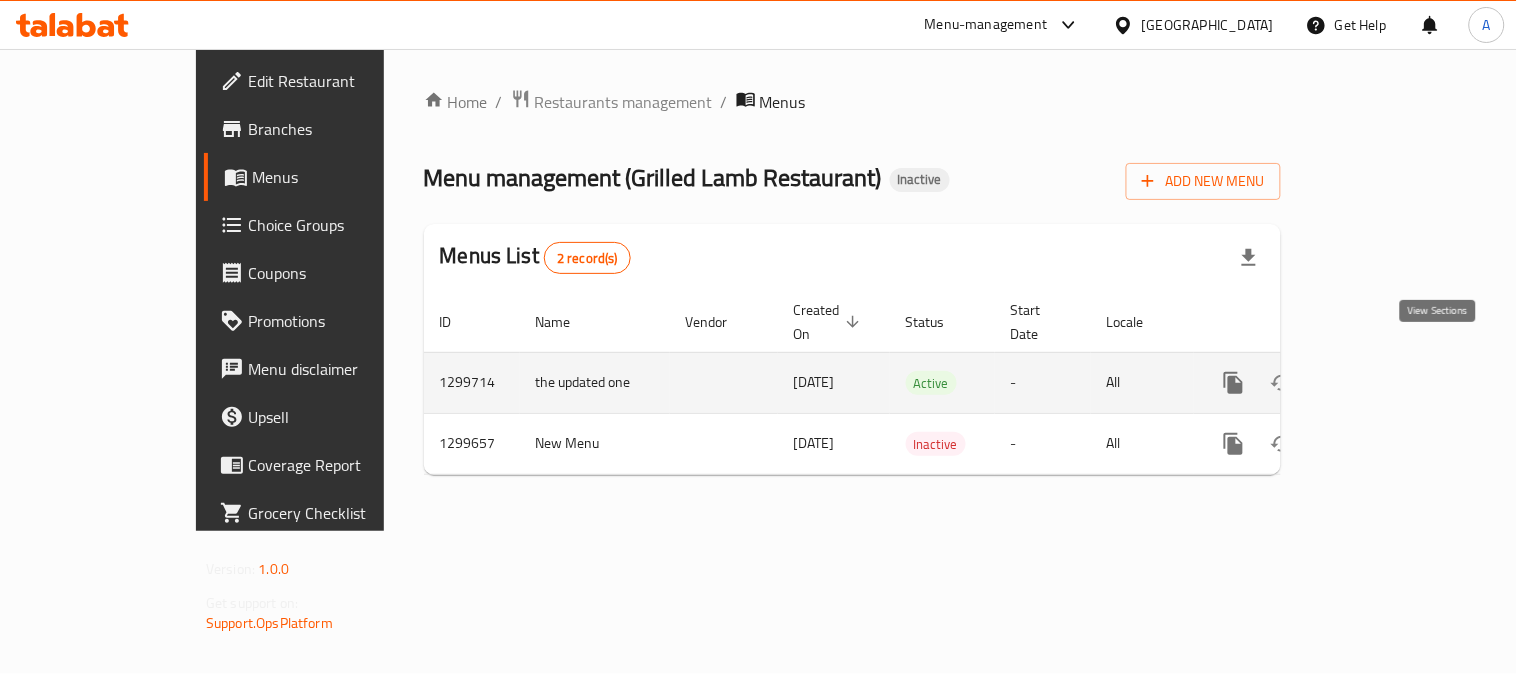 click at bounding box center (1378, 383) 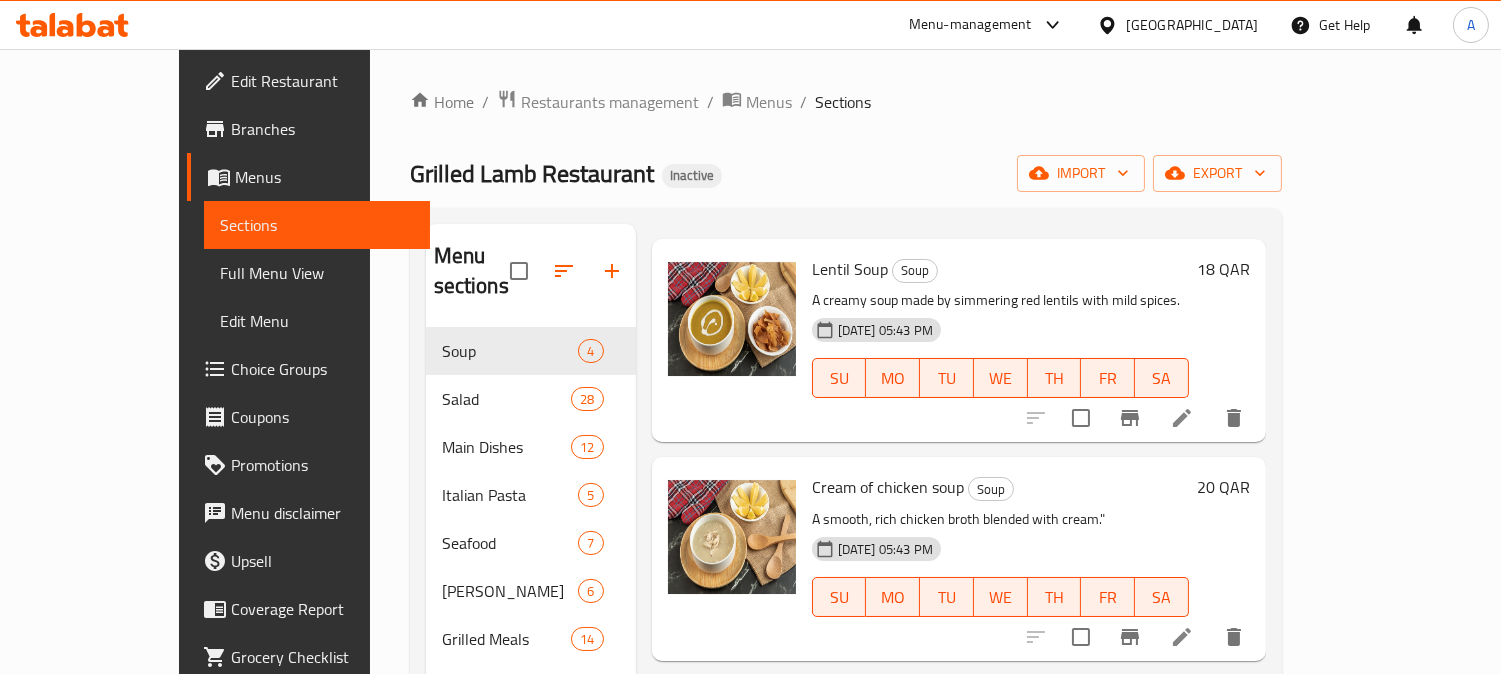 scroll, scrollTop: 248, scrollLeft: 0, axis: vertical 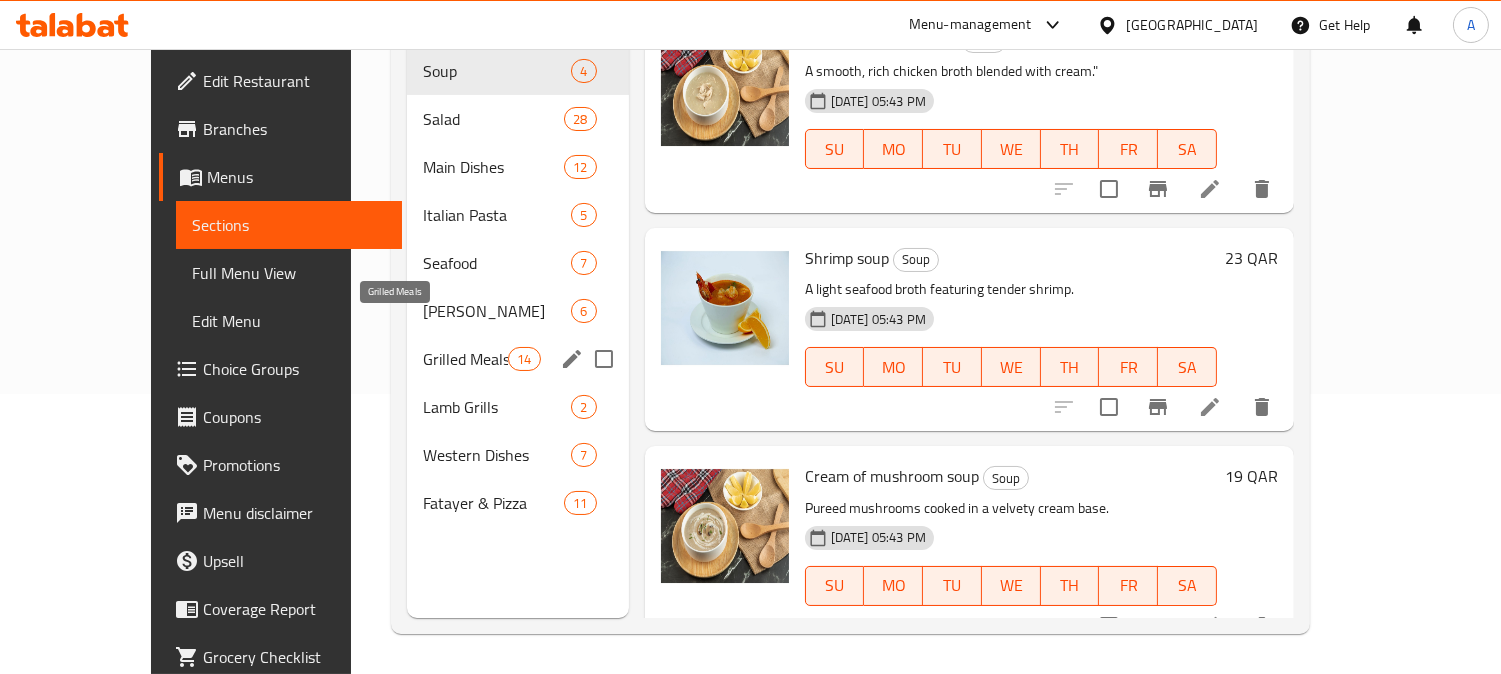 click on "Grilled Meals" at bounding box center [465, 359] 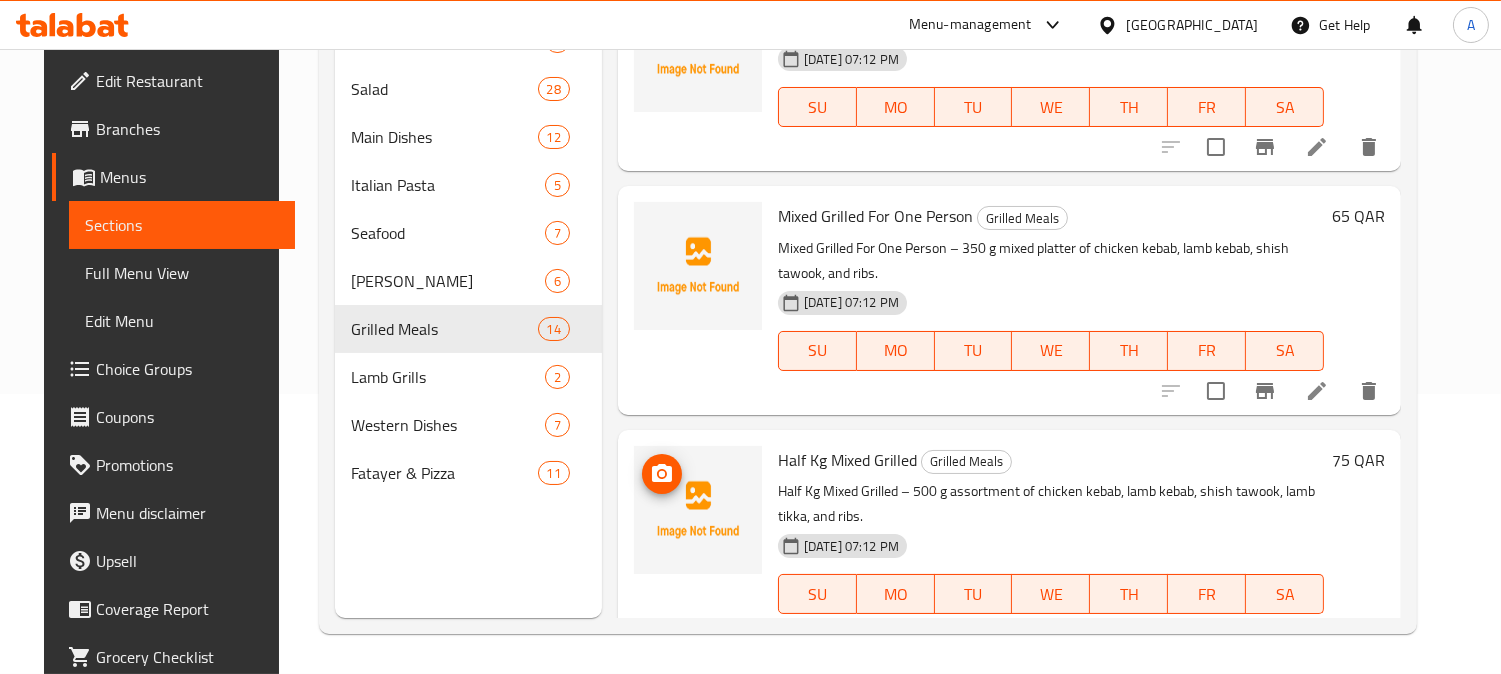 scroll, scrollTop: 0, scrollLeft: 0, axis: both 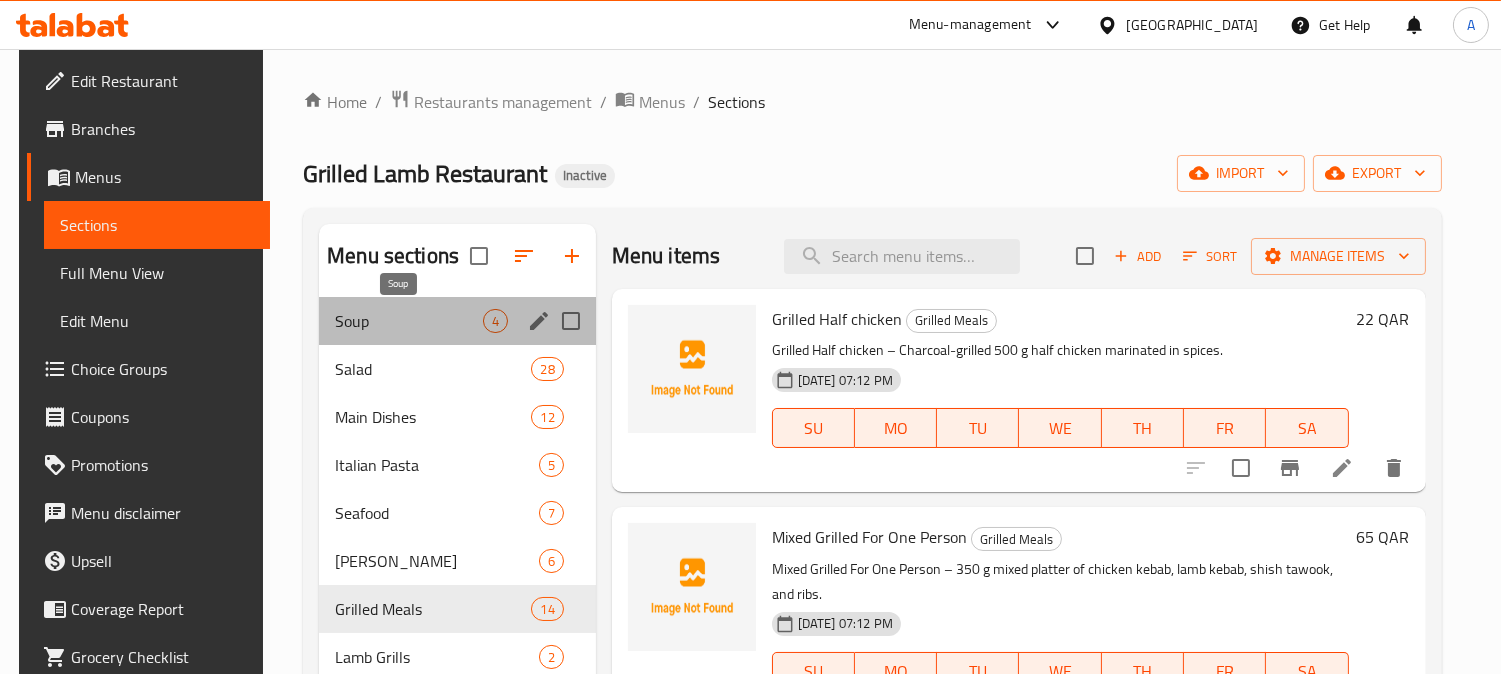 click on "Soup" at bounding box center [408, 321] 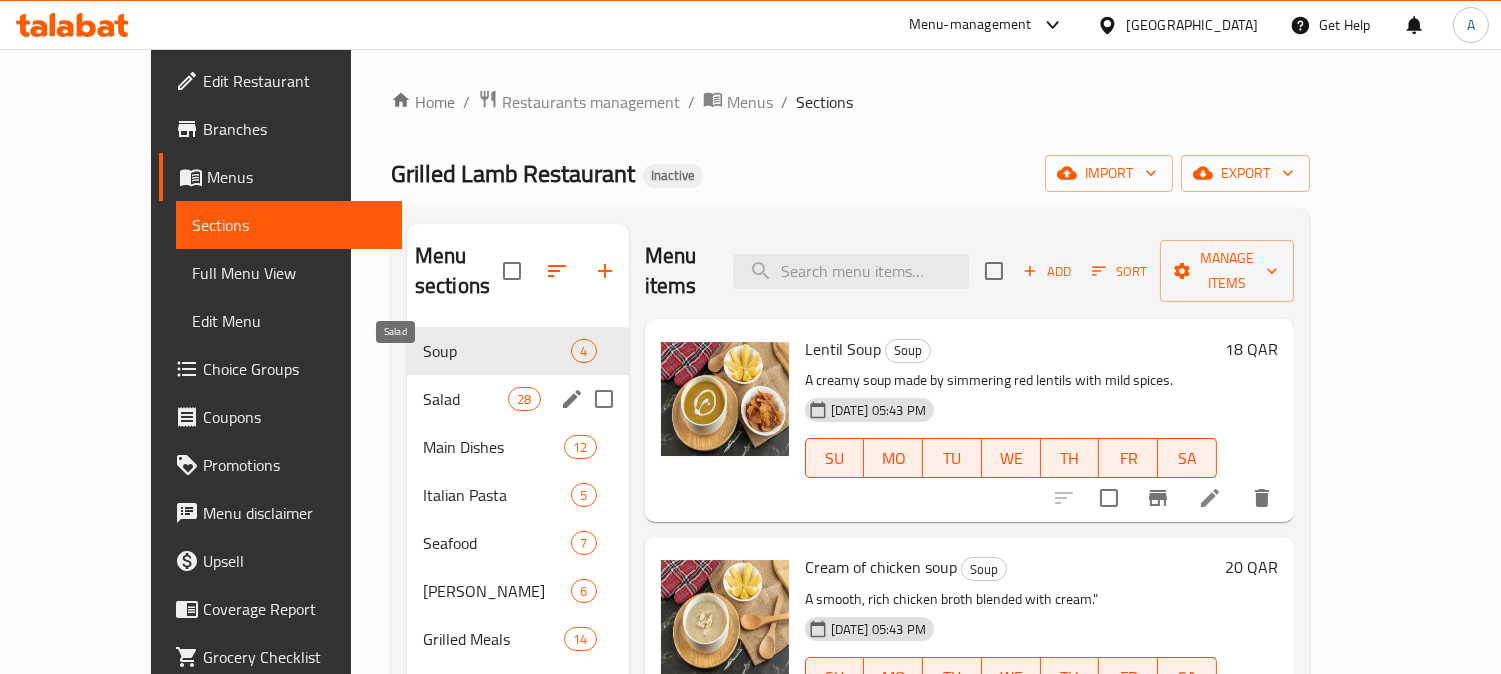 click on "Salad" at bounding box center (465, 399) 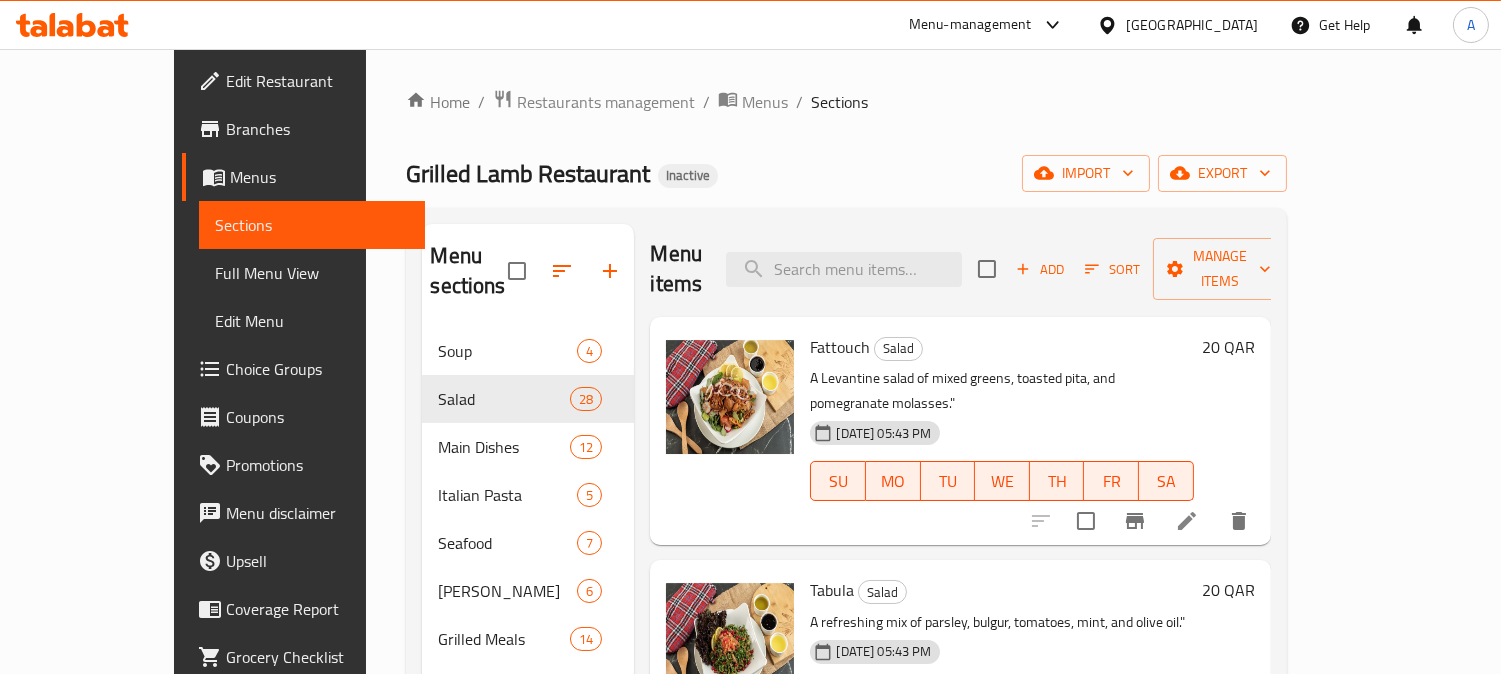 scroll, scrollTop: 0, scrollLeft: 0, axis: both 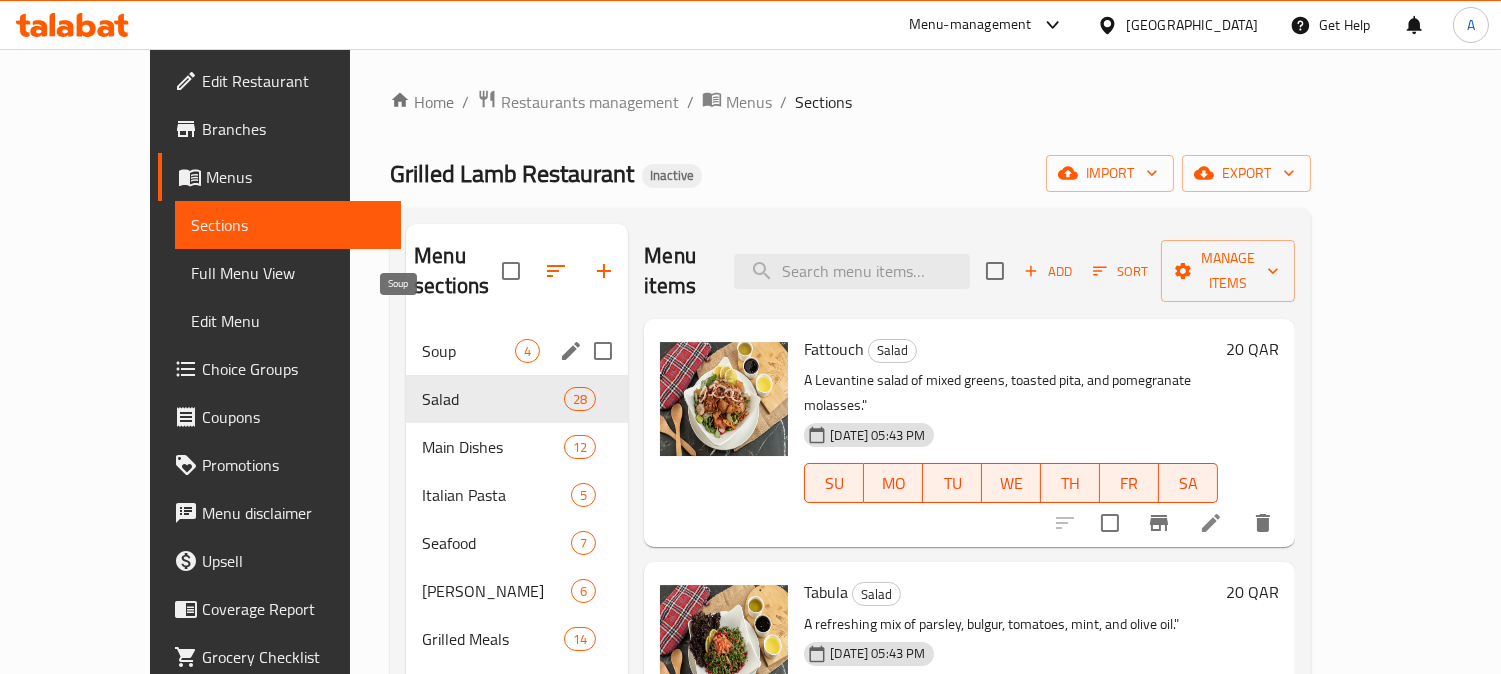 click on "Soup" at bounding box center [468, 351] 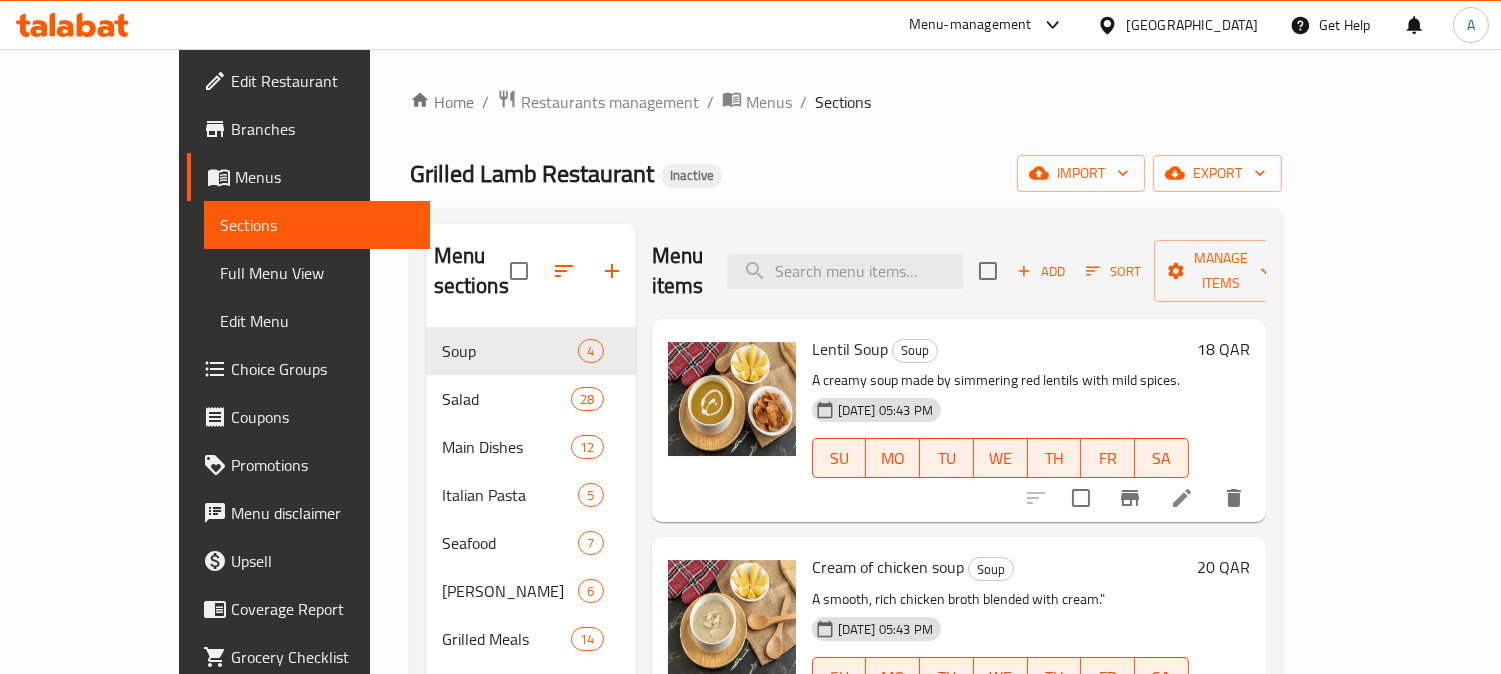 click on "Full Menu View" at bounding box center [317, 273] 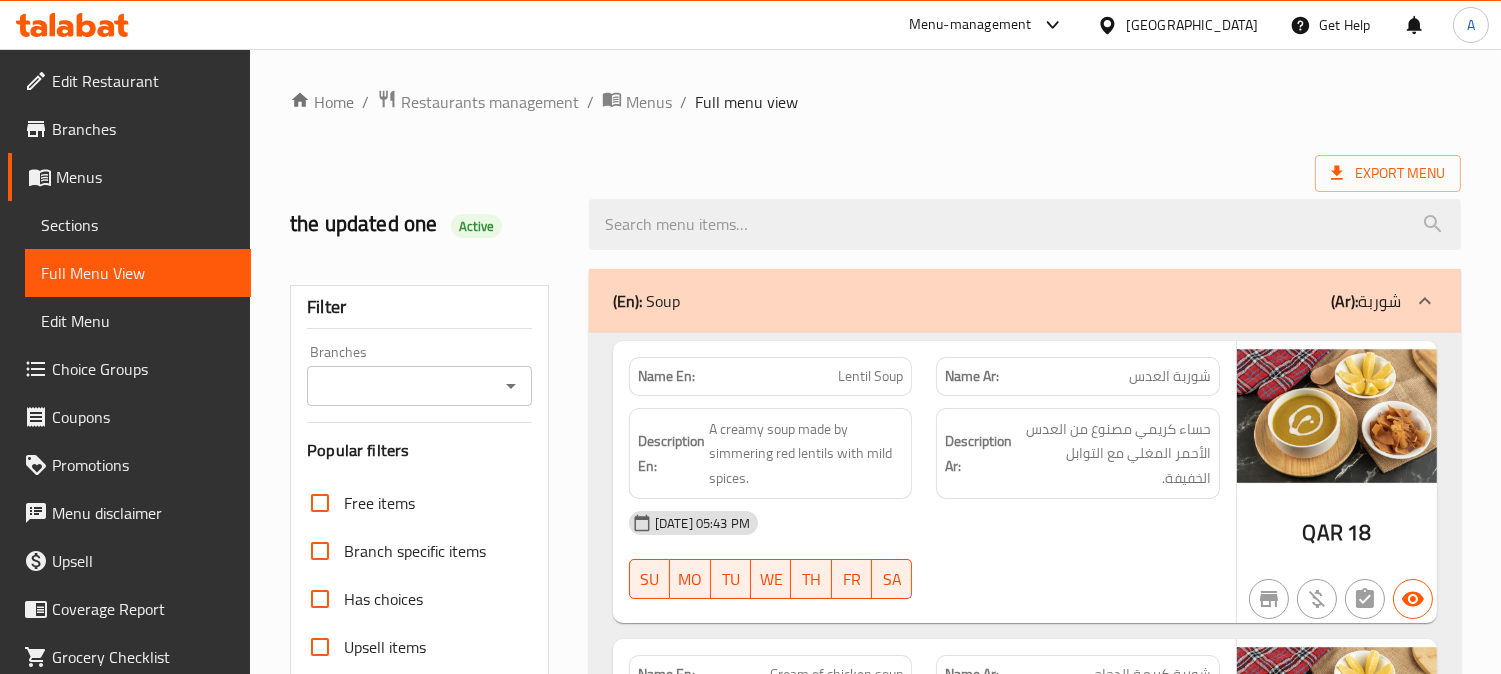 click on "Lentil Soup" at bounding box center (870, 376) 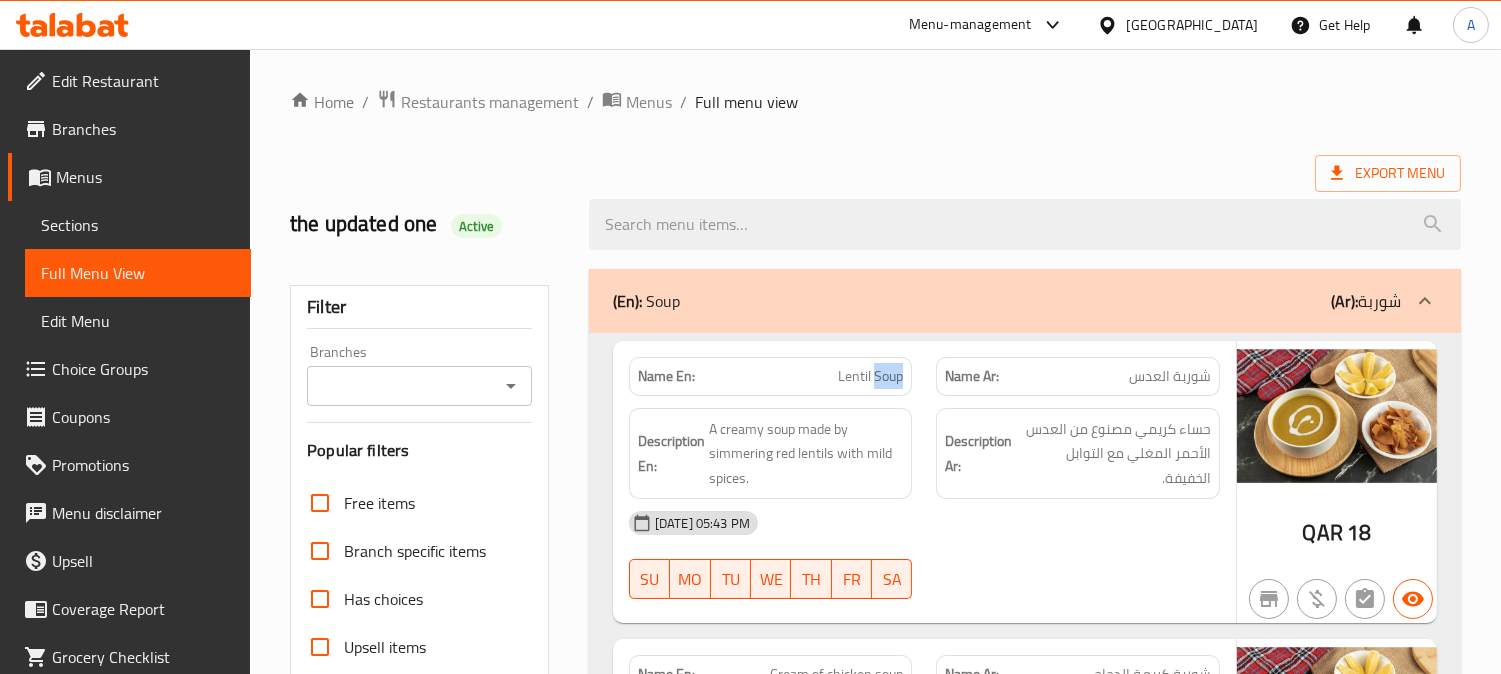 click on "Lentil Soup" at bounding box center [870, 376] 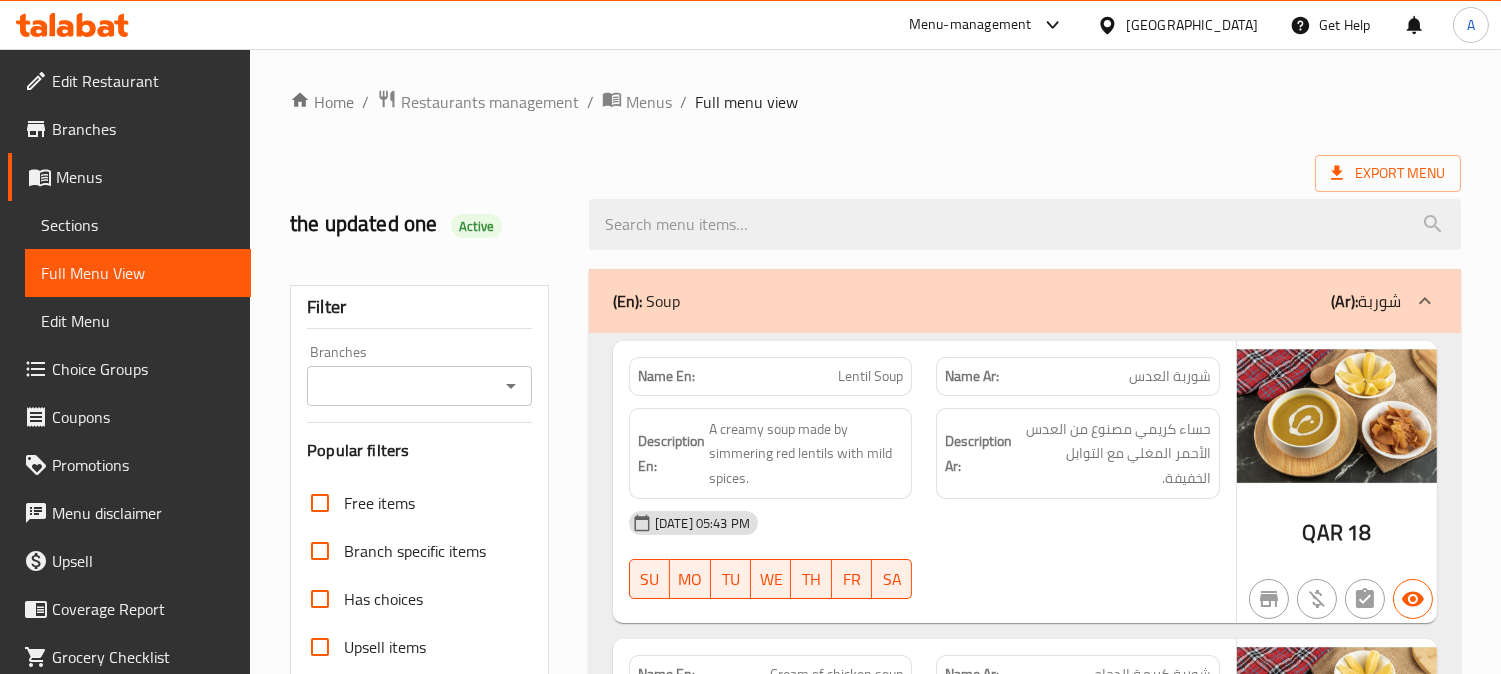 click on "Home / Restaurants management / Menus / Full menu view" at bounding box center [875, 102] 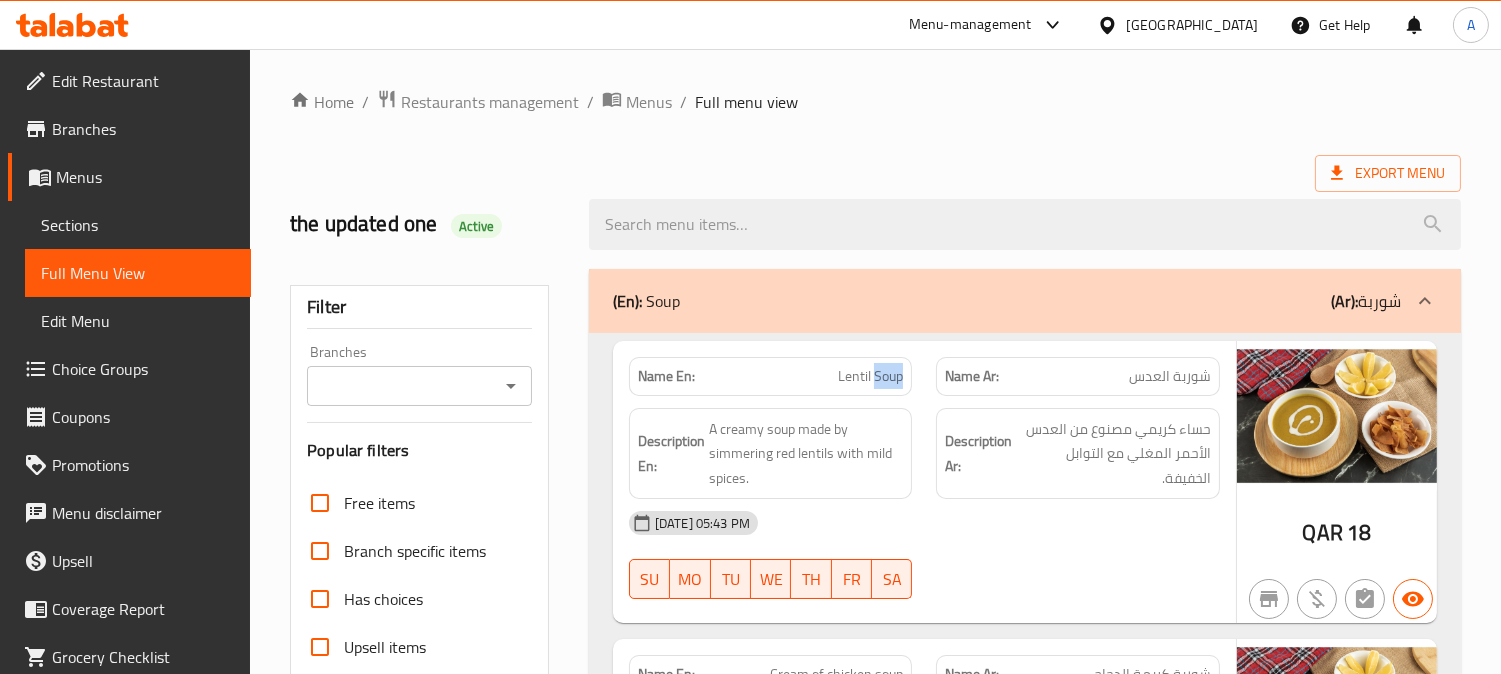 click on "Lentil Soup" at bounding box center [870, 376] 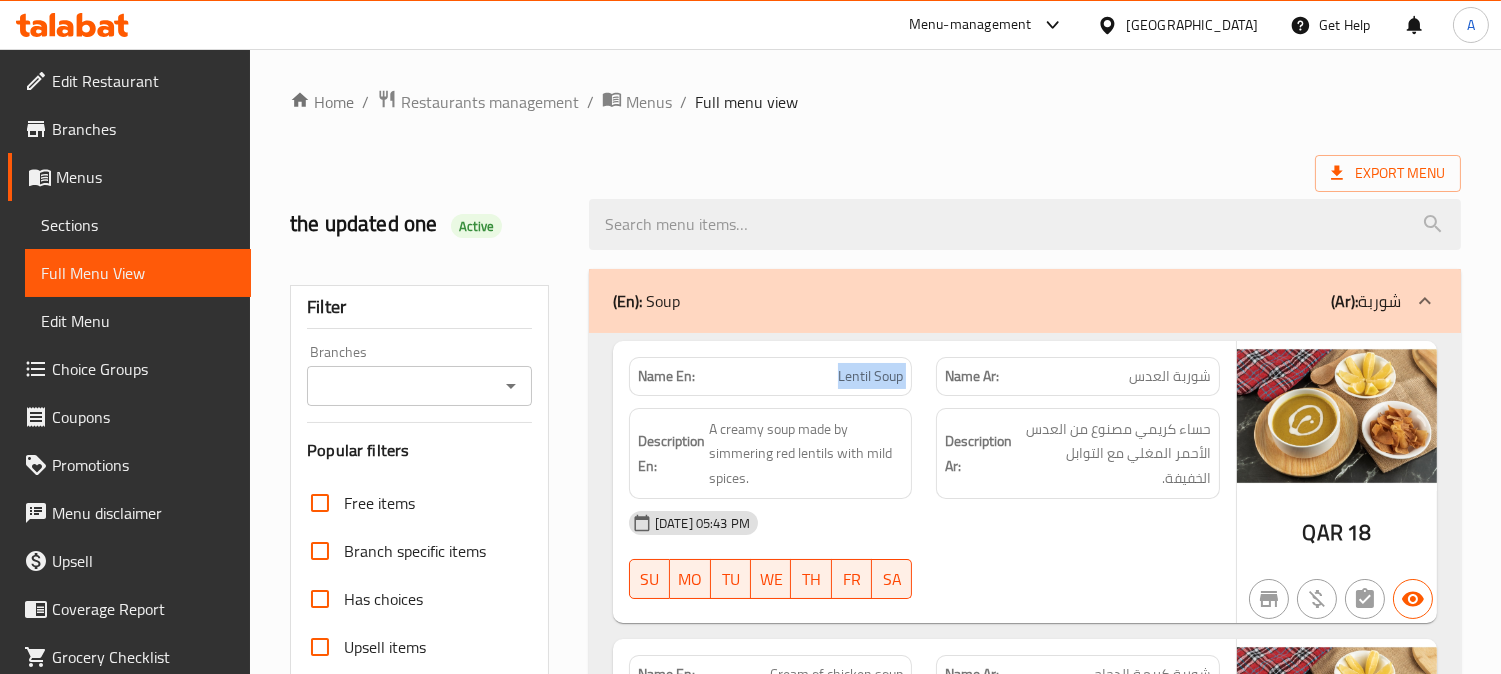 click on "Lentil Soup" at bounding box center (870, 376) 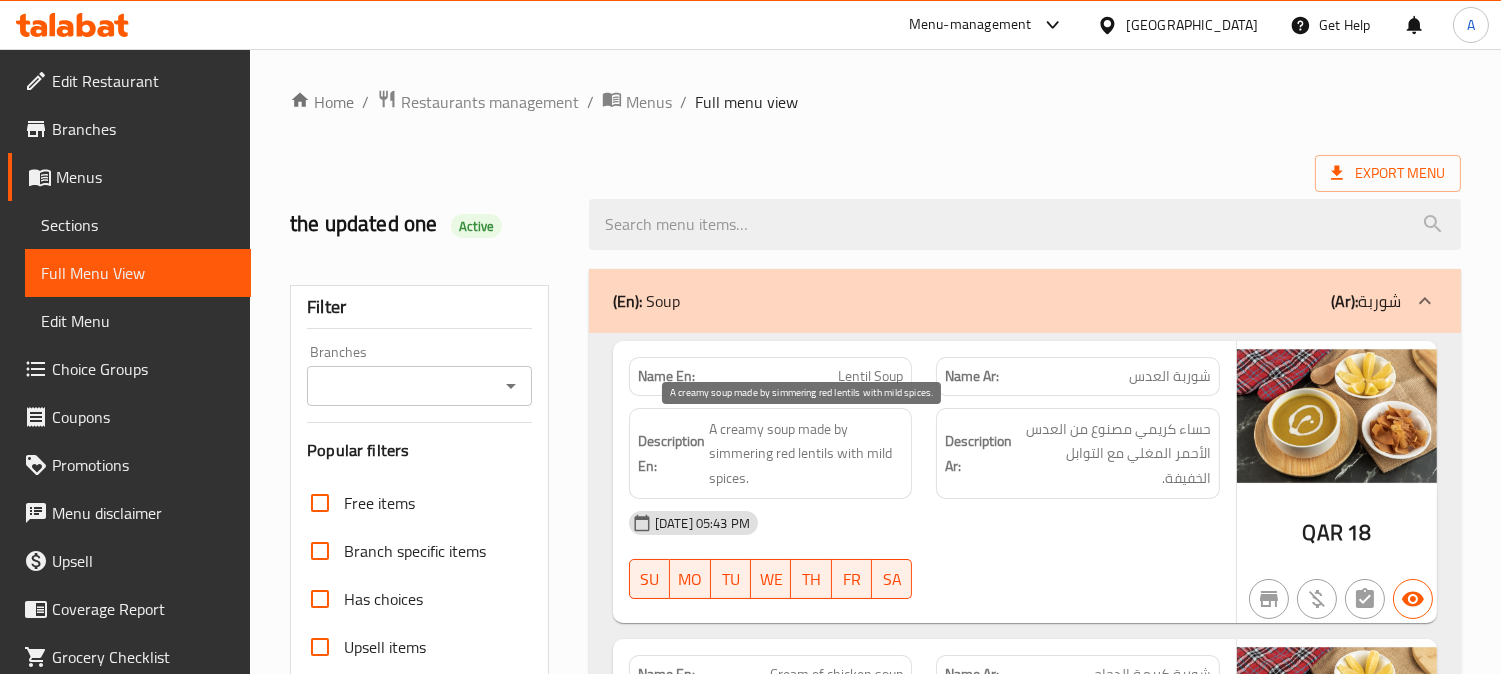 click on "A creamy soup made by simmering red lentils with mild spices." at bounding box center [806, 454] 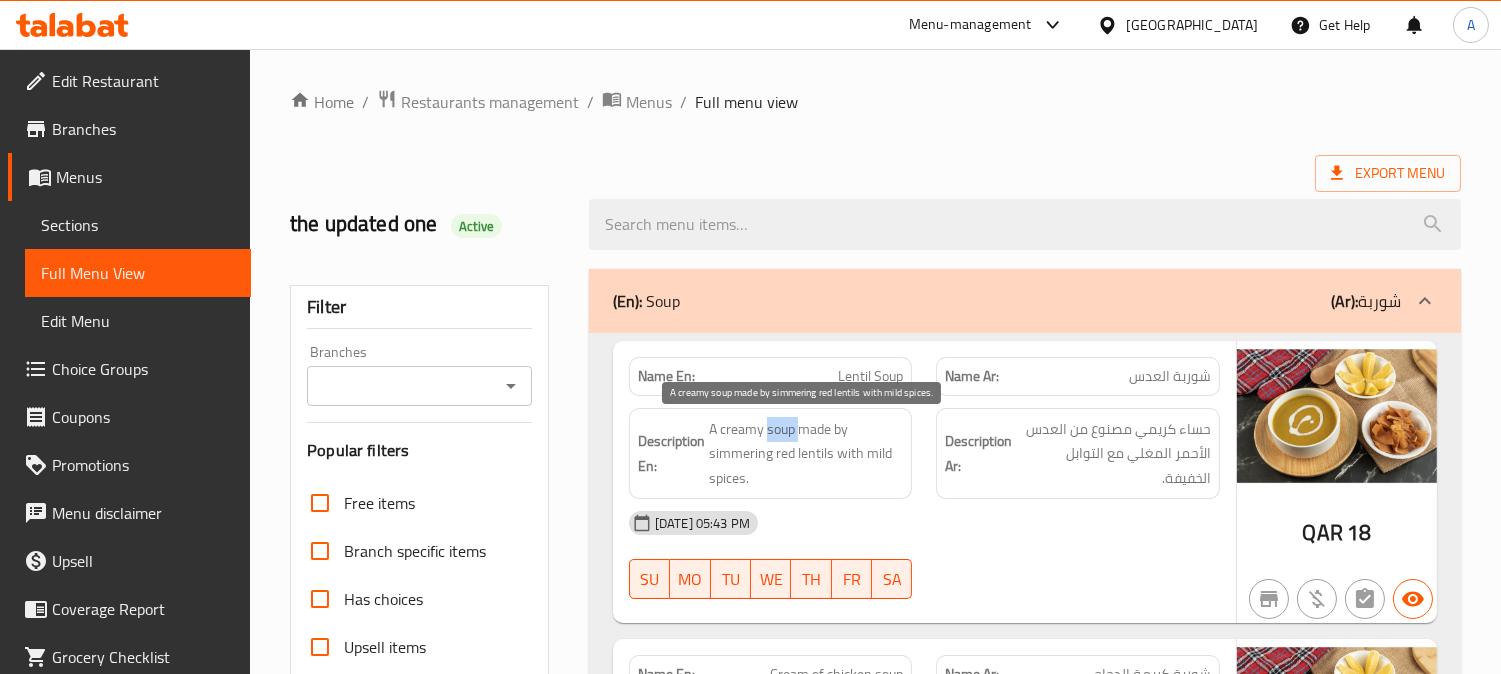 click on "A creamy soup made by simmering red lentils with mild spices." at bounding box center (806, 454) 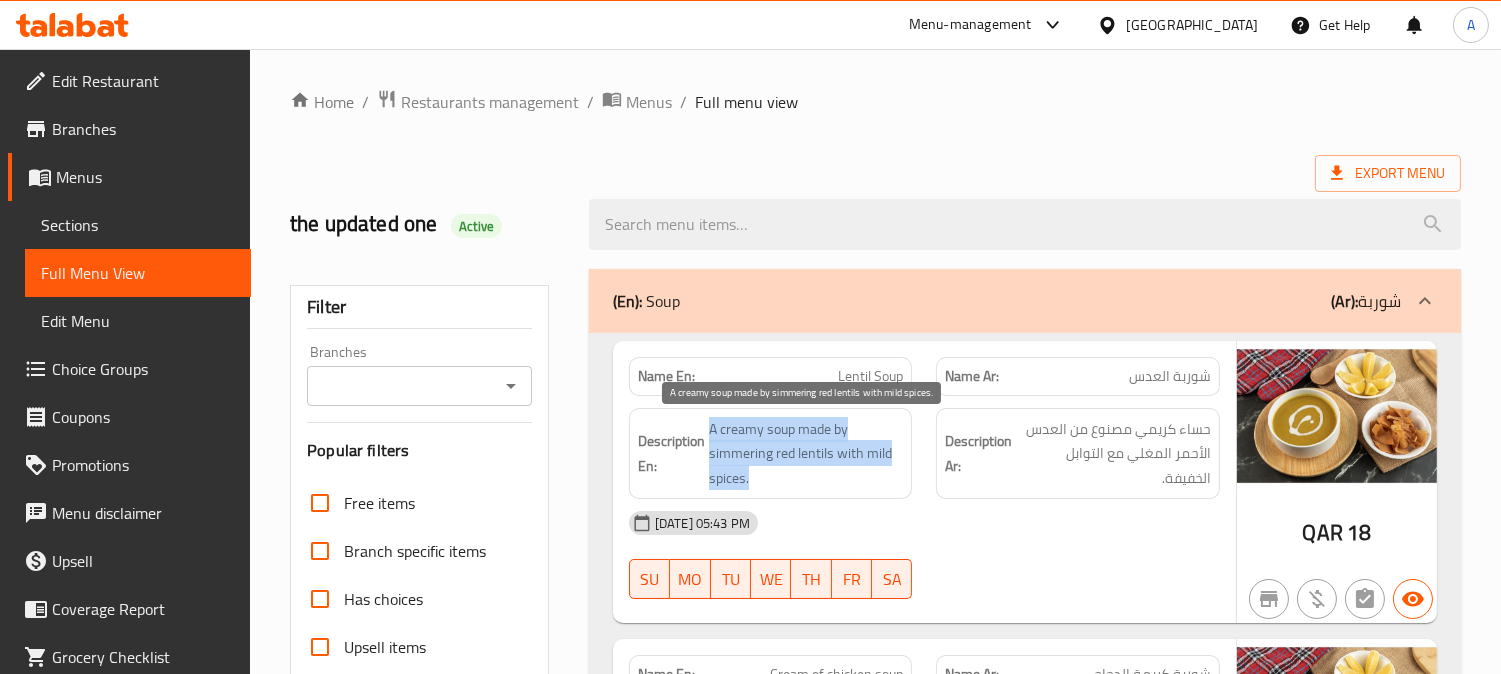 click on "A creamy soup made by simmering red lentils with mild spices." at bounding box center (806, 454) 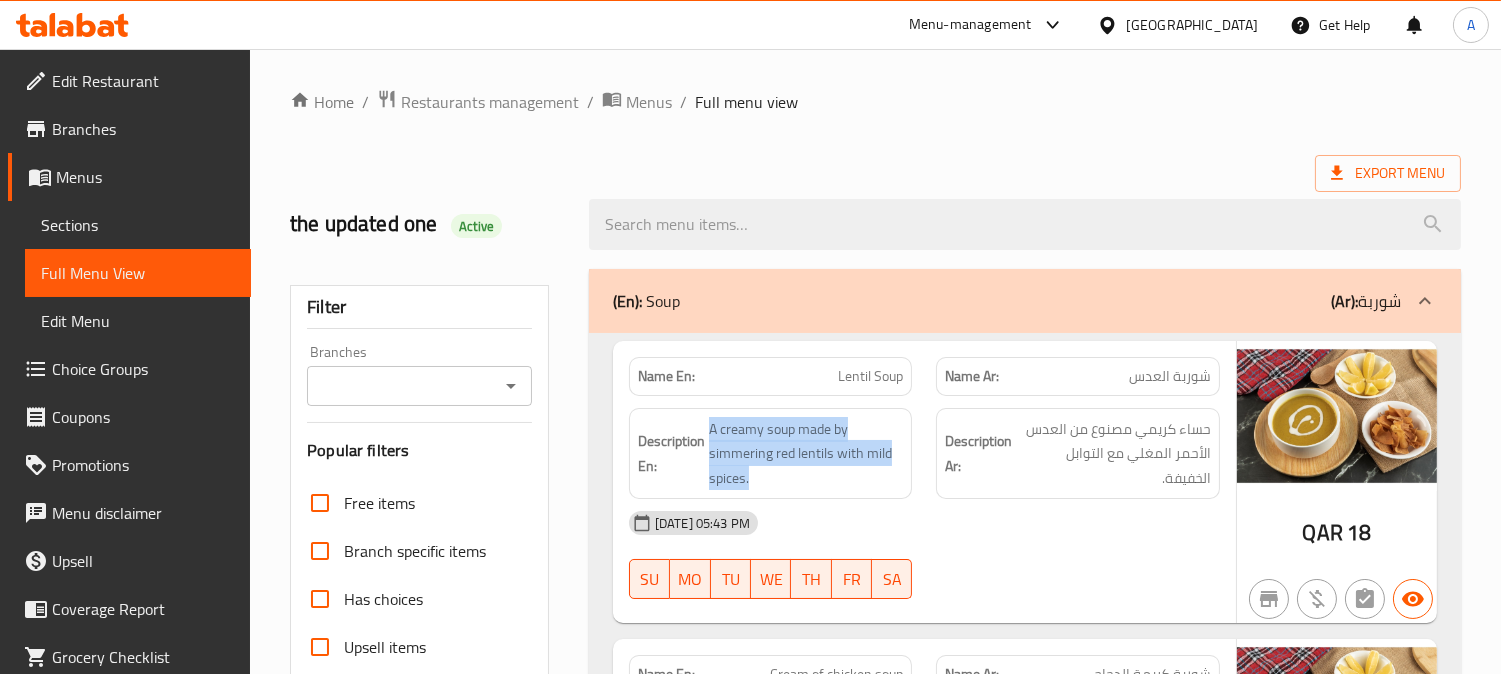 copy on "A creamy soup made by simmering red lentils with mild spices." 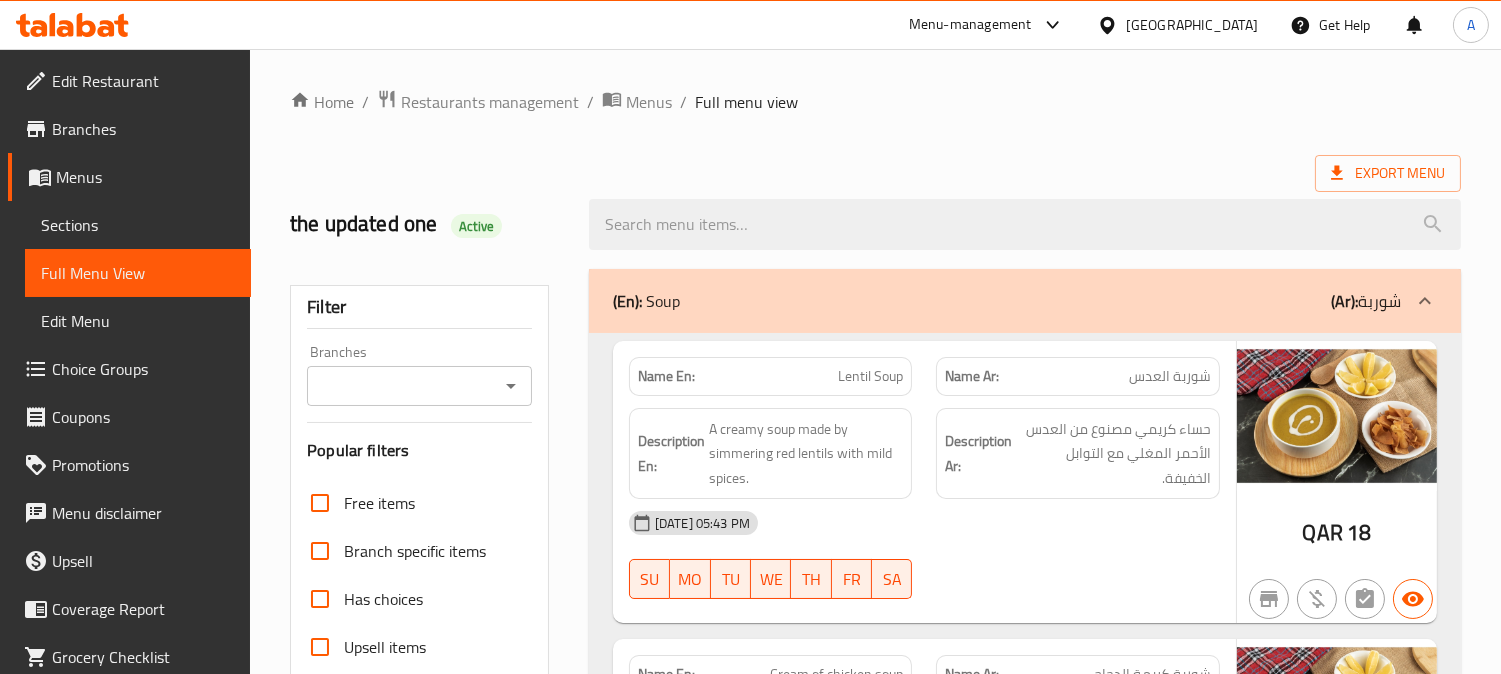 click on "شوربة العدس" at bounding box center [1170, 376] 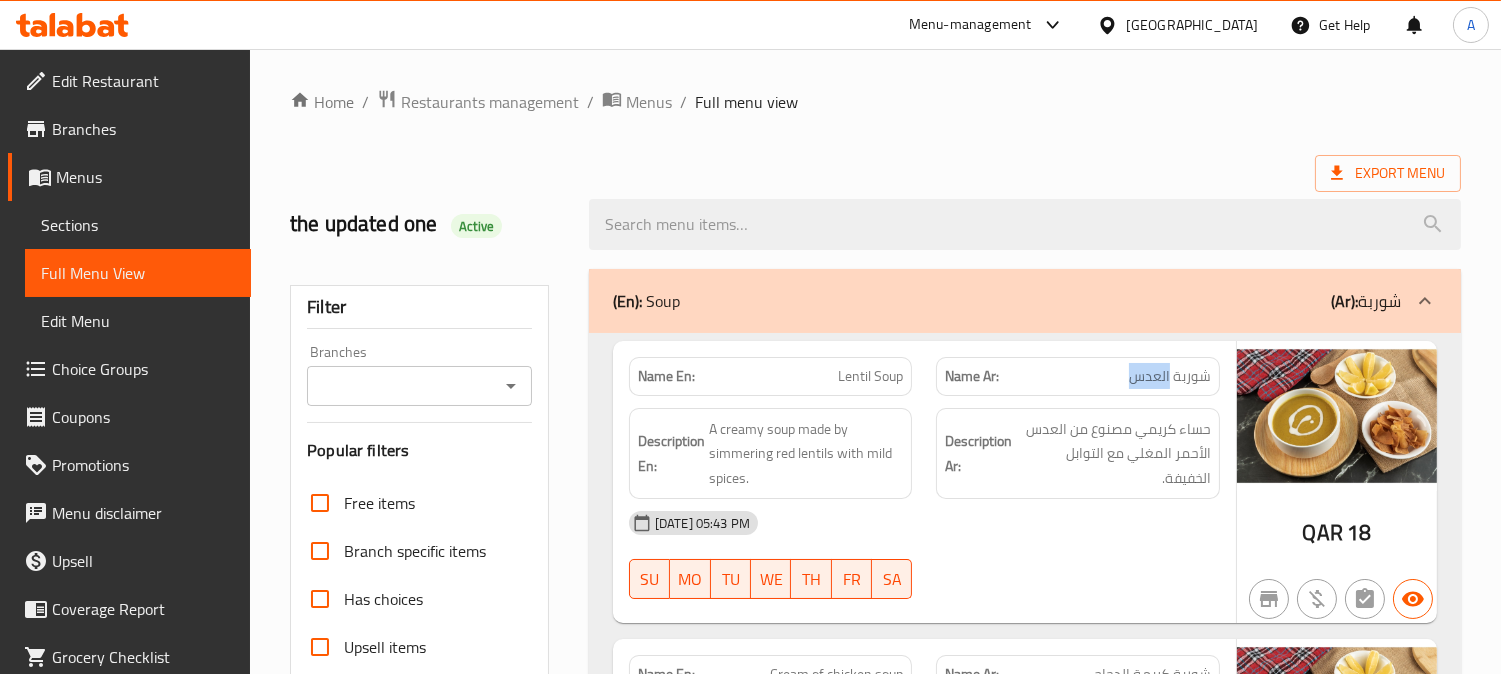 click on "شوربة العدس" at bounding box center (1170, 376) 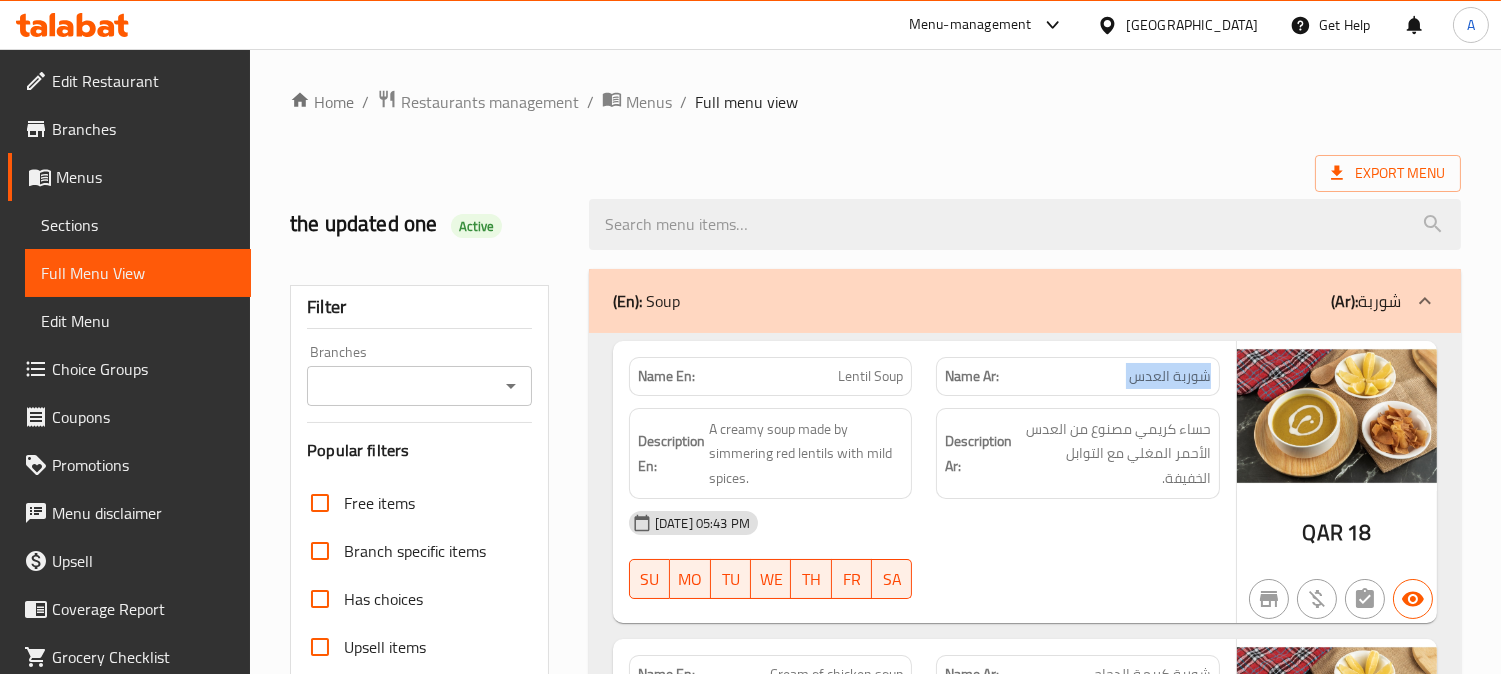 click on "شوربة العدس" at bounding box center [1170, 376] 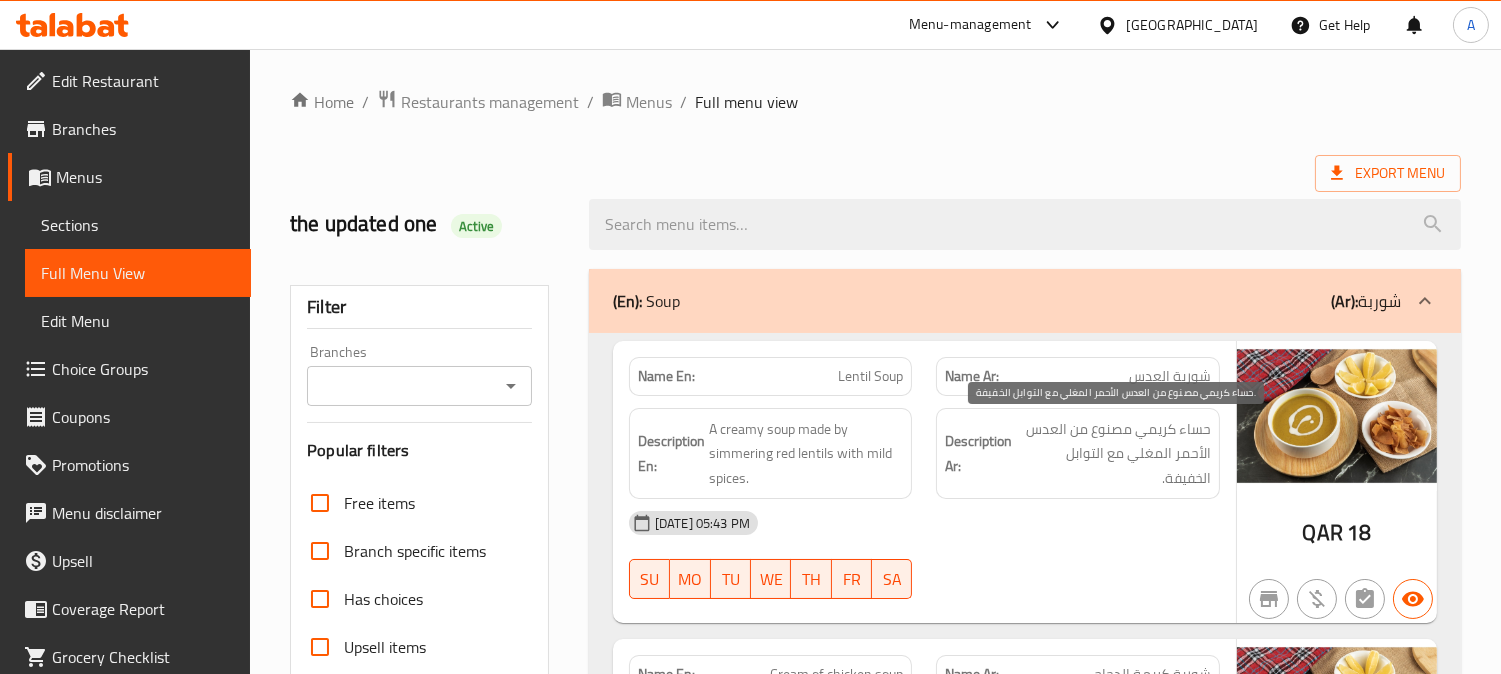 click on "حساء كريمي مصنوع من العدس الأحمر المغلي مع التوابل الخفيفة." at bounding box center (1113, 454) 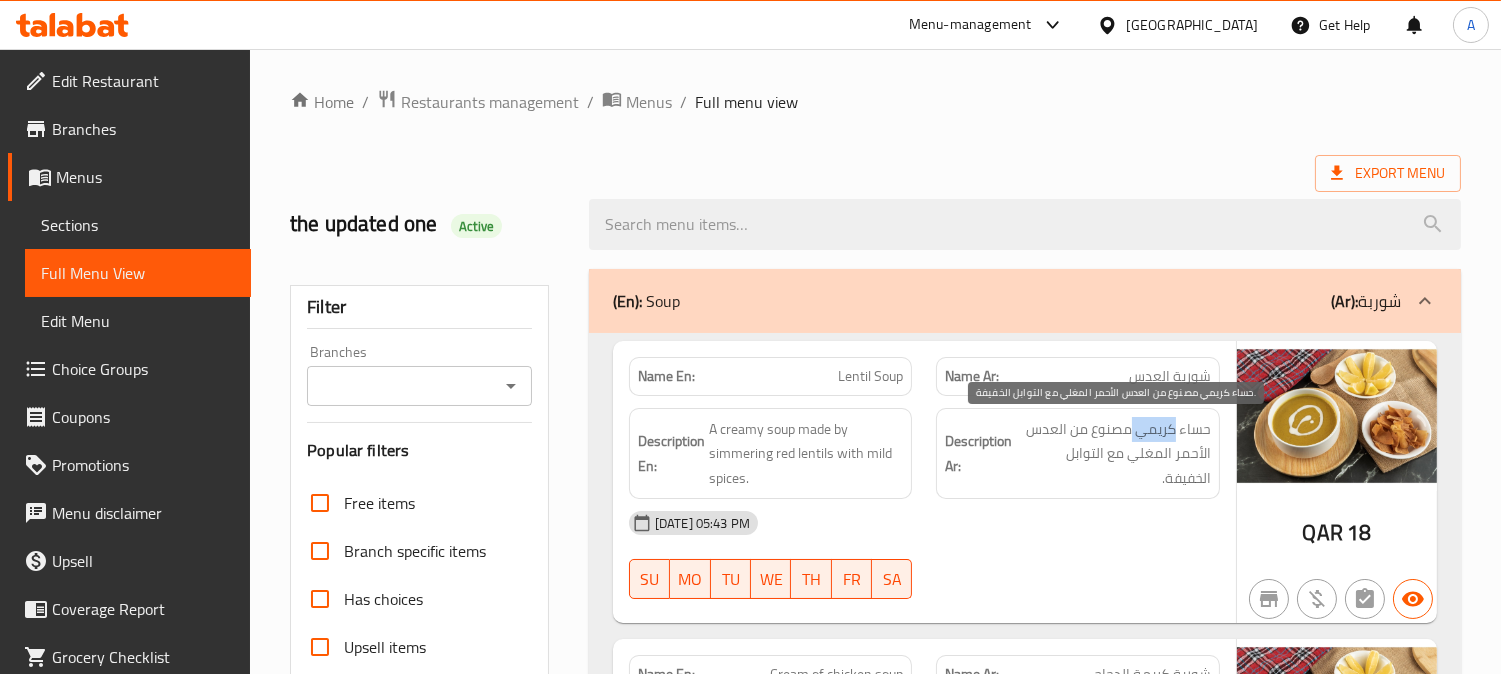 click on "حساء كريمي مصنوع من العدس الأحمر المغلي مع التوابل الخفيفة." at bounding box center [1113, 454] 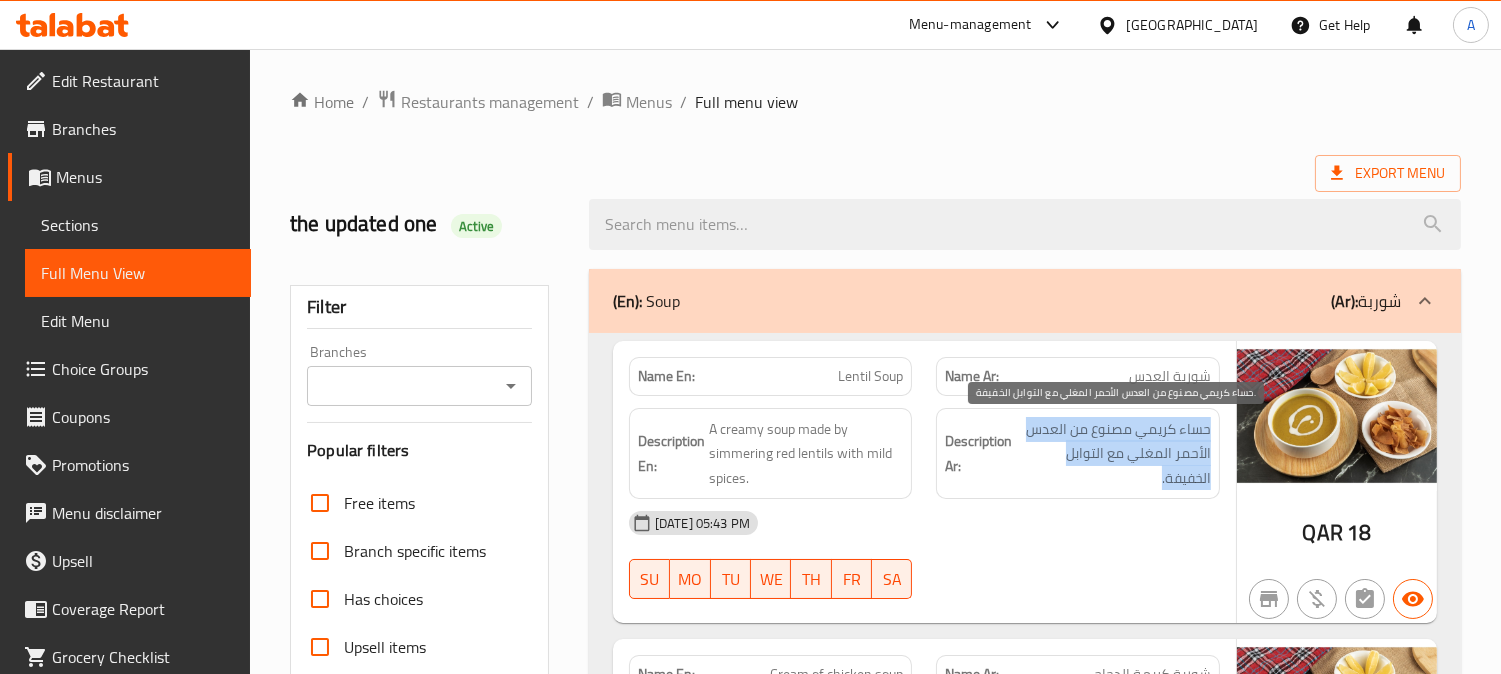 click on "حساء كريمي مصنوع من العدس الأحمر المغلي مع التوابل الخفيفة." at bounding box center (1113, 454) 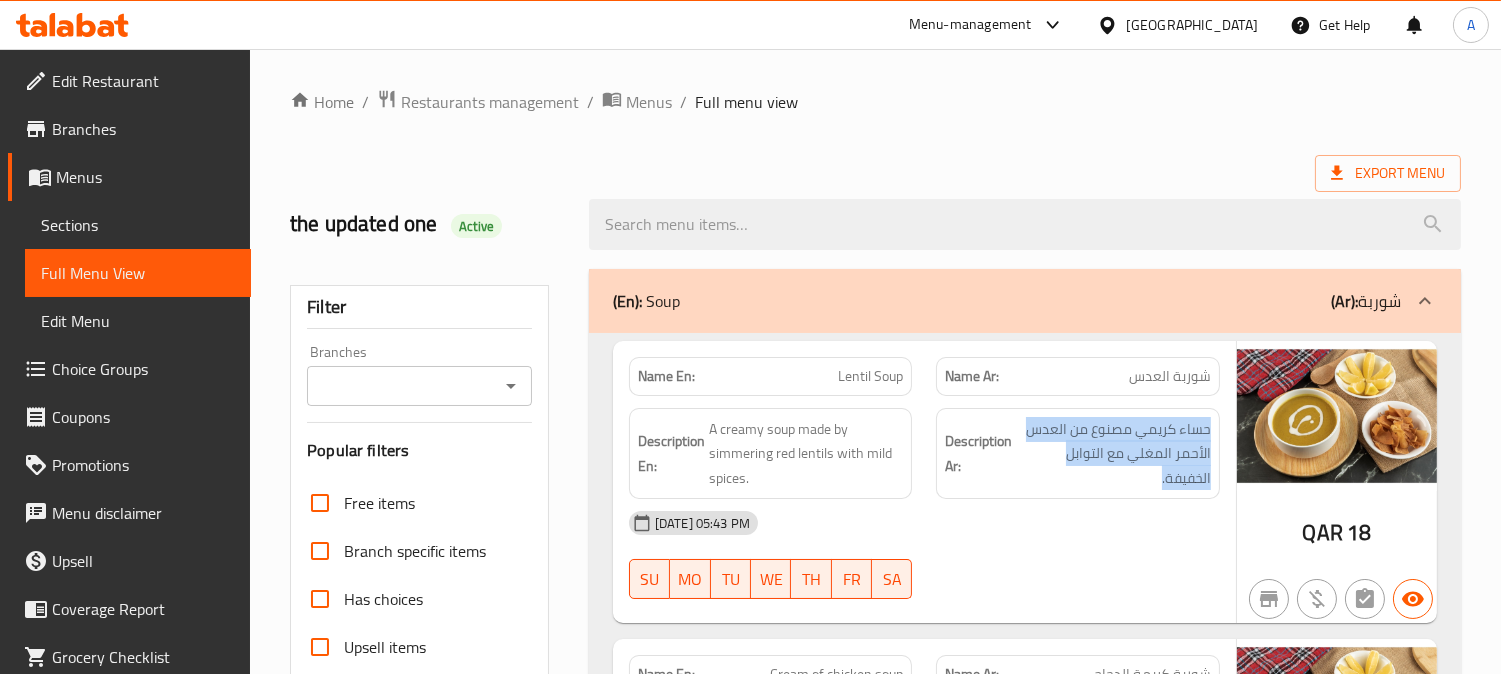 copy on "حساء كريمي مصنوع من العدس الأحمر المغلي مع التوابل الخفيفة." 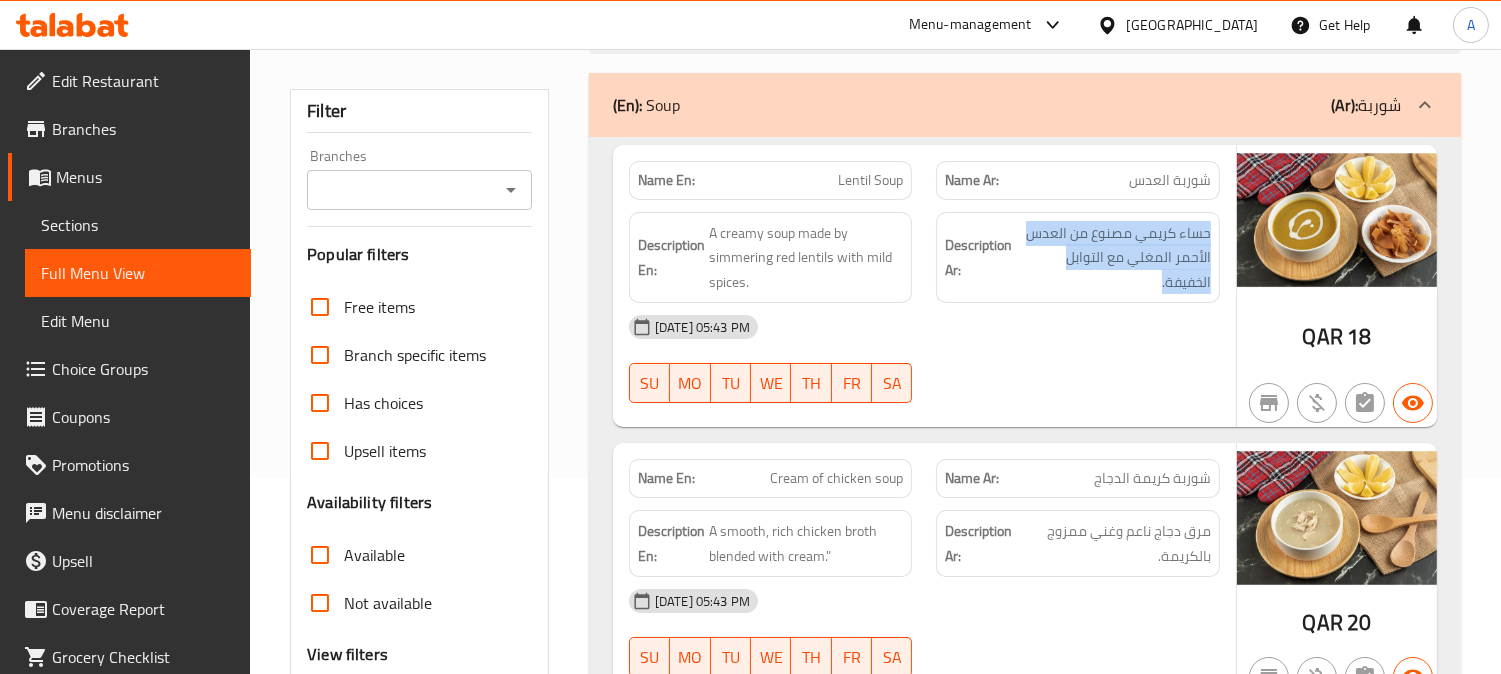 scroll, scrollTop: 333, scrollLeft: 0, axis: vertical 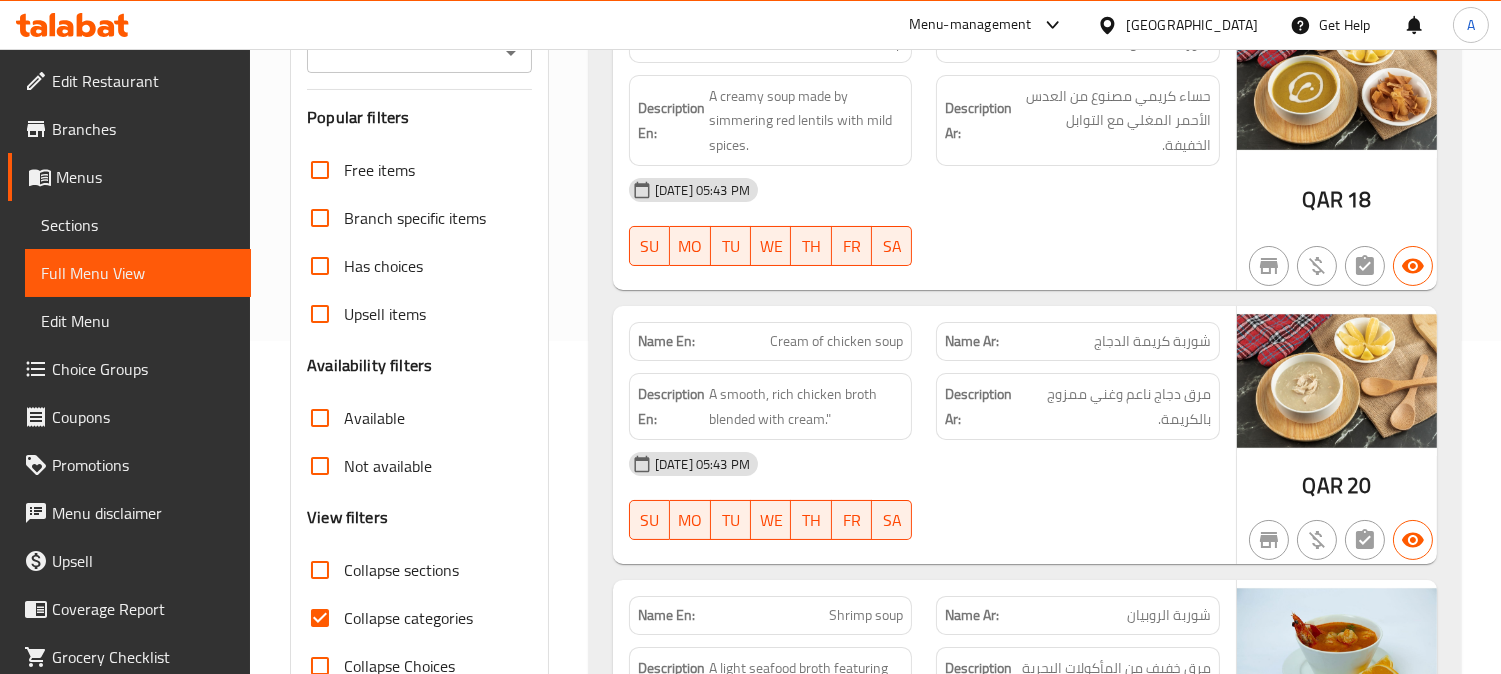 click on "Cream of chicken soup" at bounding box center [836, 341] 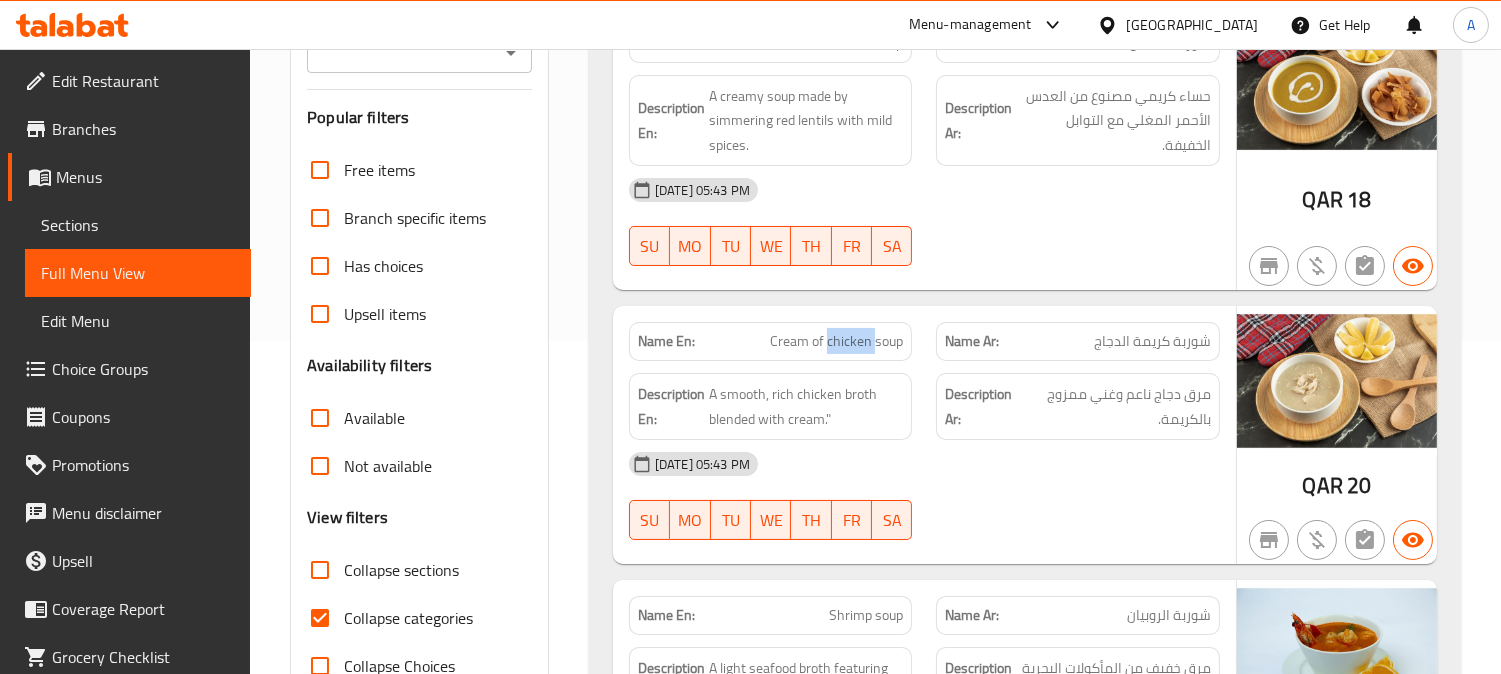 click on "Cream of chicken soup" at bounding box center (836, 341) 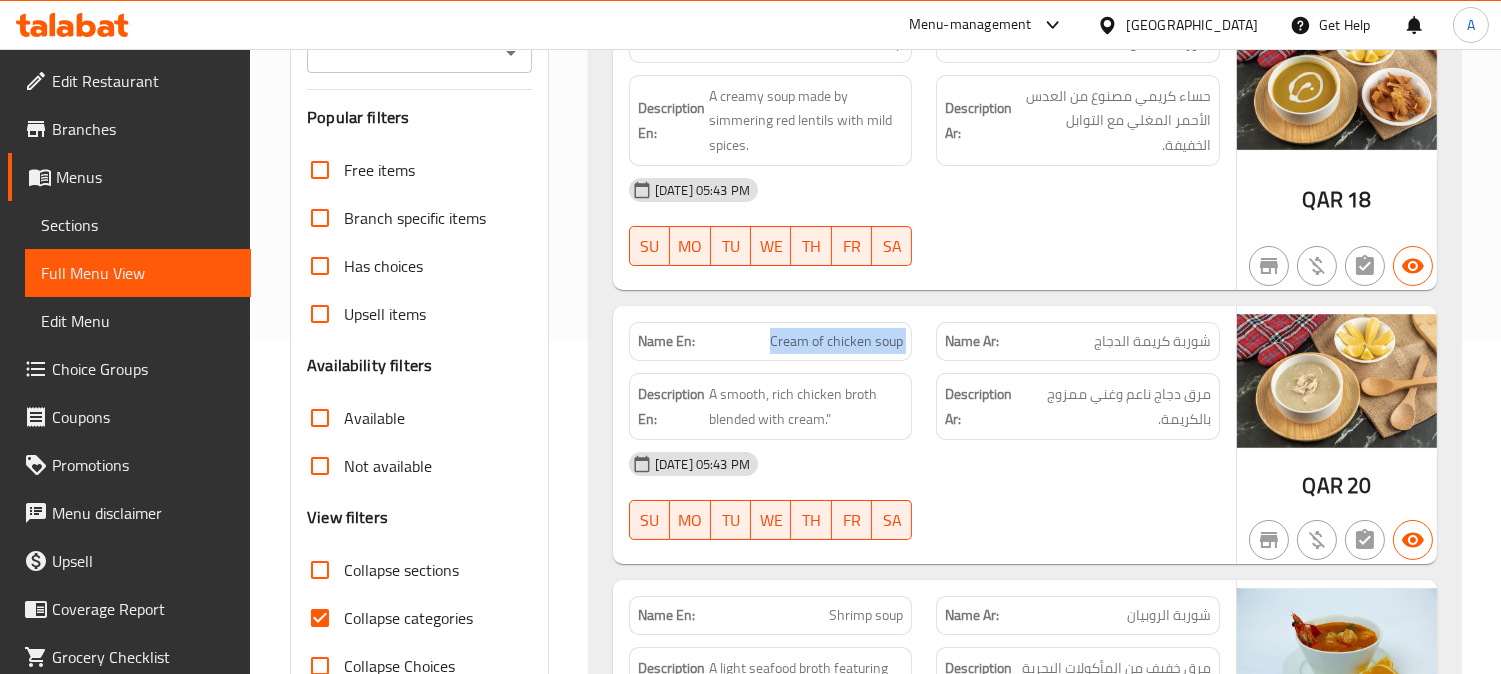 click on "Cream of chicken soup" at bounding box center [836, 341] 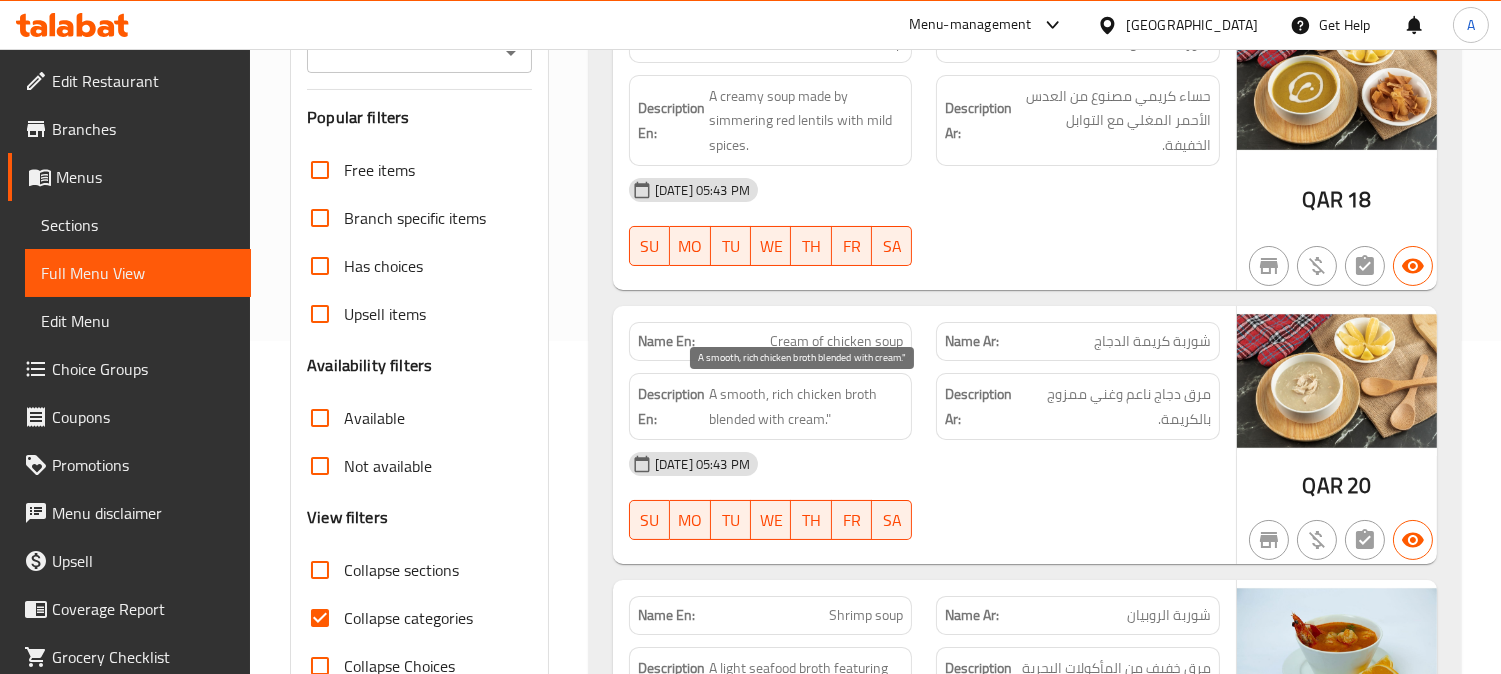 click on "A smooth, rich chicken broth blended with cream."" at bounding box center (806, 406) 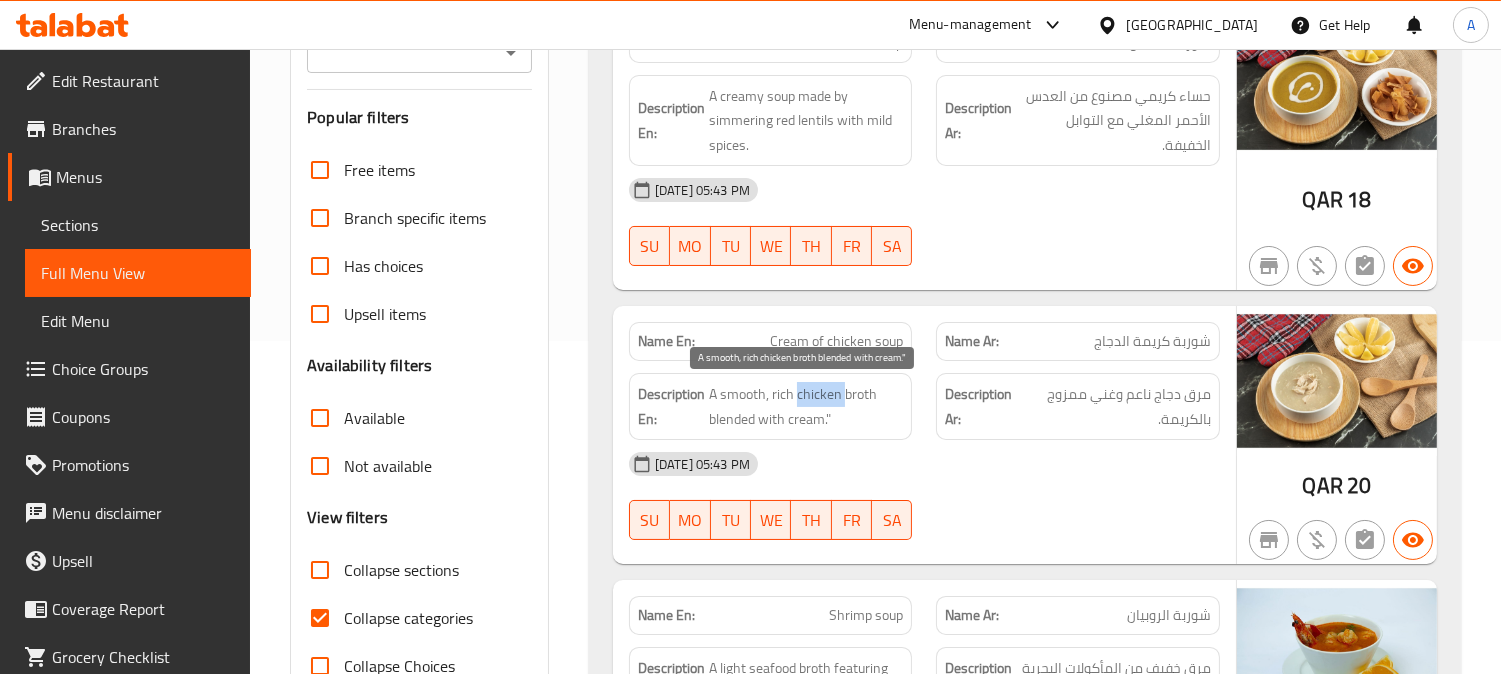 click on "A smooth, rich chicken broth blended with cream."" at bounding box center [806, 406] 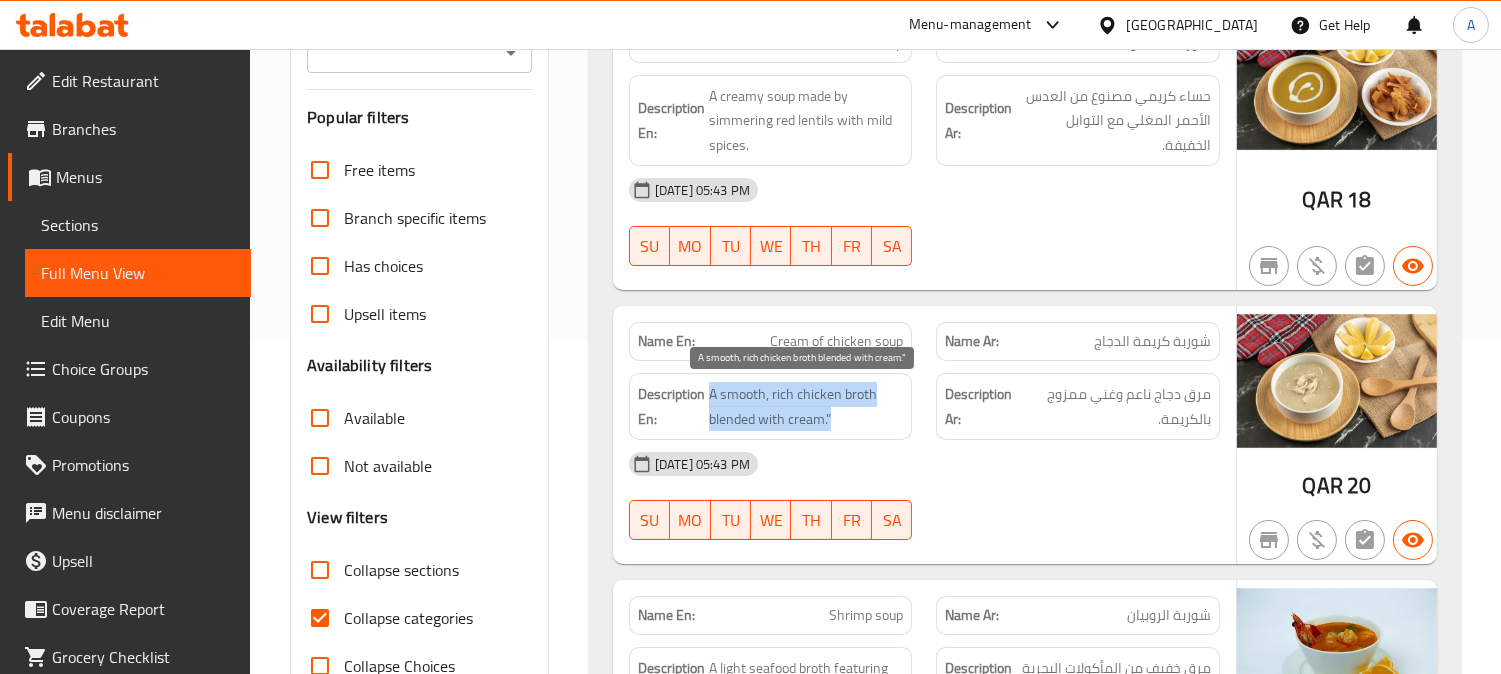 click on "A smooth, rich chicken broth blended with cream."" at bounding box center (806, 406) 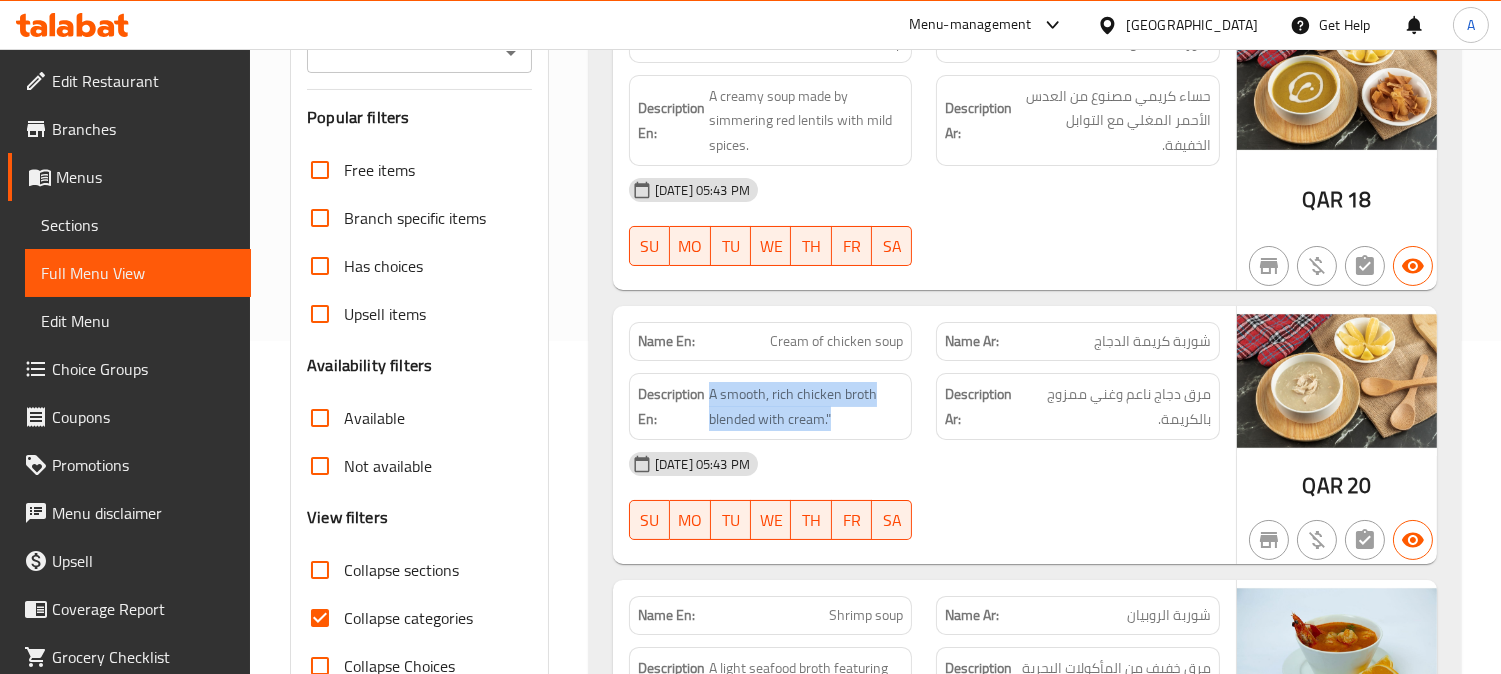 copy on "A smooth, rich chicken broth blended with cream."" 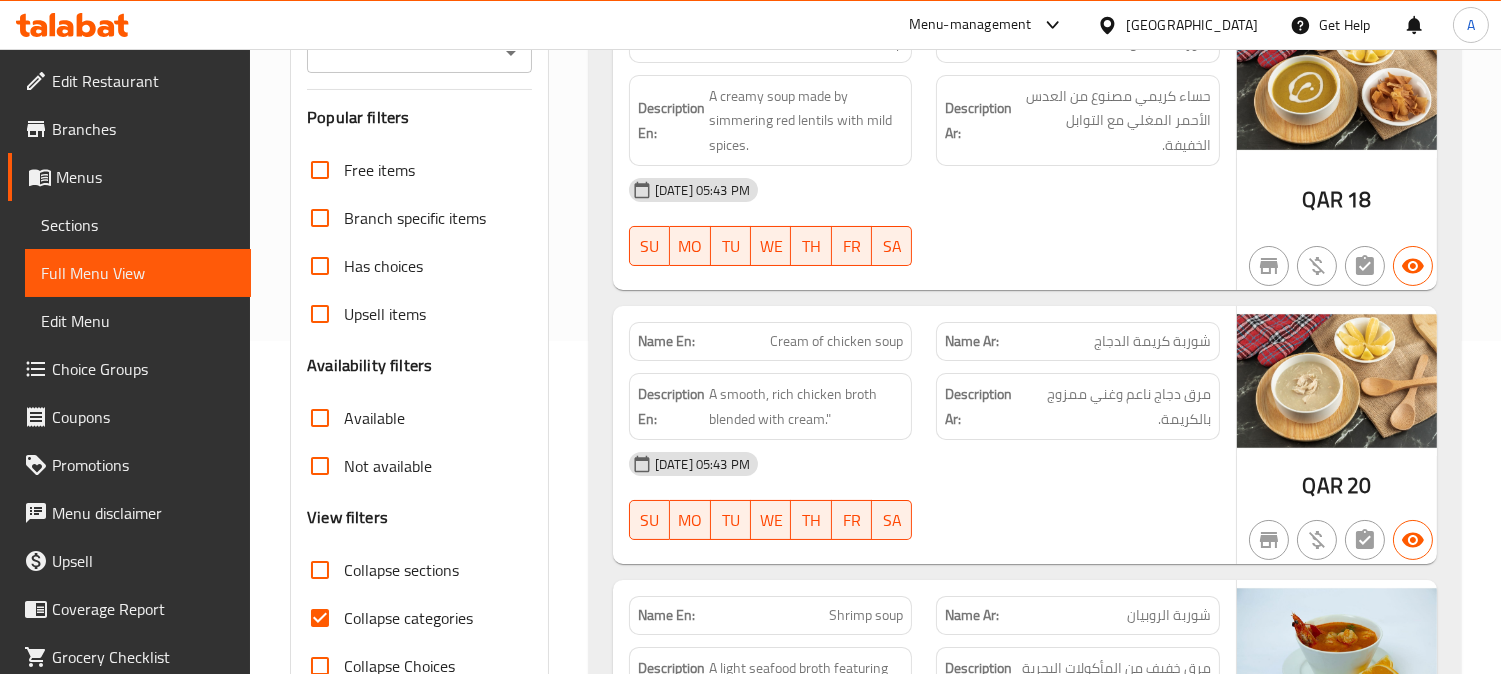 click on "شوربة كريمة الدجاج" at bounding box center (1152, 341) 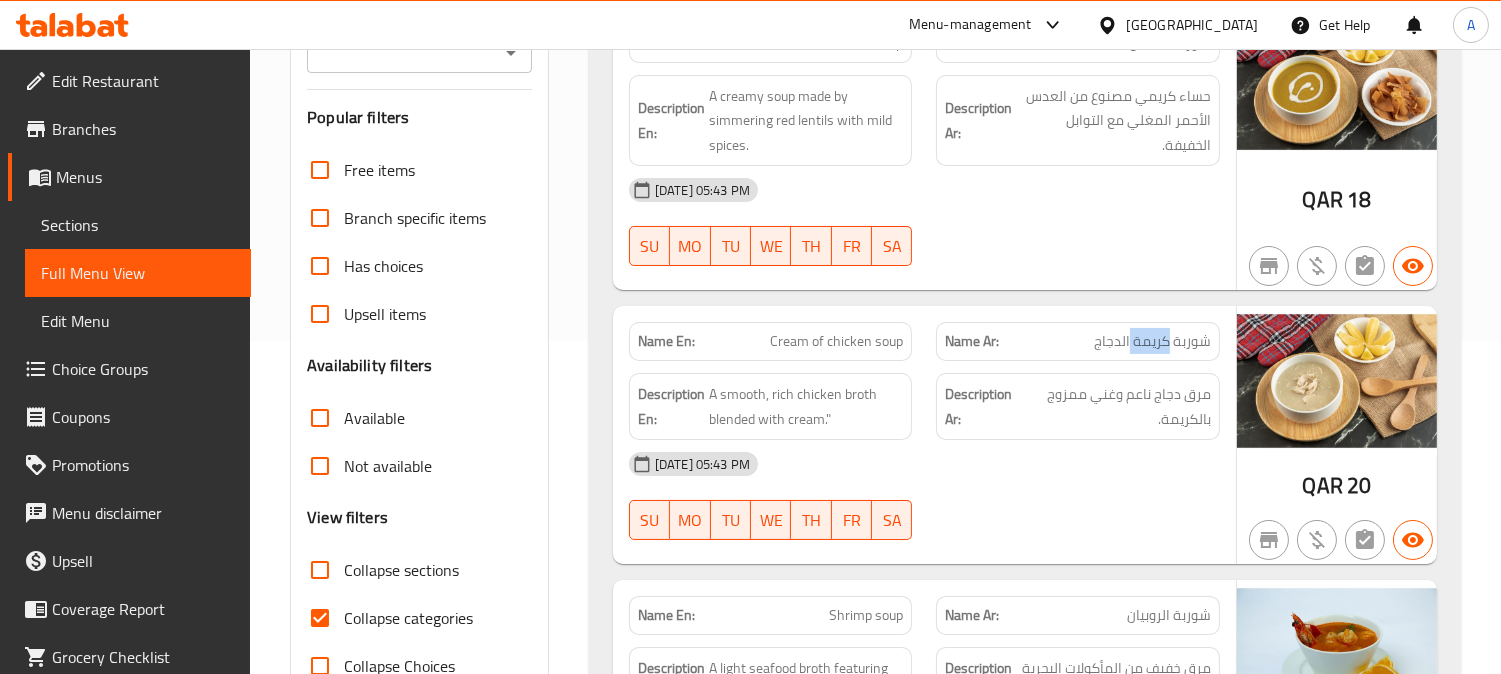 click on "شوربة كريمة الدجاج" at bounding box center (1152, 341) 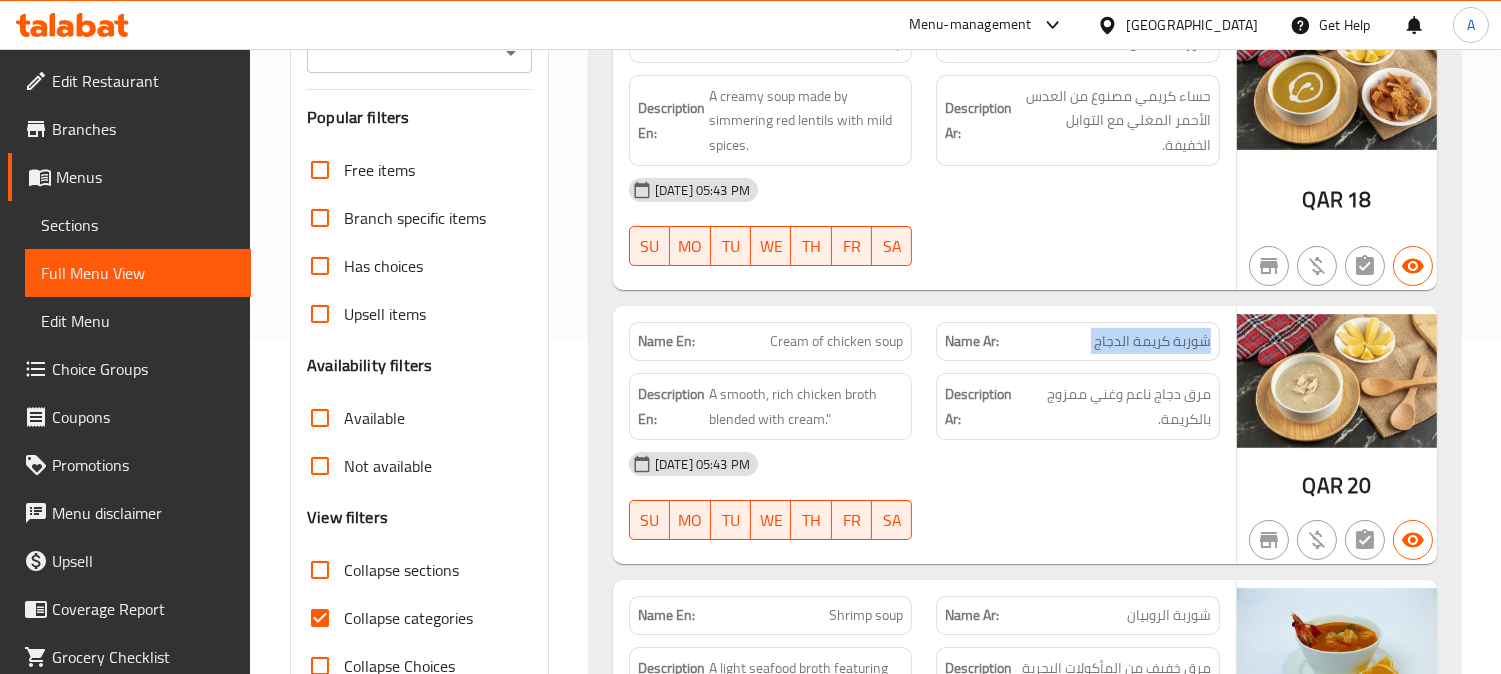 click on "شوربة كريمة الدجاج" at bounding box center [1152, 341] 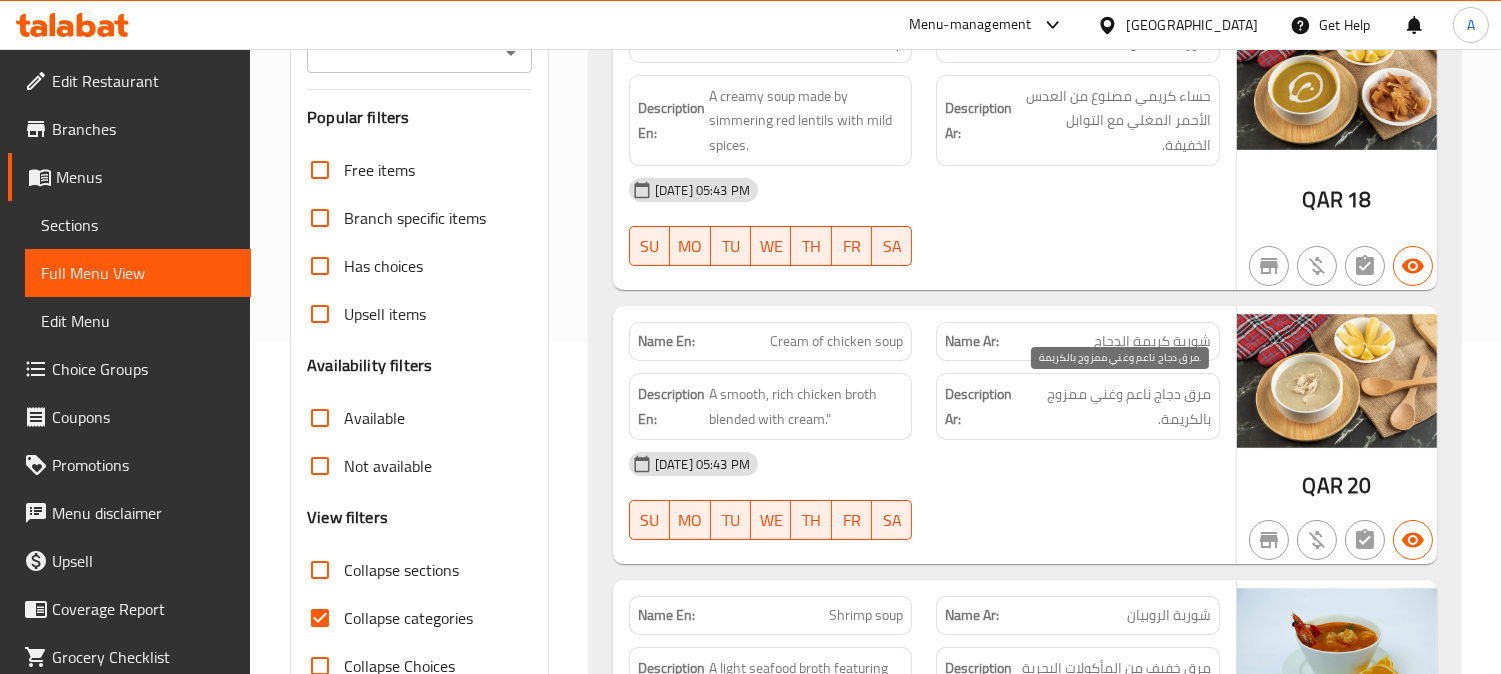 click on "مرق دجاج ناعم وغني ممزوج بالكريمة." at bounding box center [1117, 406] 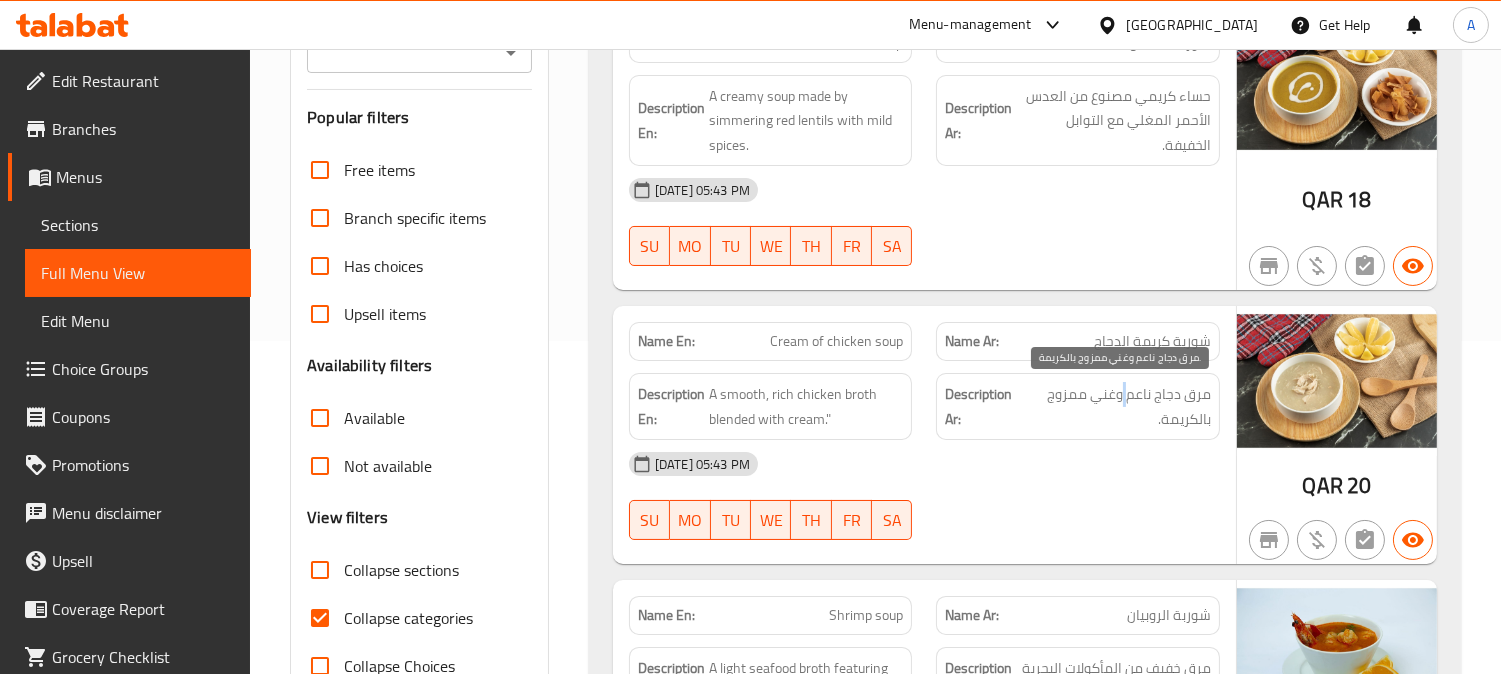 click on "مرق دجاج ناعم وغني ممزوج بالكريمة." at bounding box center (1117, 406) 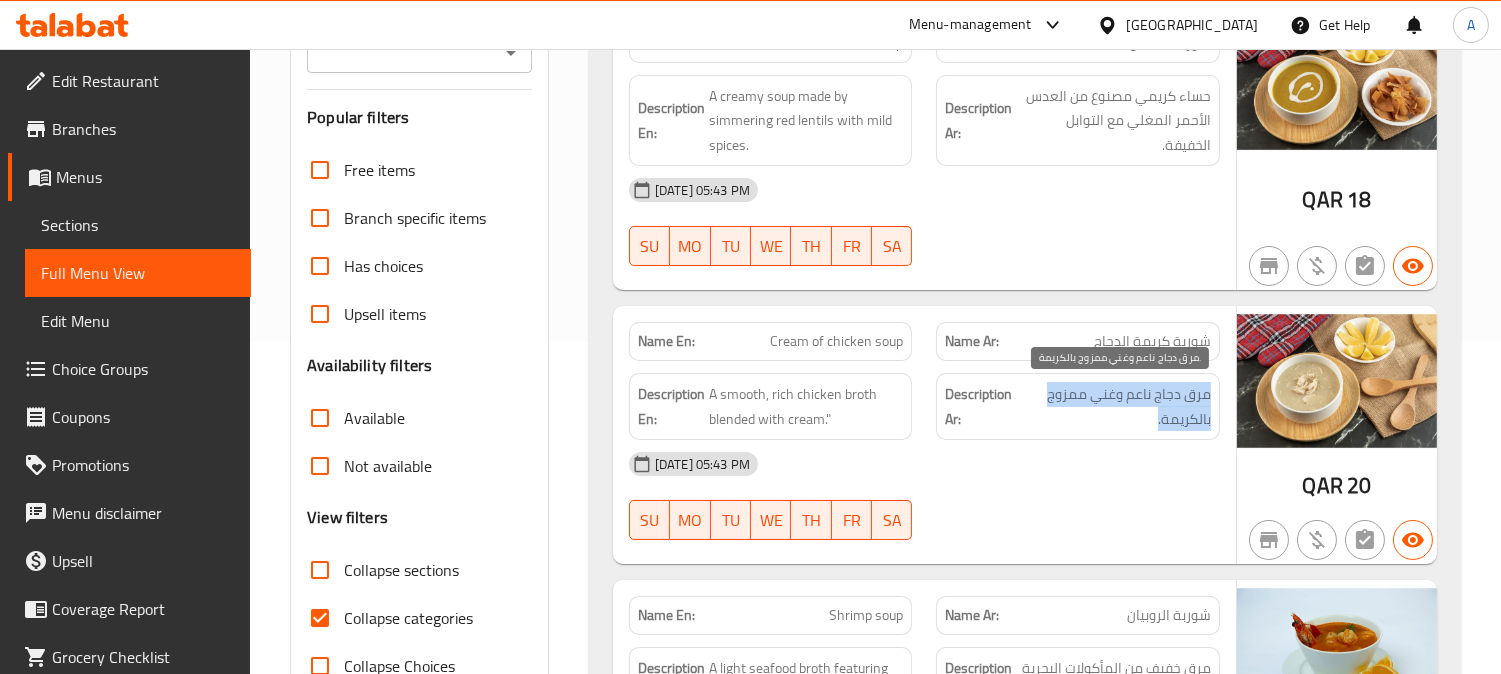 click on "مرق دجاج ناعم وغني ممزوج بالكريمة." at bounding box center (1117, 406) 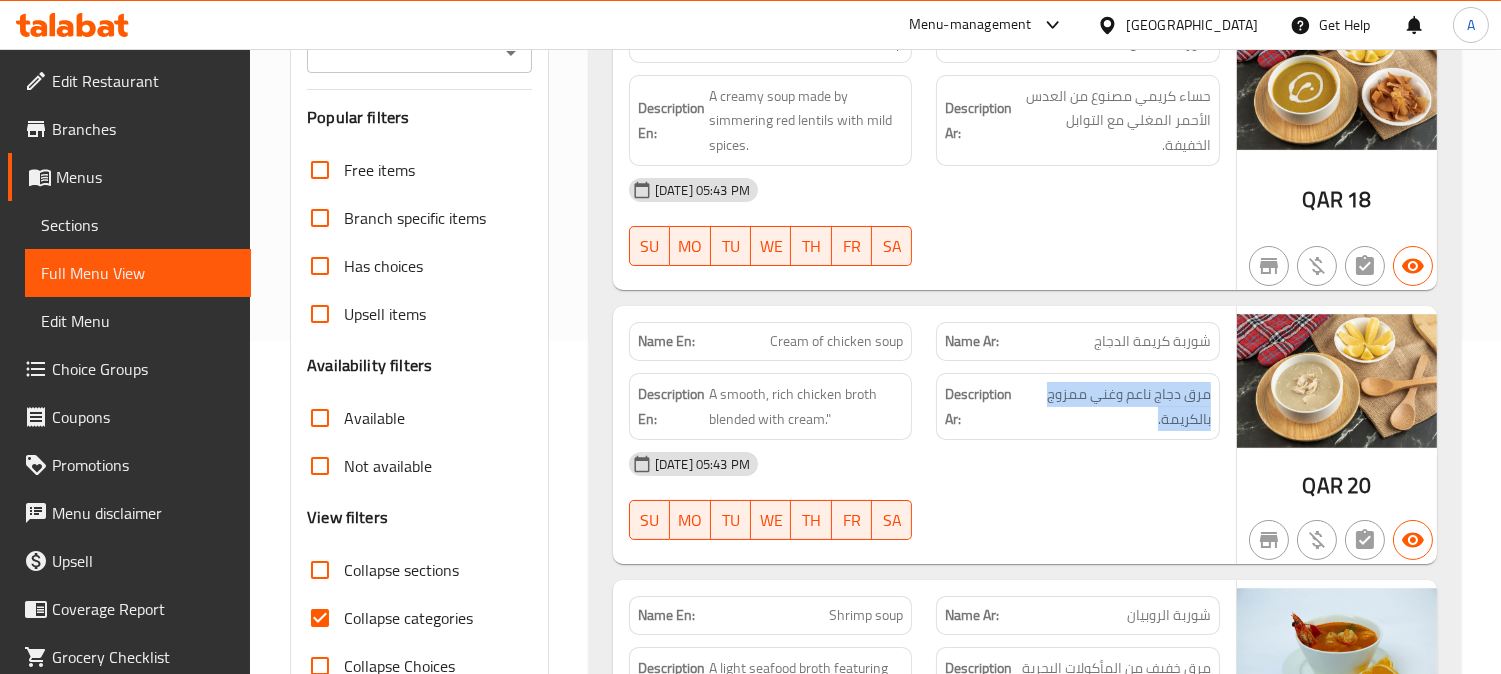 copy on "مرق دجاج ناعم وغني ممزوج بالكريمة." 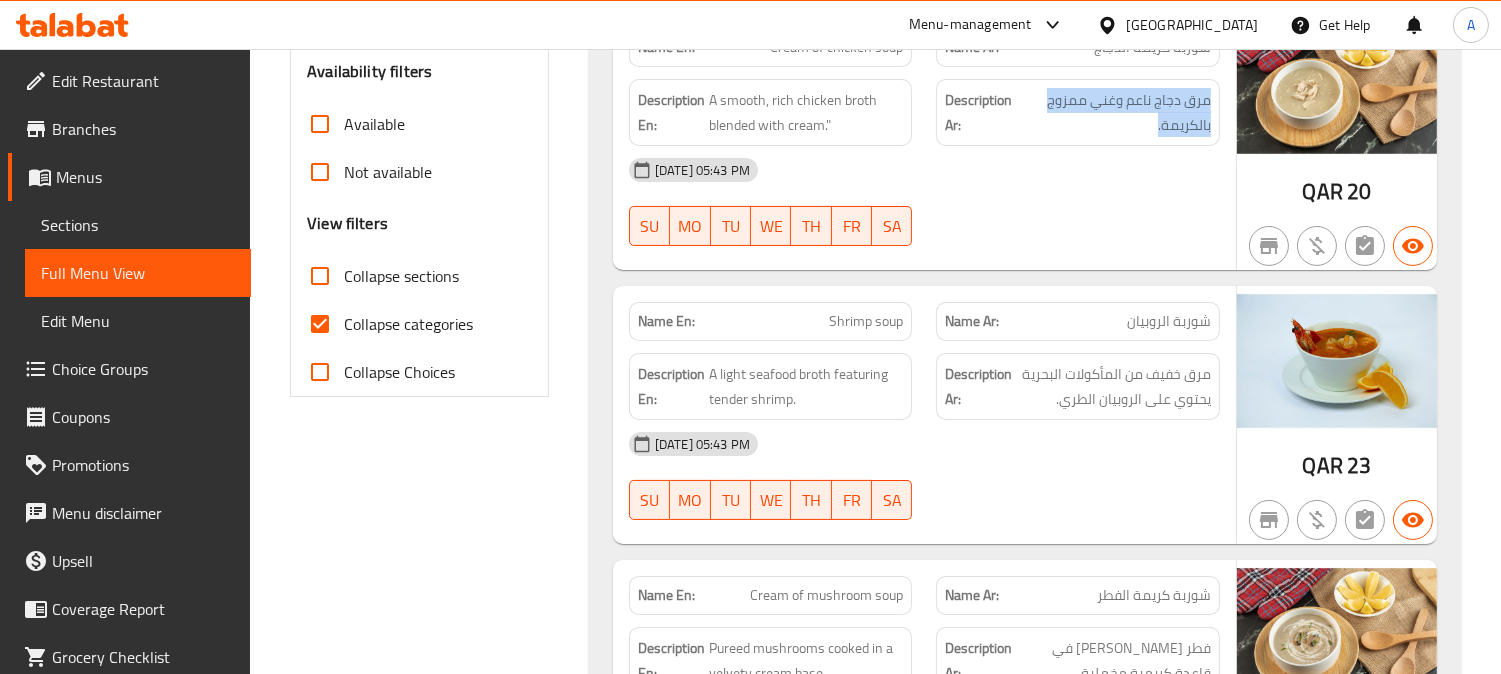 scroll, scrollTop: 666, scrollLeft: 0, axis: vertical 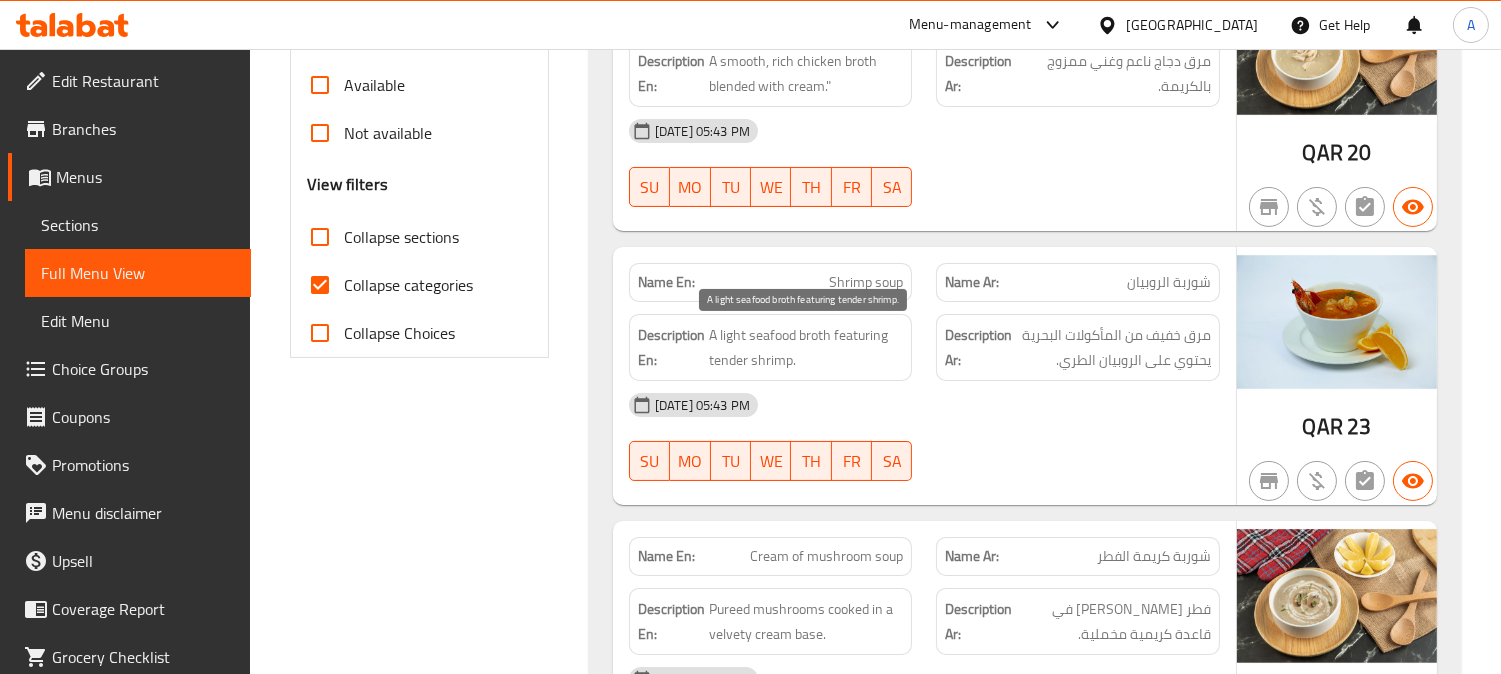 click on "A light seafood broth featuring tender shrimp." at bounding box center (806, 347) 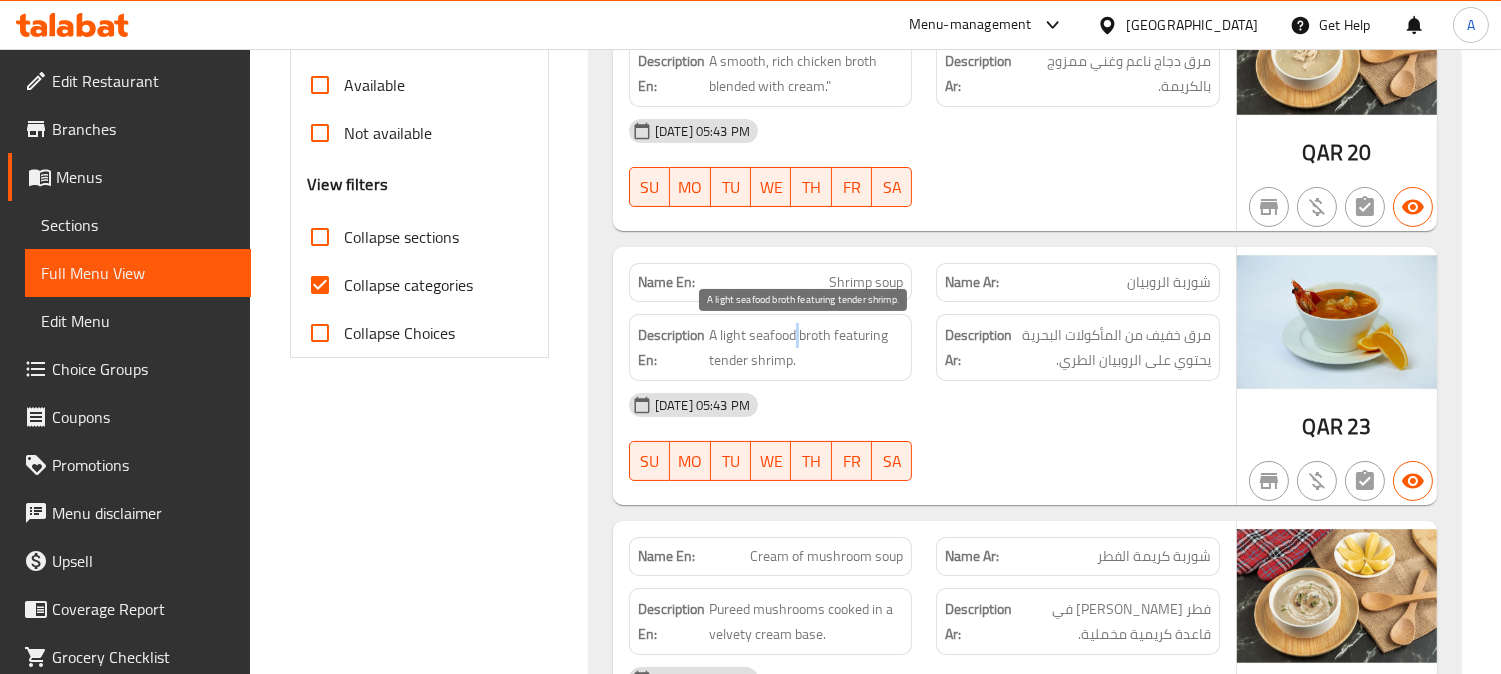 click on "A light seafood broth featuring tender shrimp." at bounding box center [806, 347] 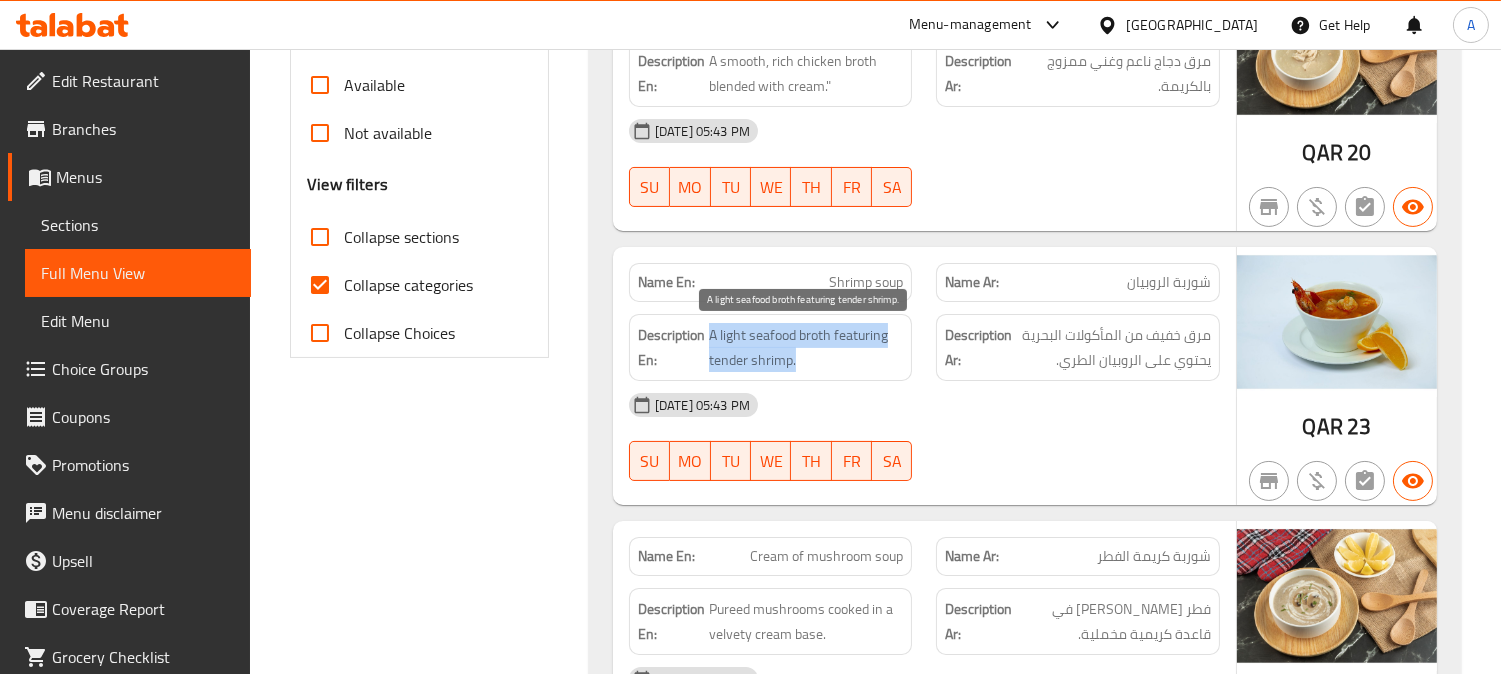 click on "A light seafood broth featuring tender shrimp." at bounding box center [806, 347] 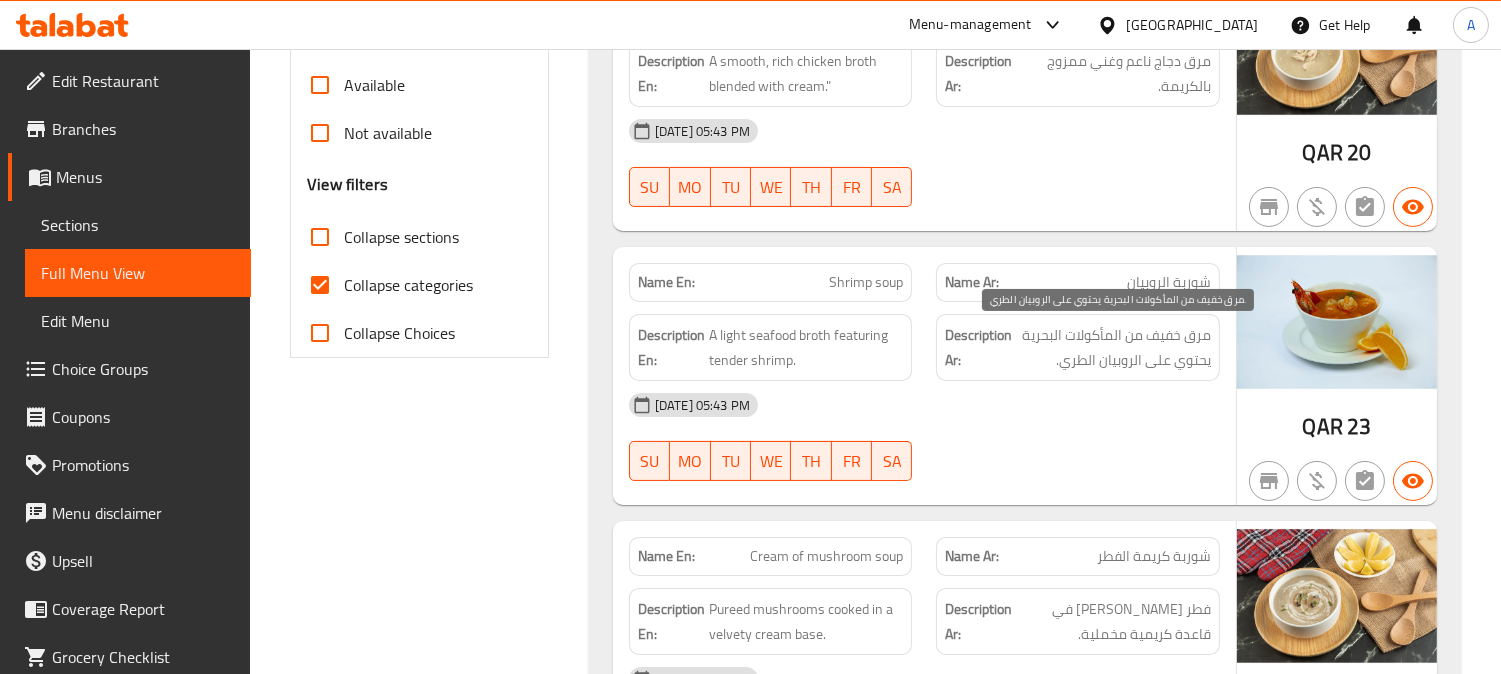 click on "مرق خفيف من المأكولات البحرية يحتوي على الروبيان الطري." at bounding box center (1113, 347) 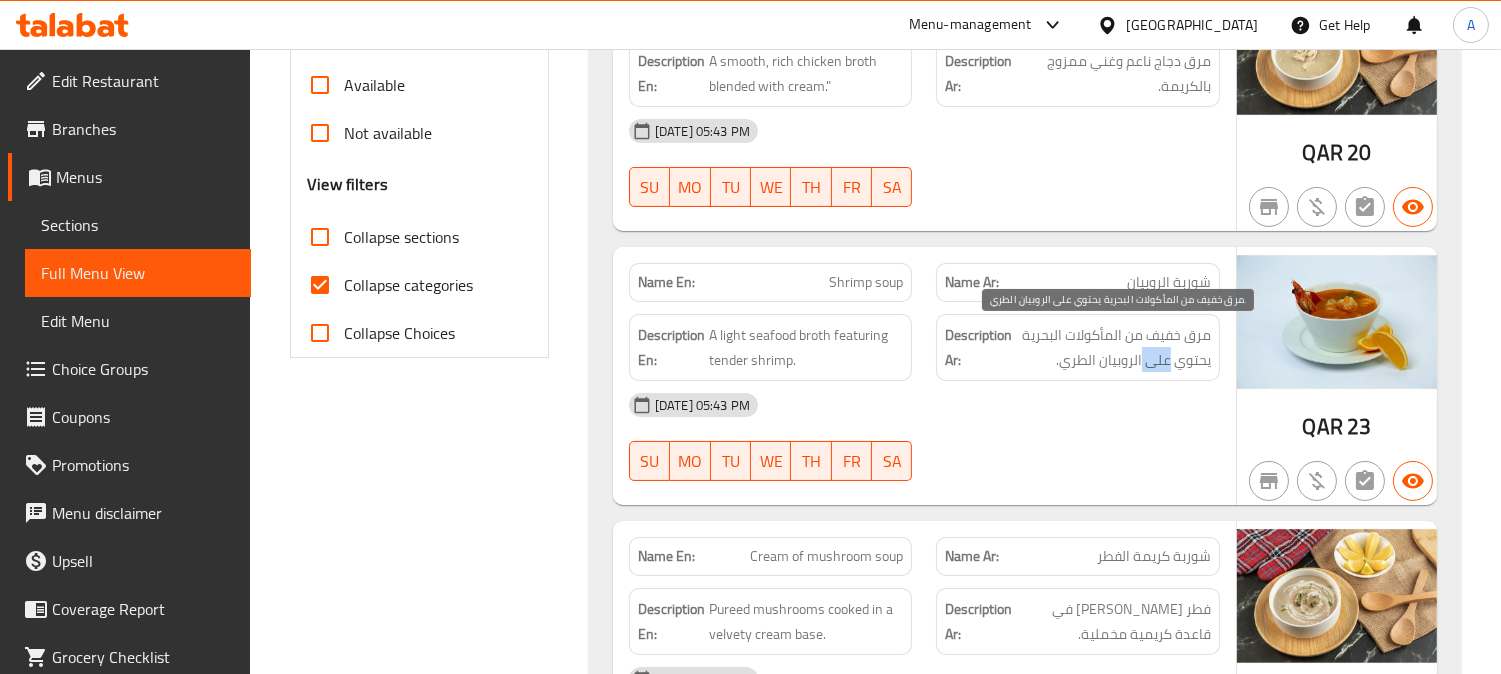 click on "مرق خفيف من المأكولات البحرية يحتوي على الروبيان الطري." at bounding box center [1113, 347] 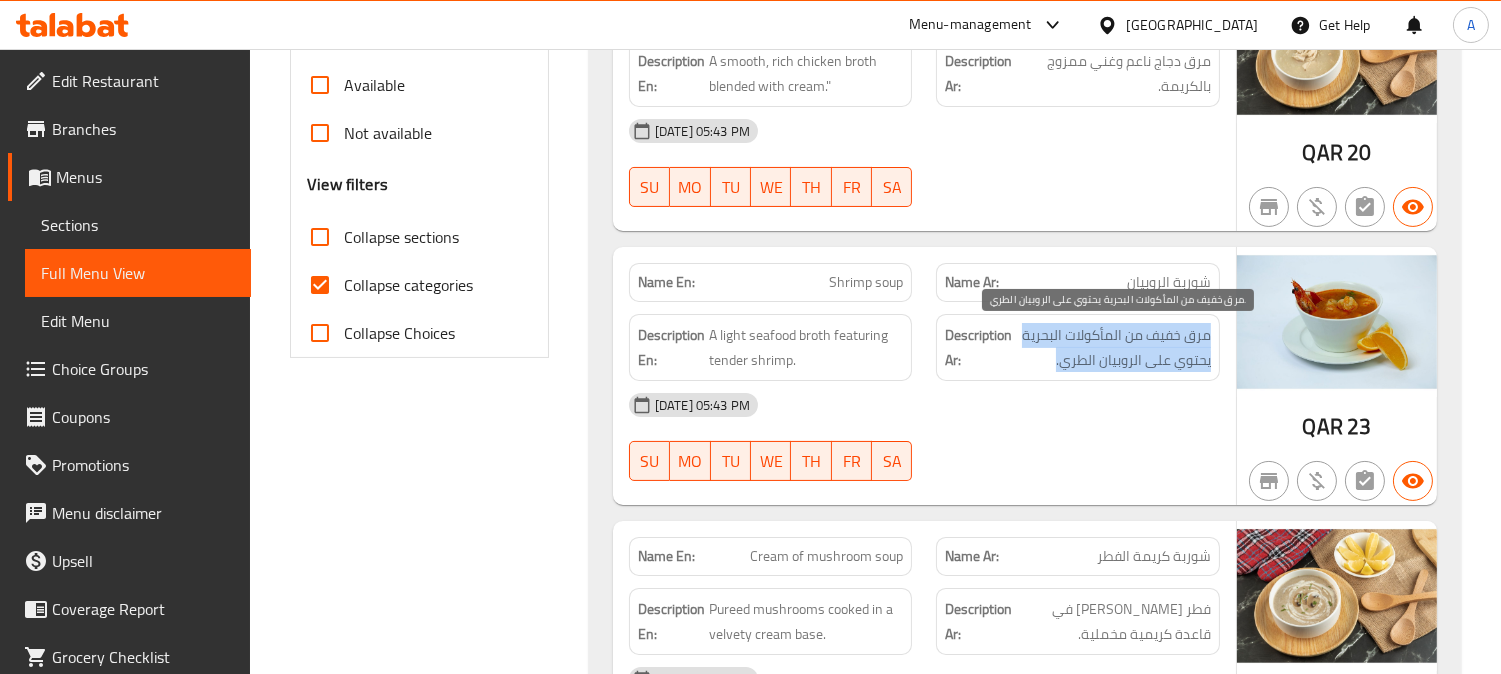 click on "مرق خفيف من المأكولات البحرية يحتوي على الروبيان الطري." at bounding box center [1113, 347] 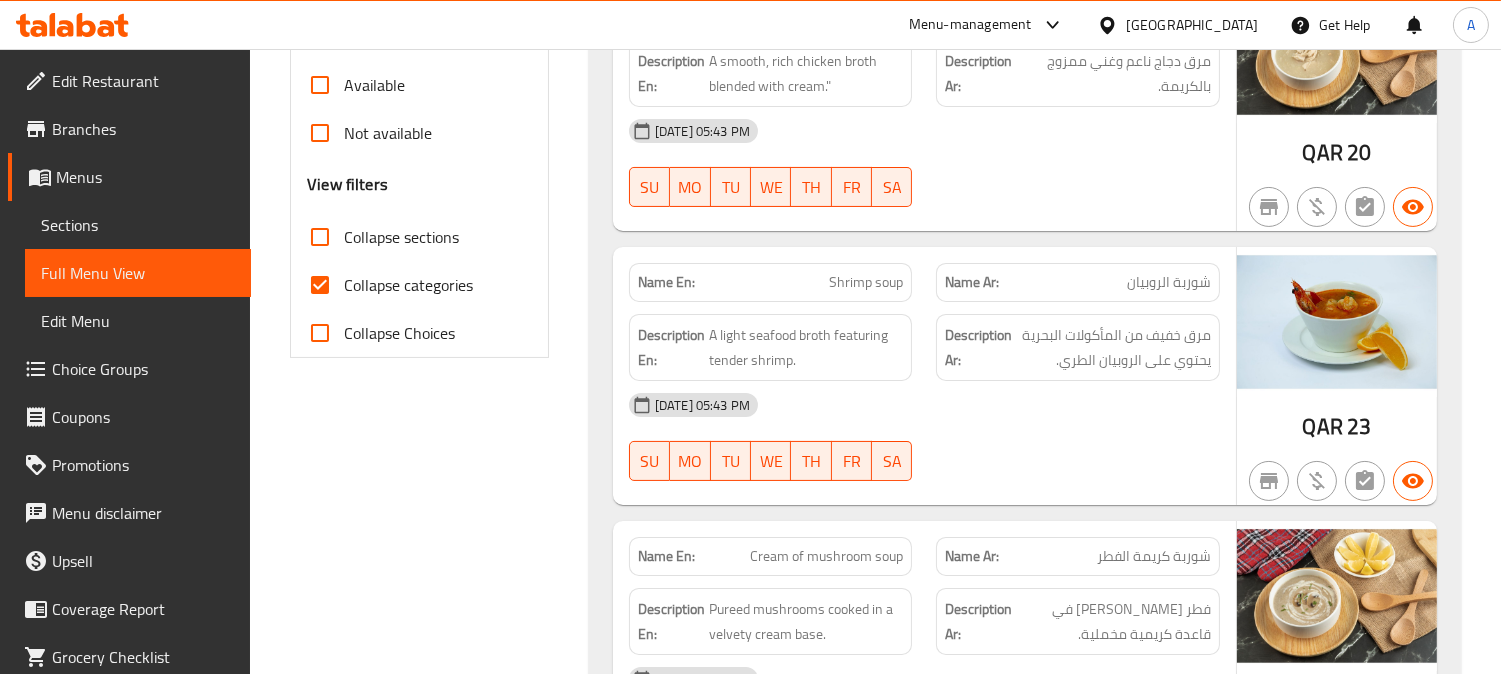 click on "شوربة الروبيان" at bounding box center [1169, 282] 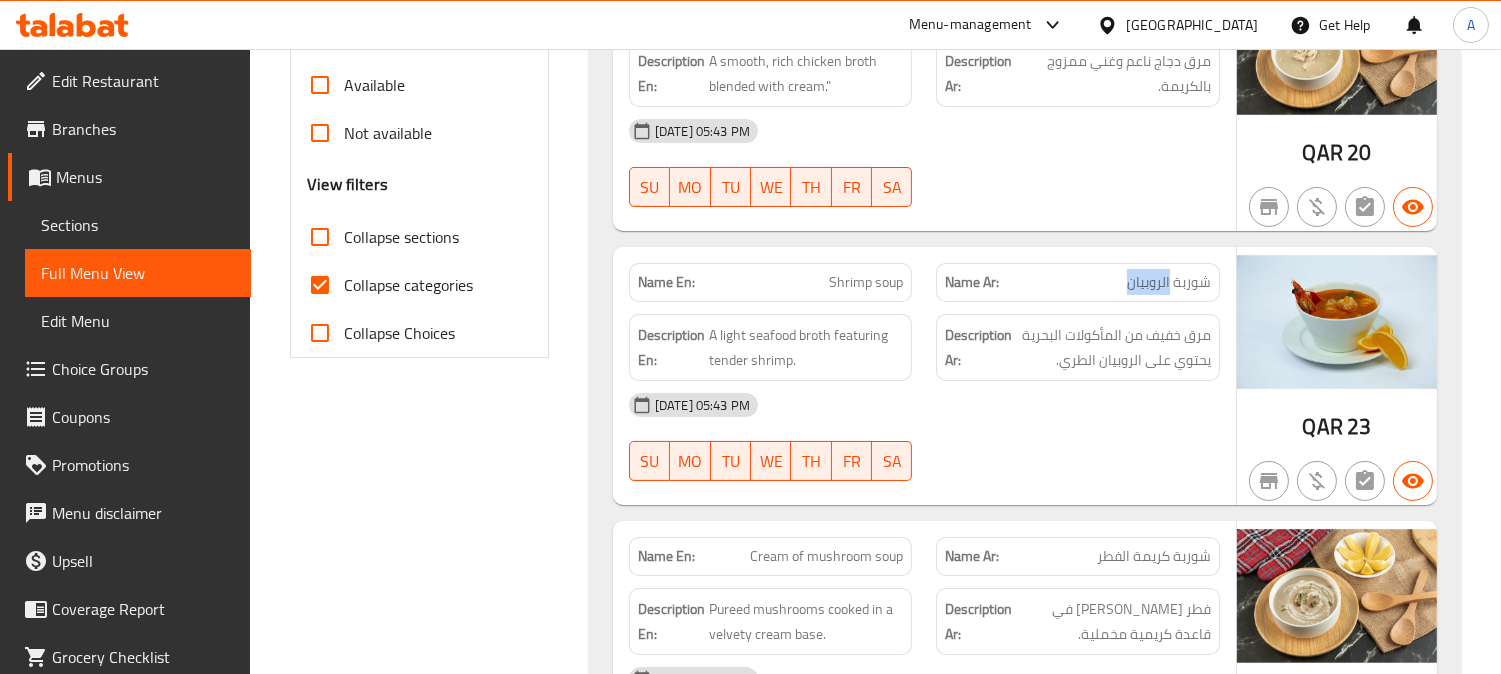 click on "شوربة الروبيان" at bounding box center [1169, 282] 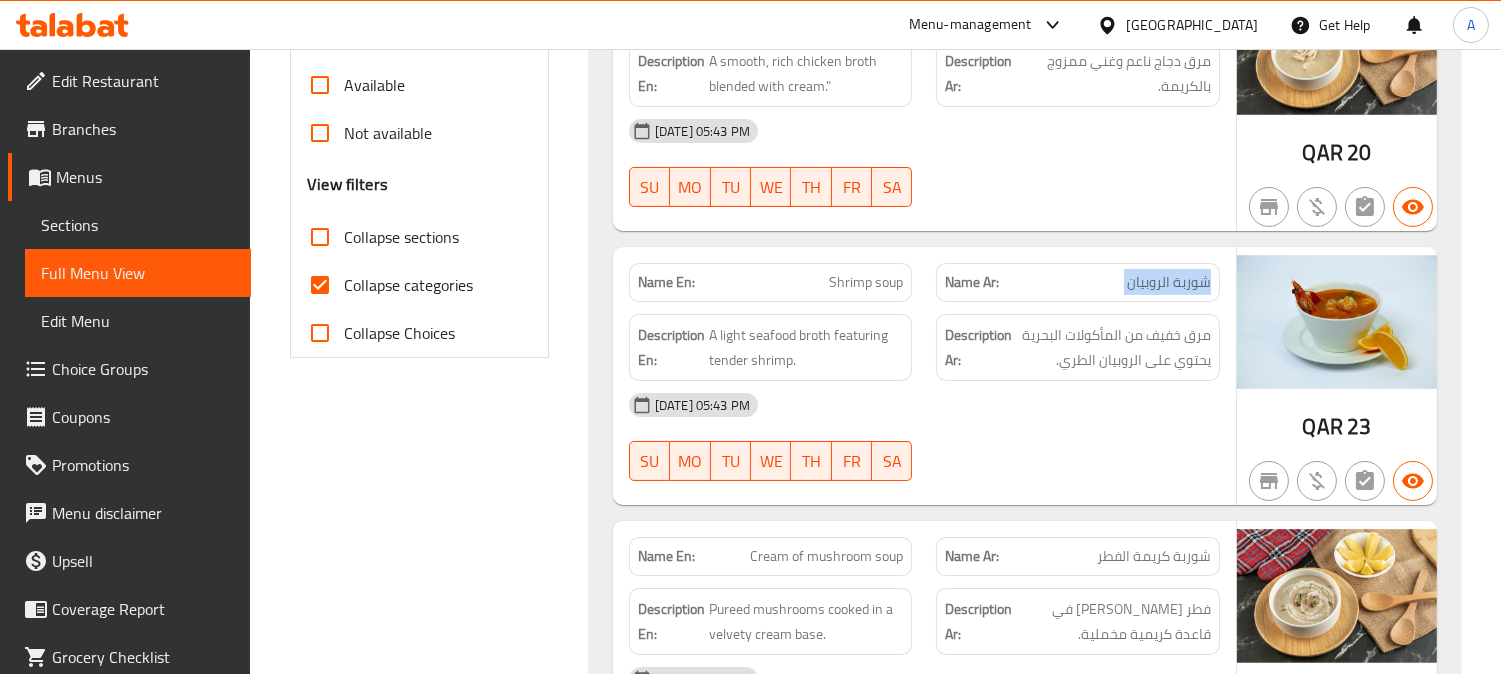 click on "شوربة الروبيان" at bounding box center (1169, 282) 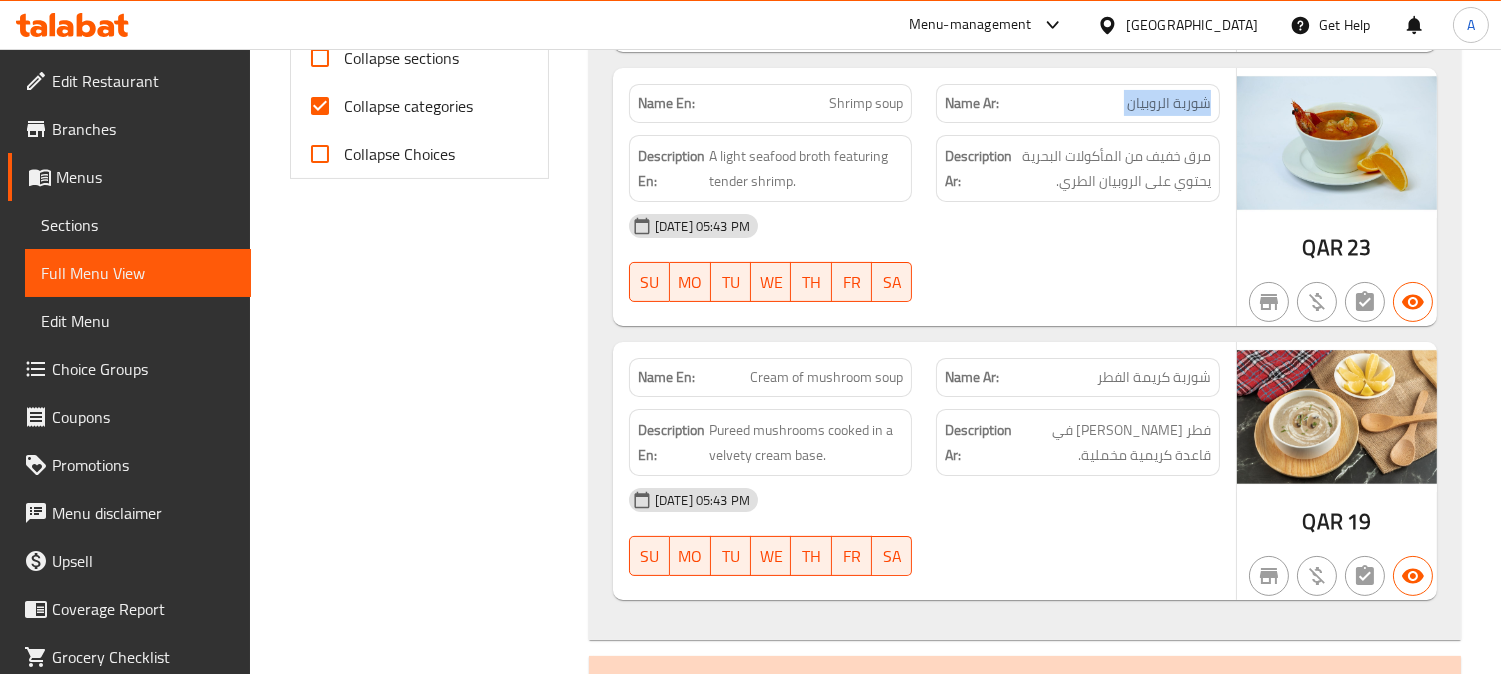 scroll, scrollTop: 888, scrollLeft: 0, axis: vertical 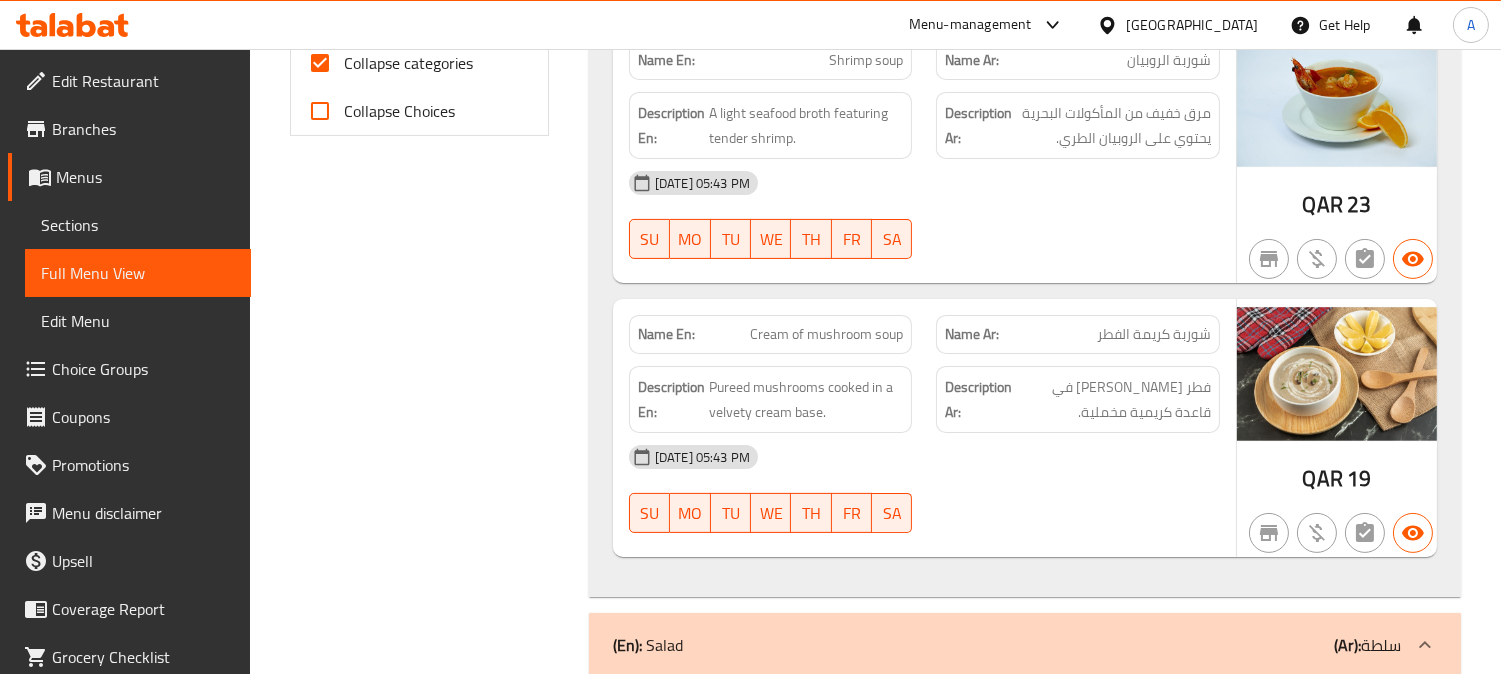 click on "Pureed mushrooms cooked in a velvety cream base." at bounding box center [806, 399] 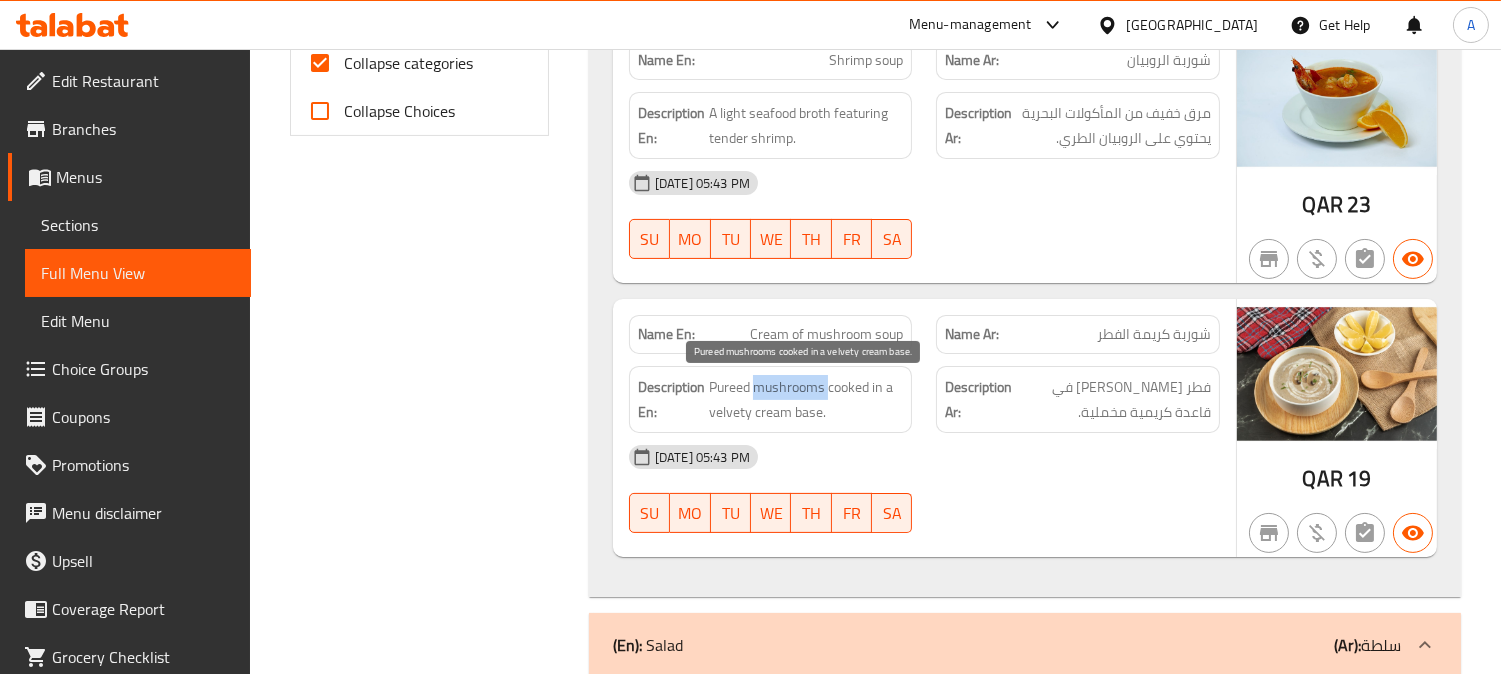 click on "Pureed mushrooms cooked in a velvety cream base." at bounding box center (806, 399) 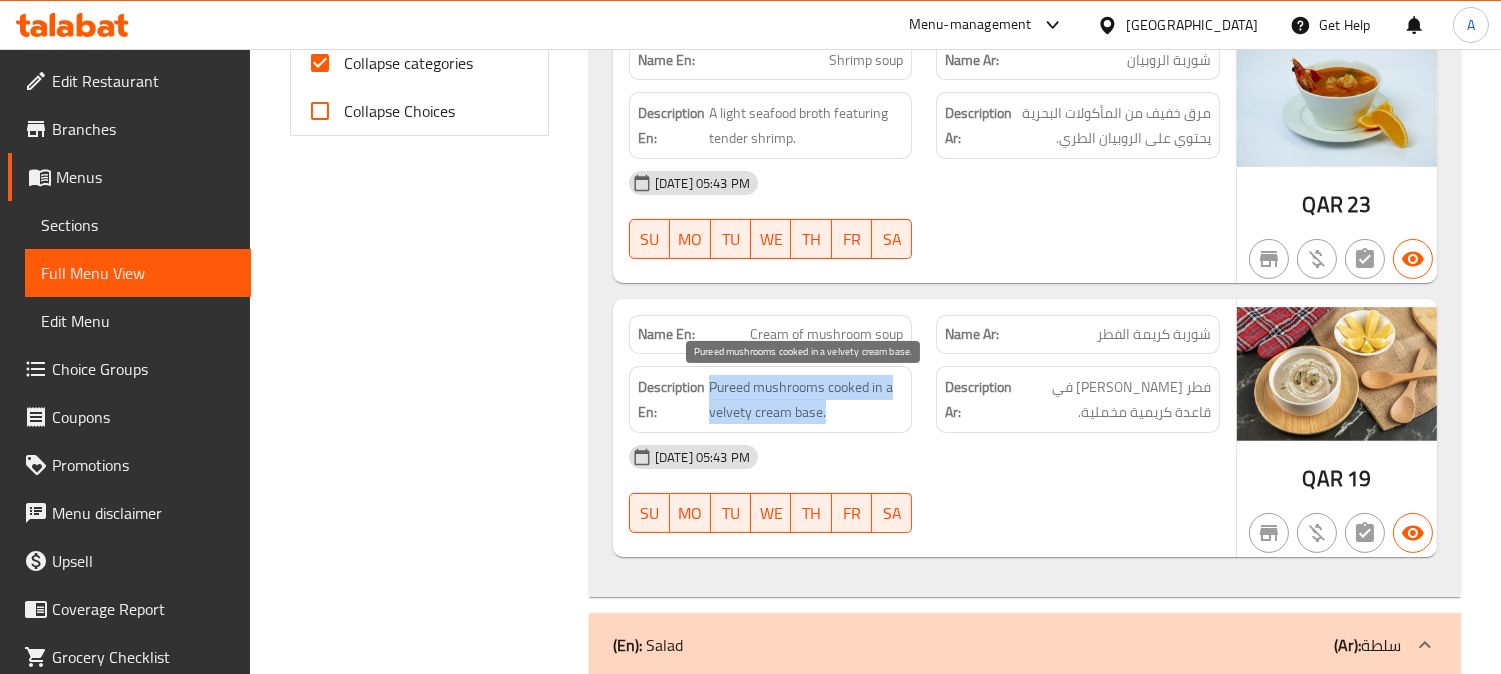 click on "Pureed mushrooms cooked in a velvety cream base." at bounding box center [806, 399] 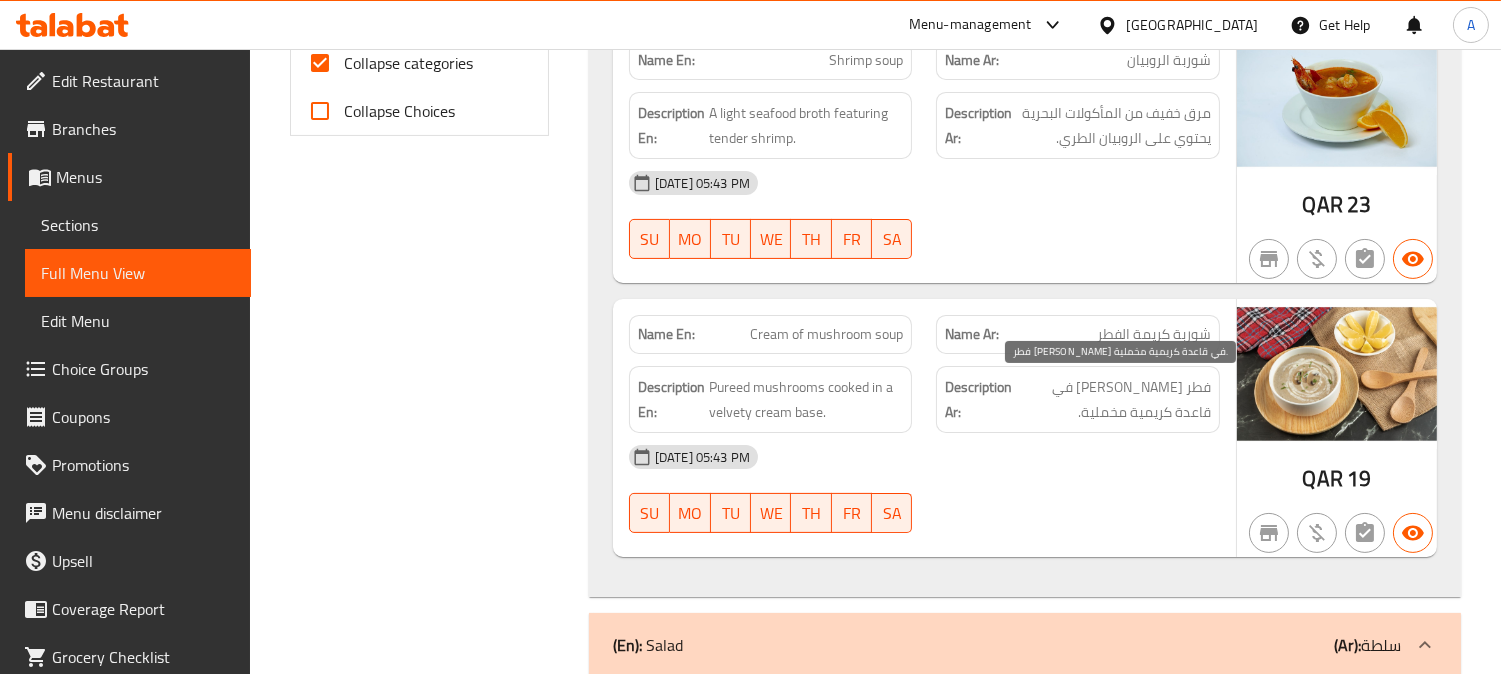 click on "فطر [PERSON_NAME] في قاعدة كريمية مخملية." at bounding box center [1113, 399] 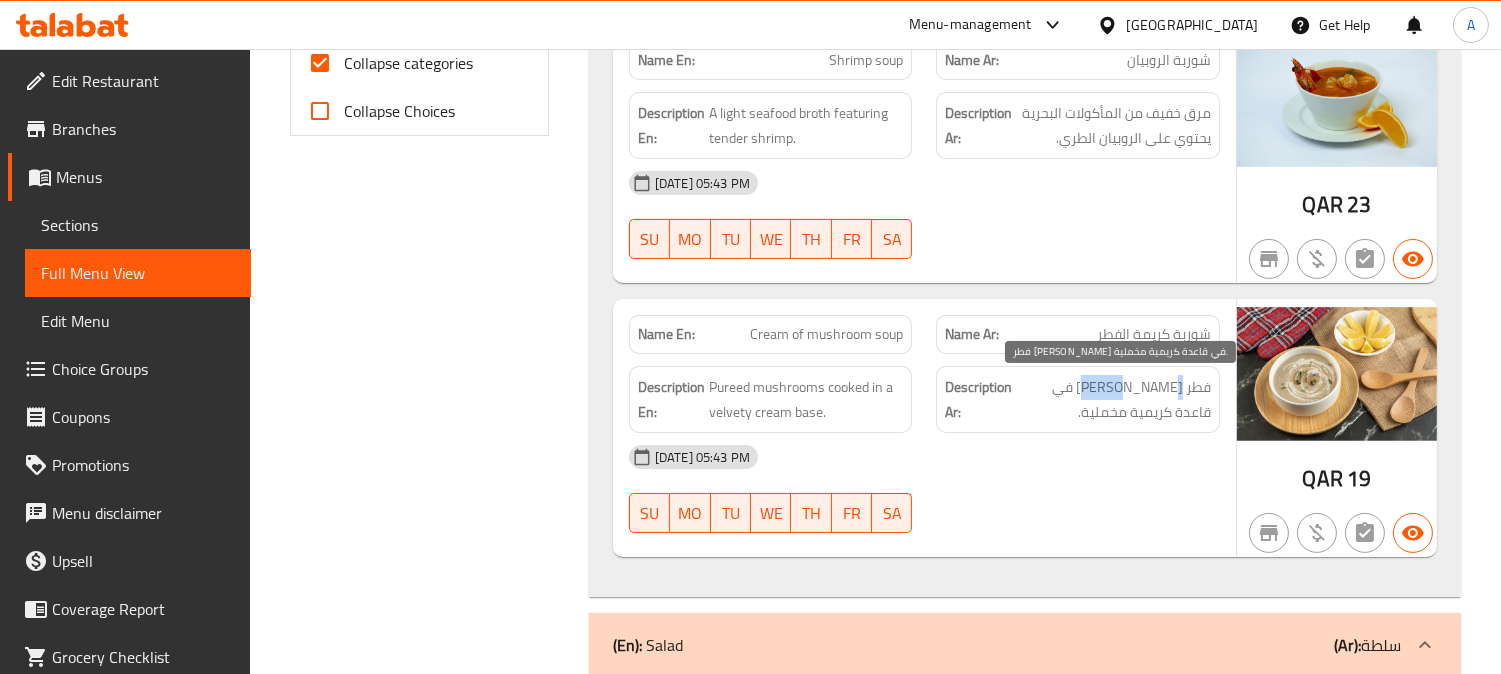 click on "فطر [PERSON_NAME] في قاعدة كريمية مخملية." at bounding box center (1113, 399) 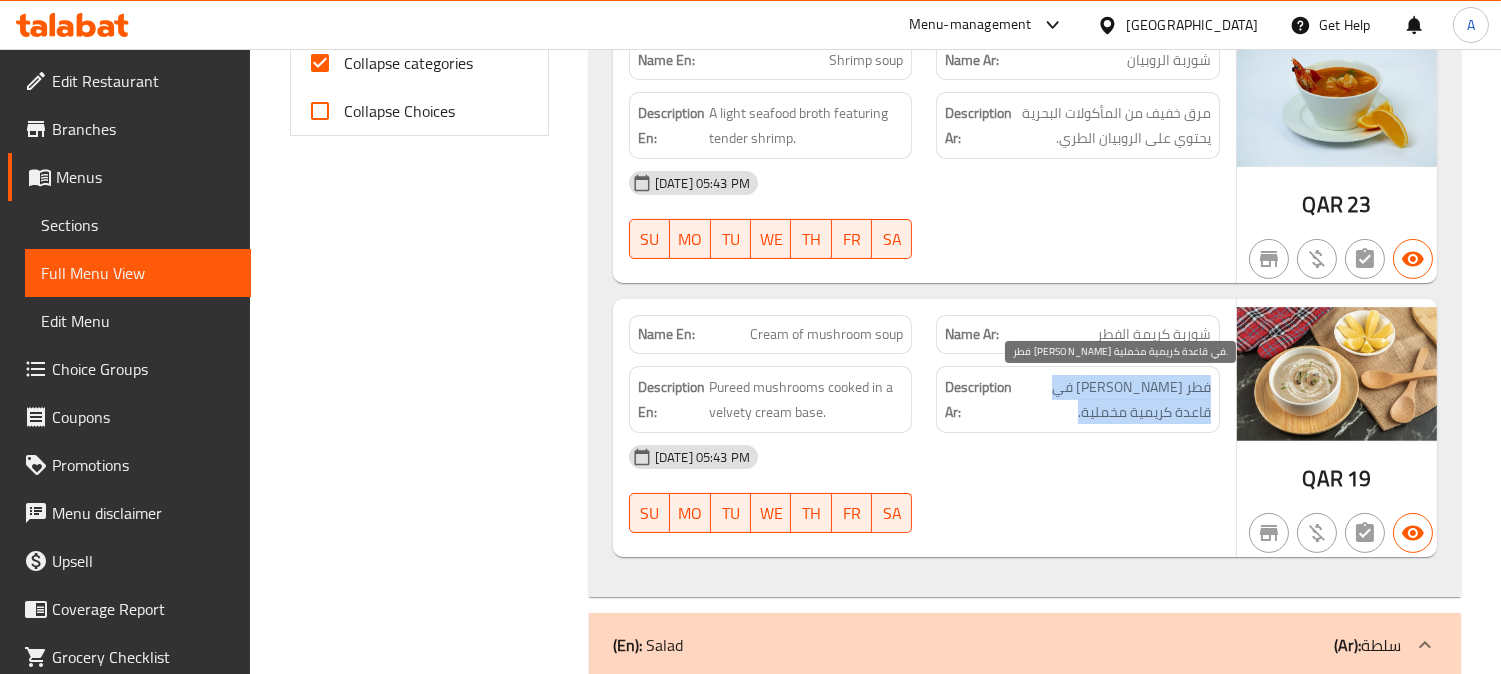 click on "فطر [PERSON_NAME] في قاعدة كريمية مخملية." at bounding box center (1113, 399) 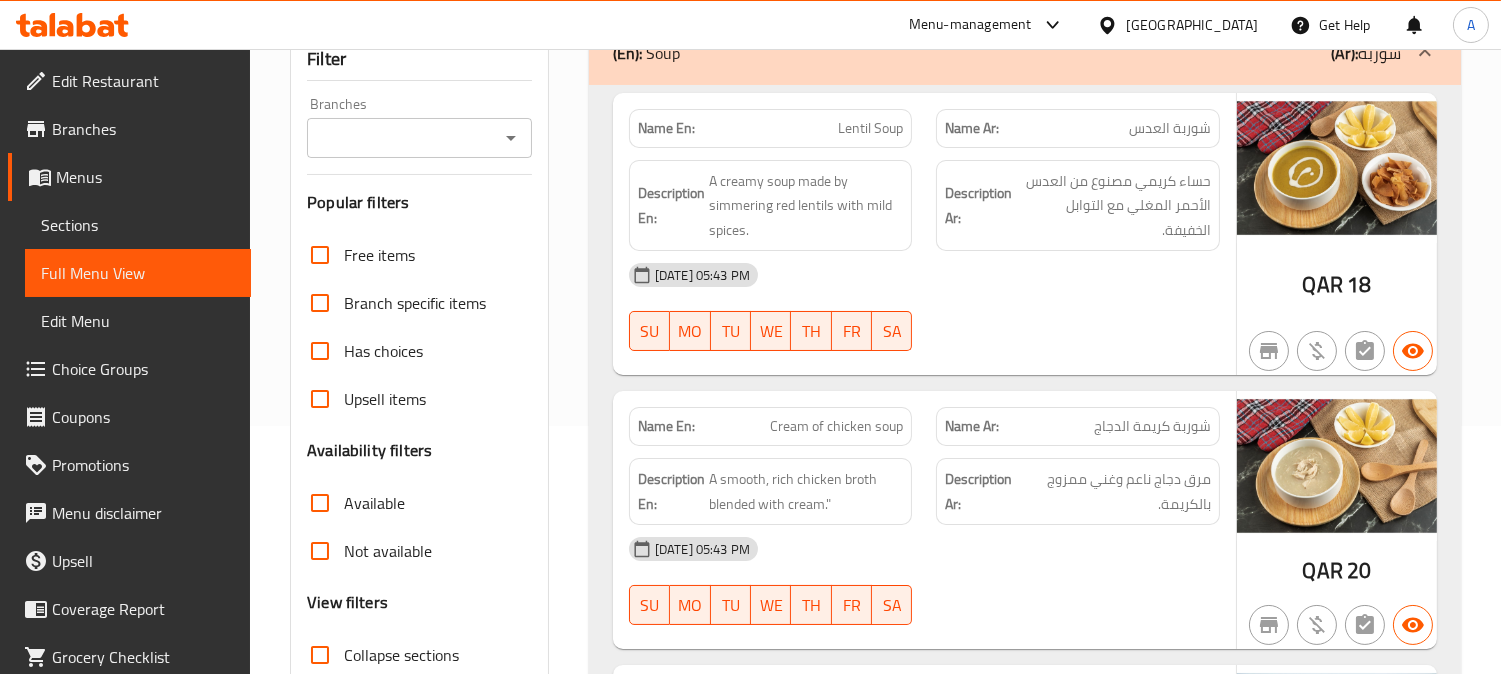 scroll, scrollTop: 0, scrollLeft: 0, axis: both 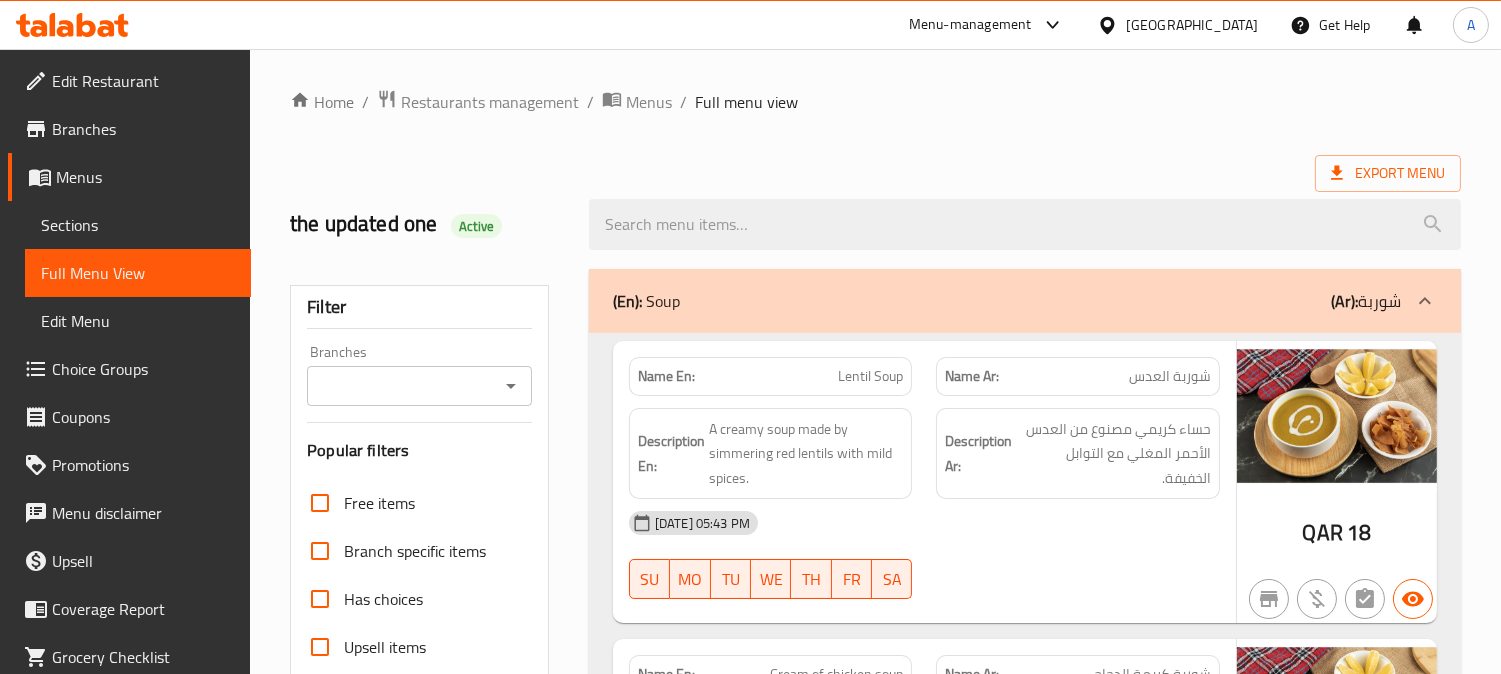 click on "(En):   Soup (Ar): شوربة" at bounding box center [1007, 301] 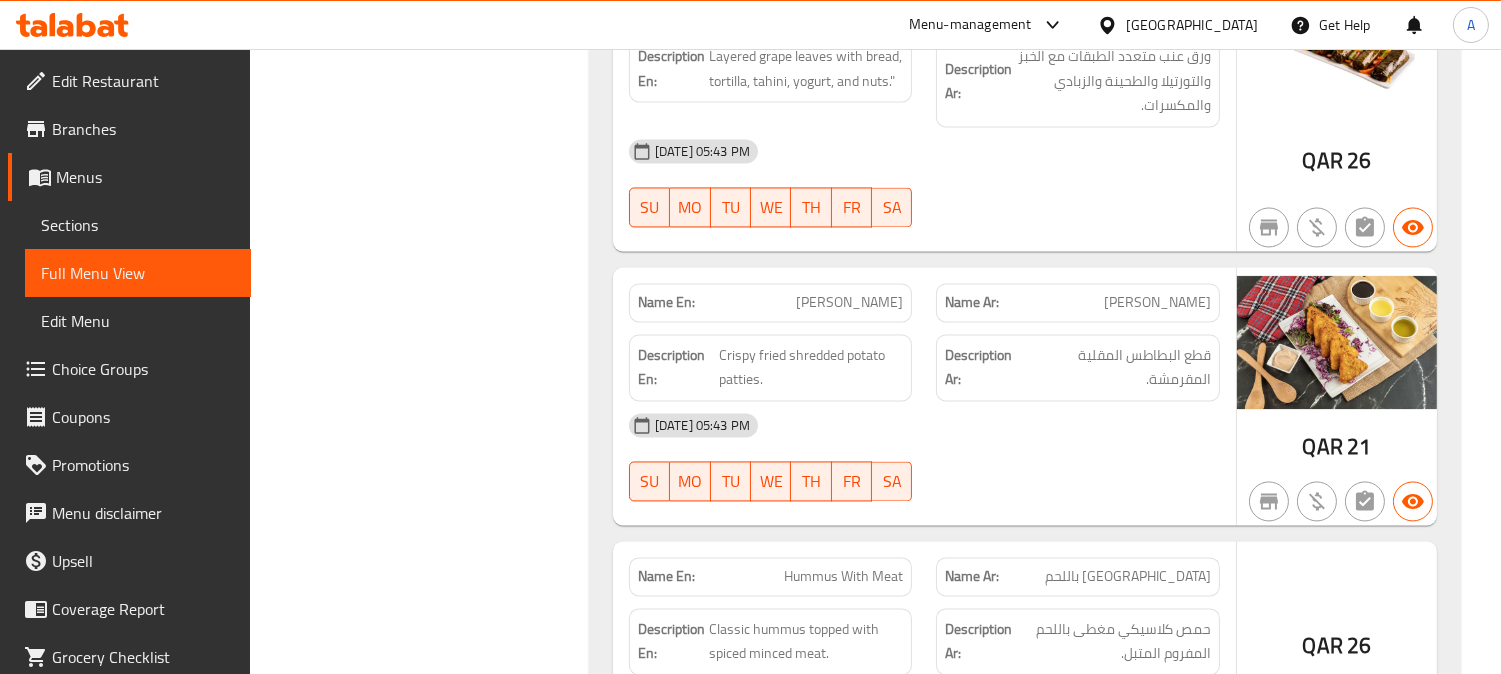 scroll, scrollTop: 7222, scrollLeft: 0, axis: vertical 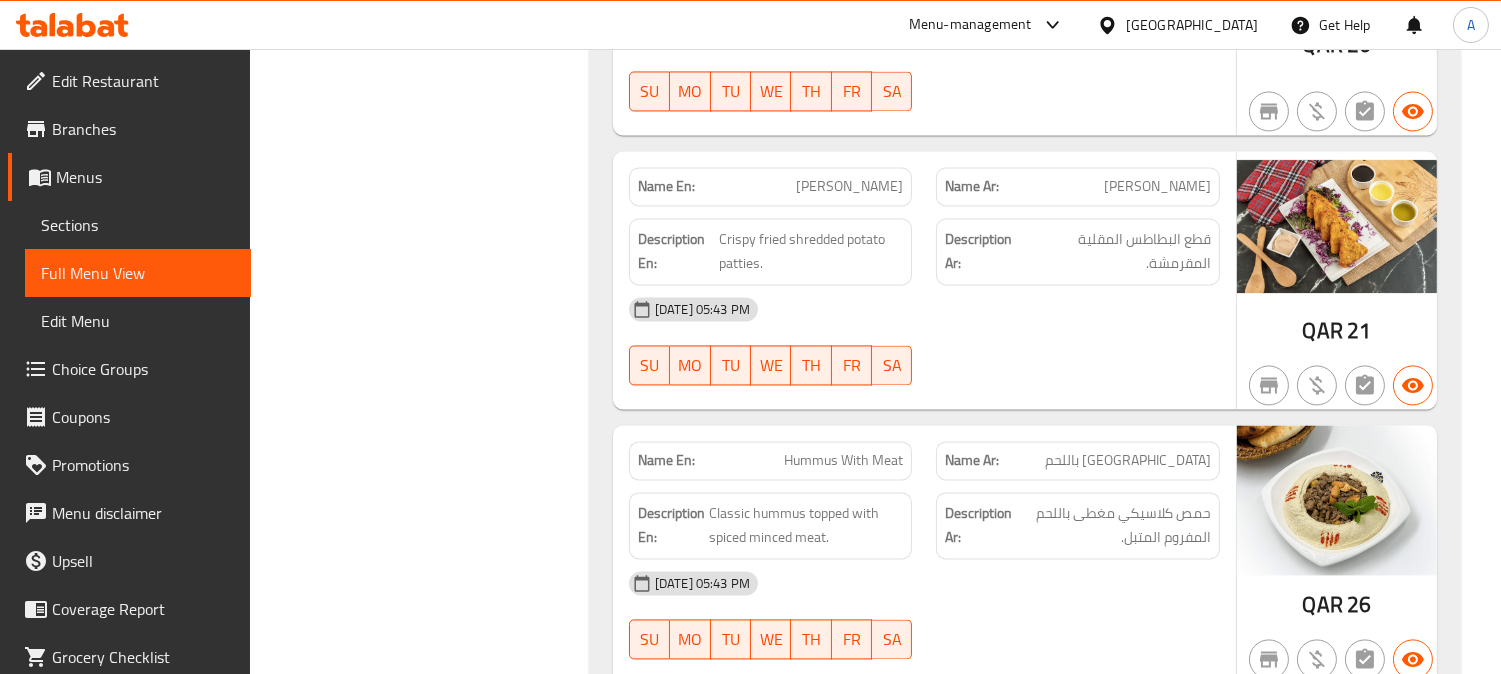 click on "Filter Branches Branches Popular filters Free items Branch specific items Has choices Upsell items Availability filters Available Not available View filters Collapse sections Collapse categories Collapse Choices" at bounding box center [427, 7342] 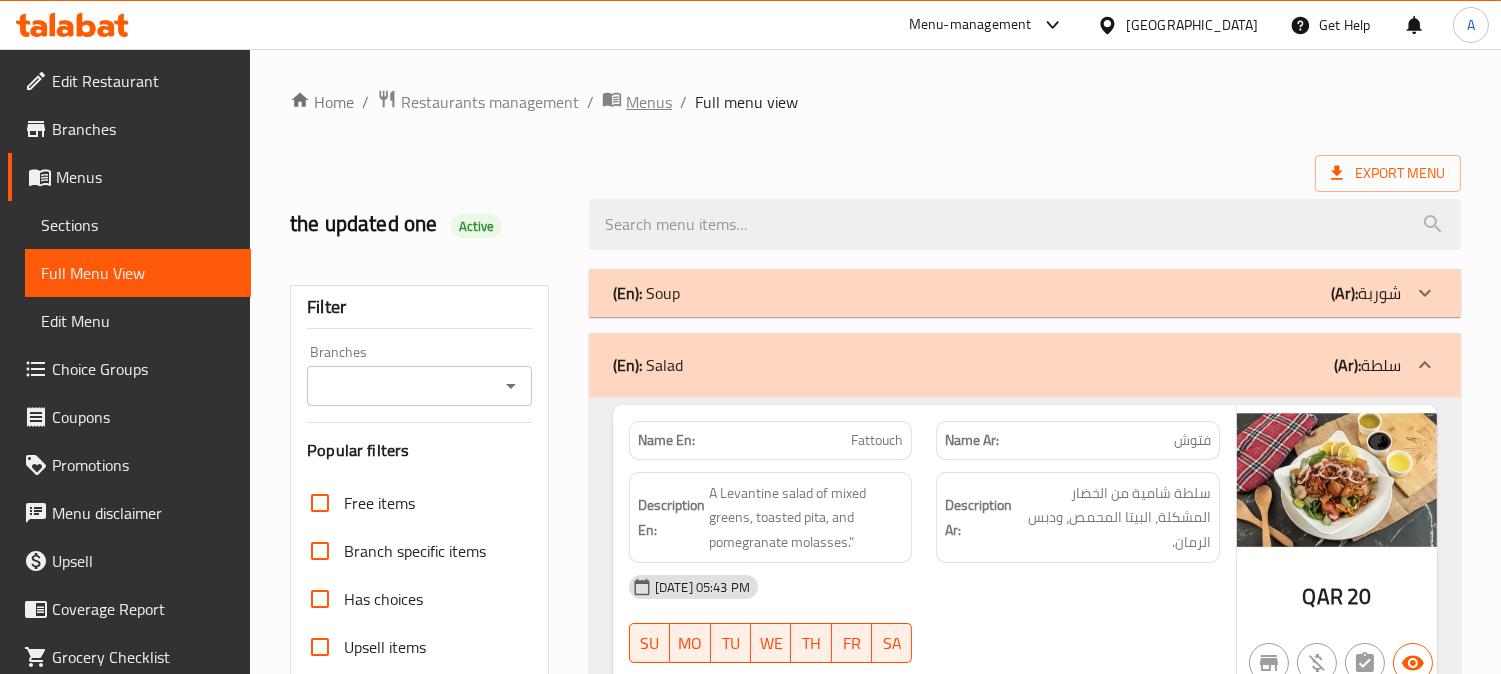 click on "Menus" at bounding box center (649, 102) 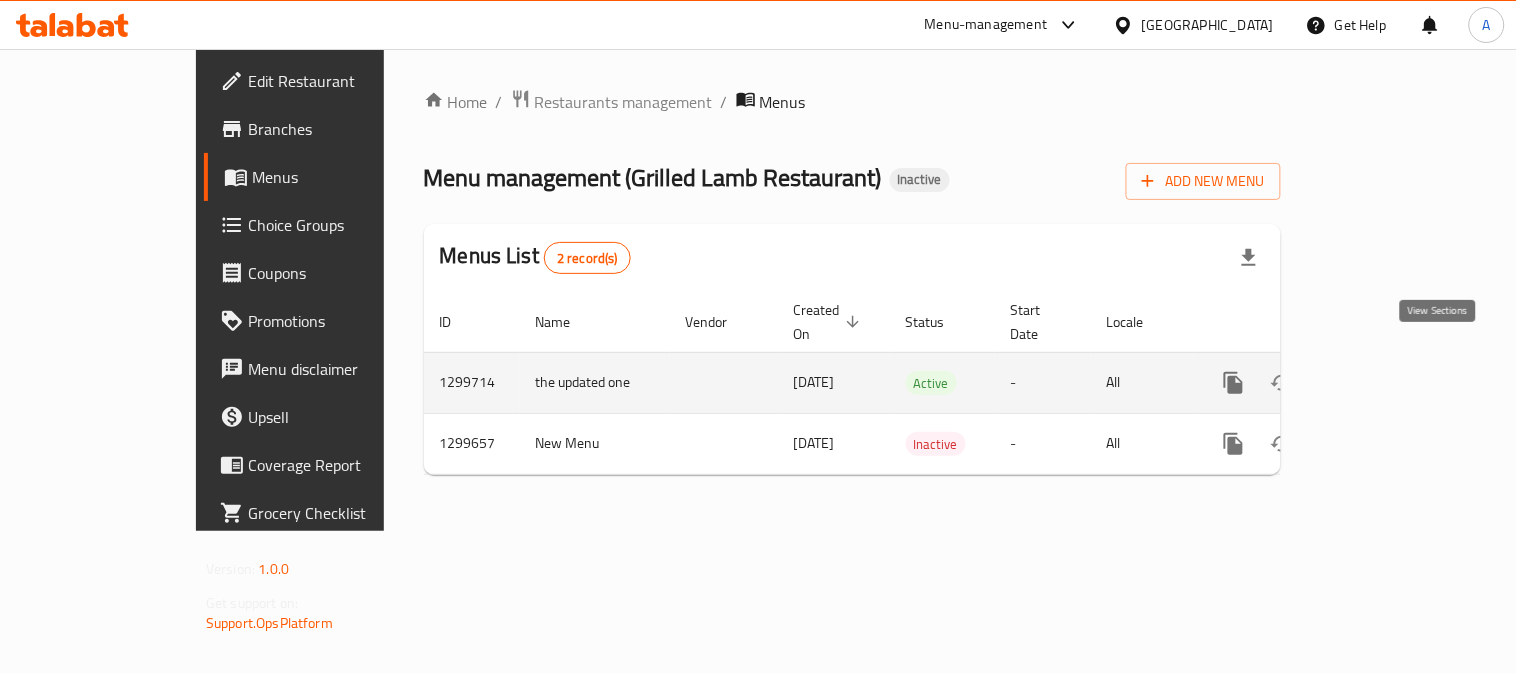 click 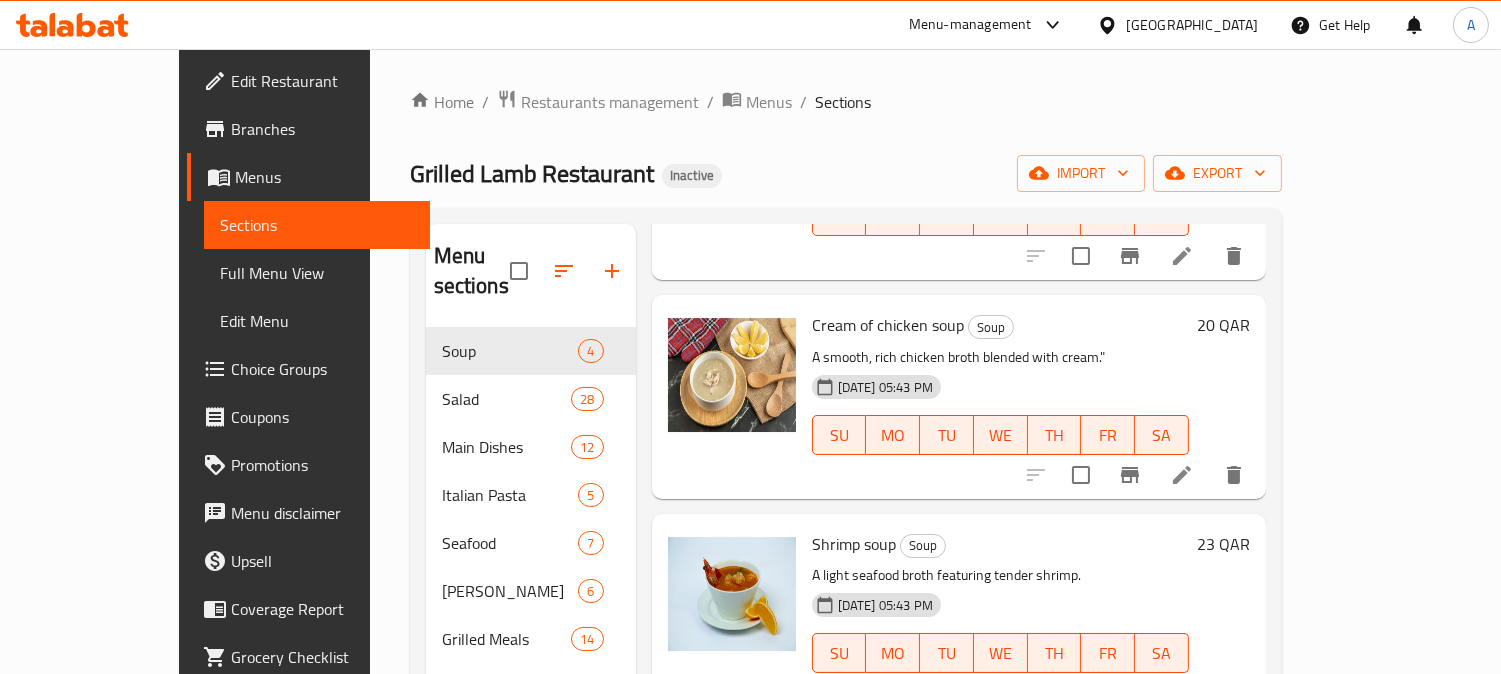 scroll, scrollTop: 248, scrollLeft: 0, axis: vertical 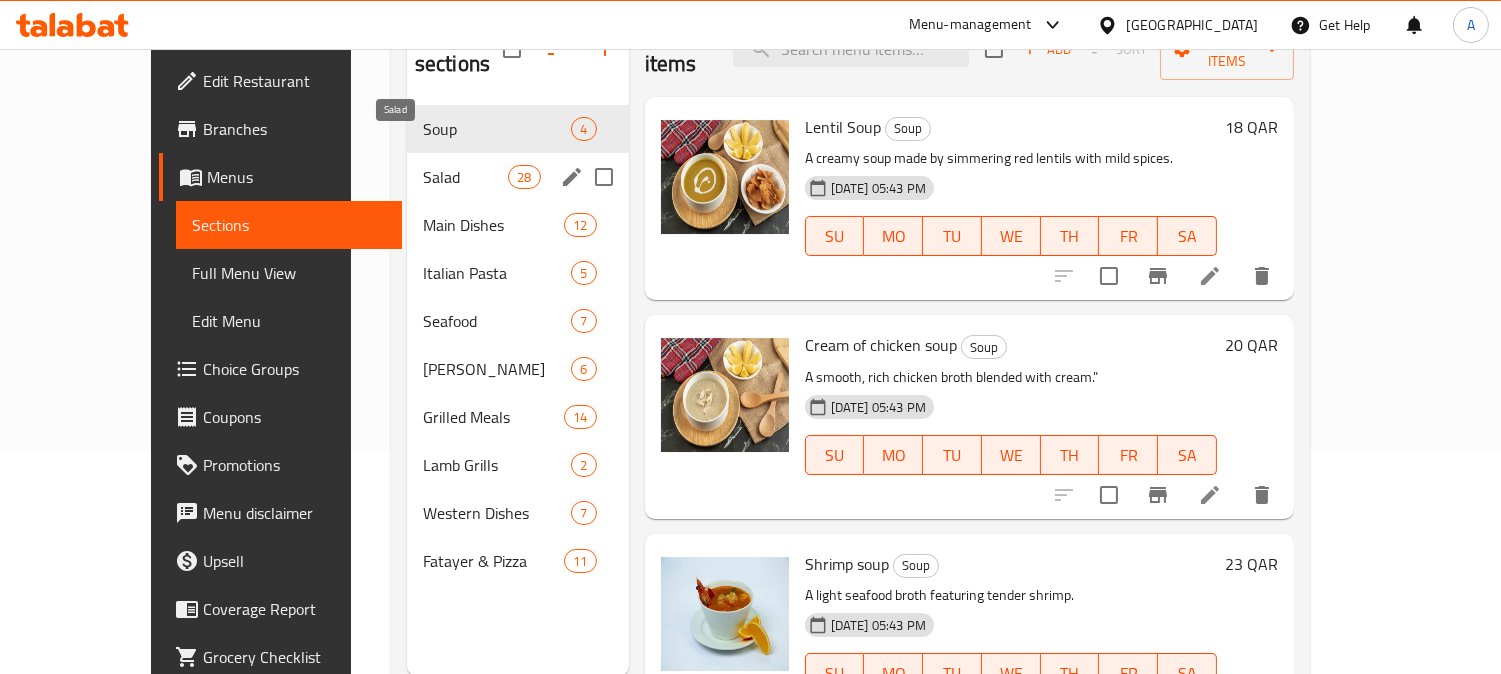 click on "Salad" at bounding box center [465, 177] 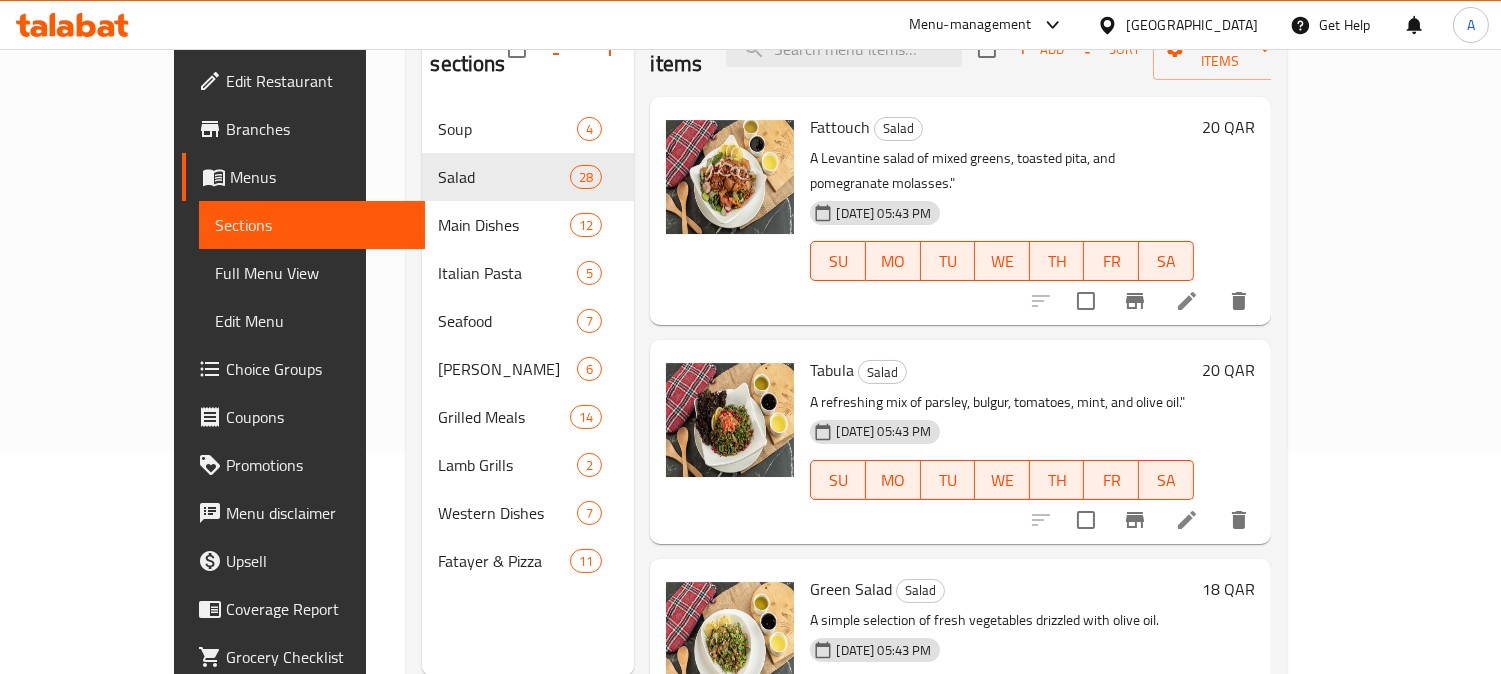 scroll, scrollTop: 666, scrollLeft: 0, axis: vertical 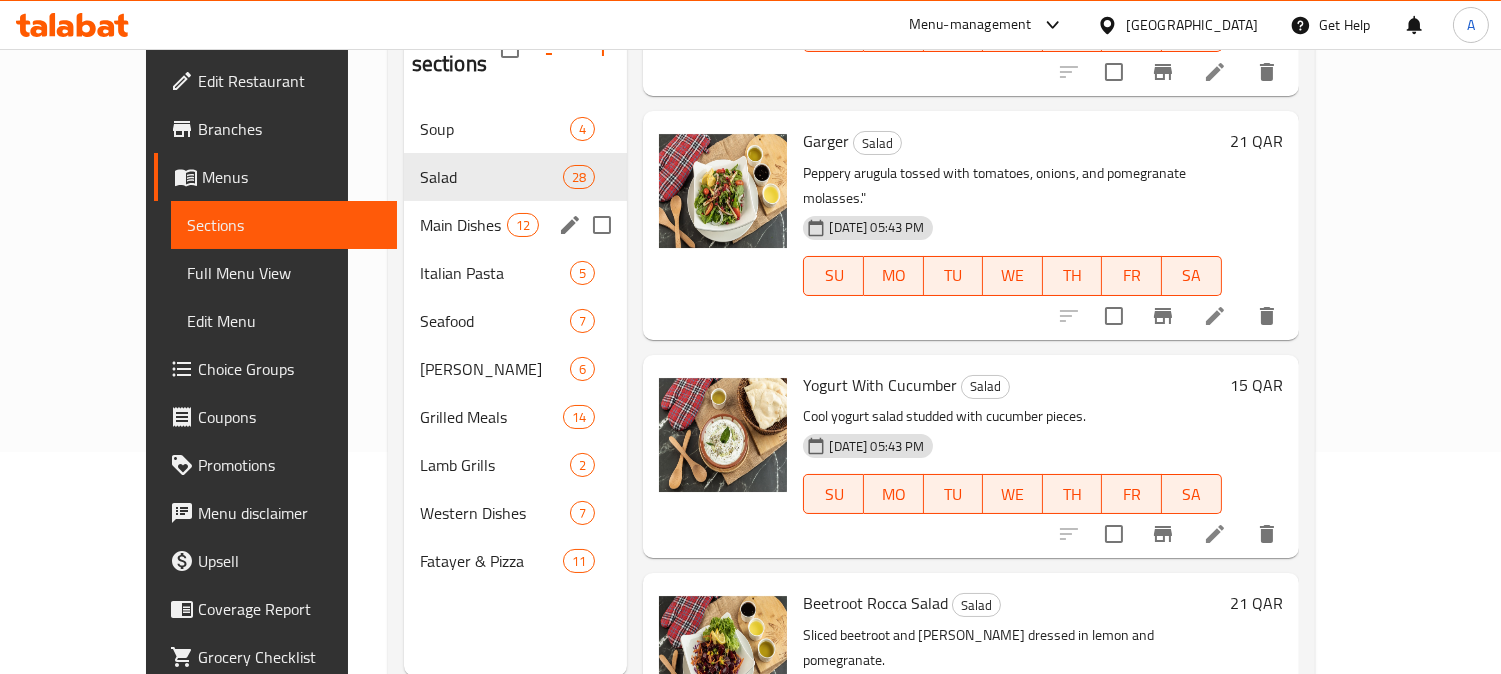 click on "Main Dishes" at bounding box center (463, 225) 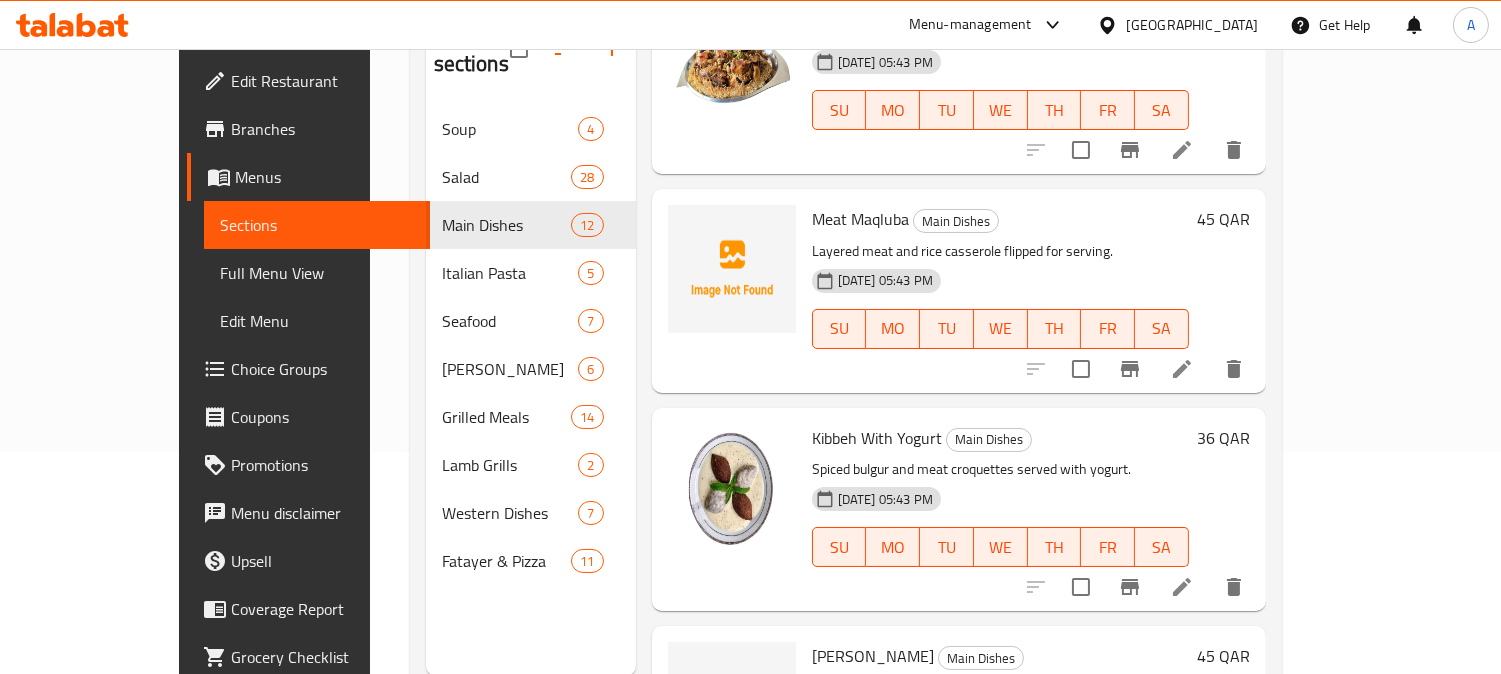 scroll, scrollTop: 1995, scrollLeft: 0, axis: vertical 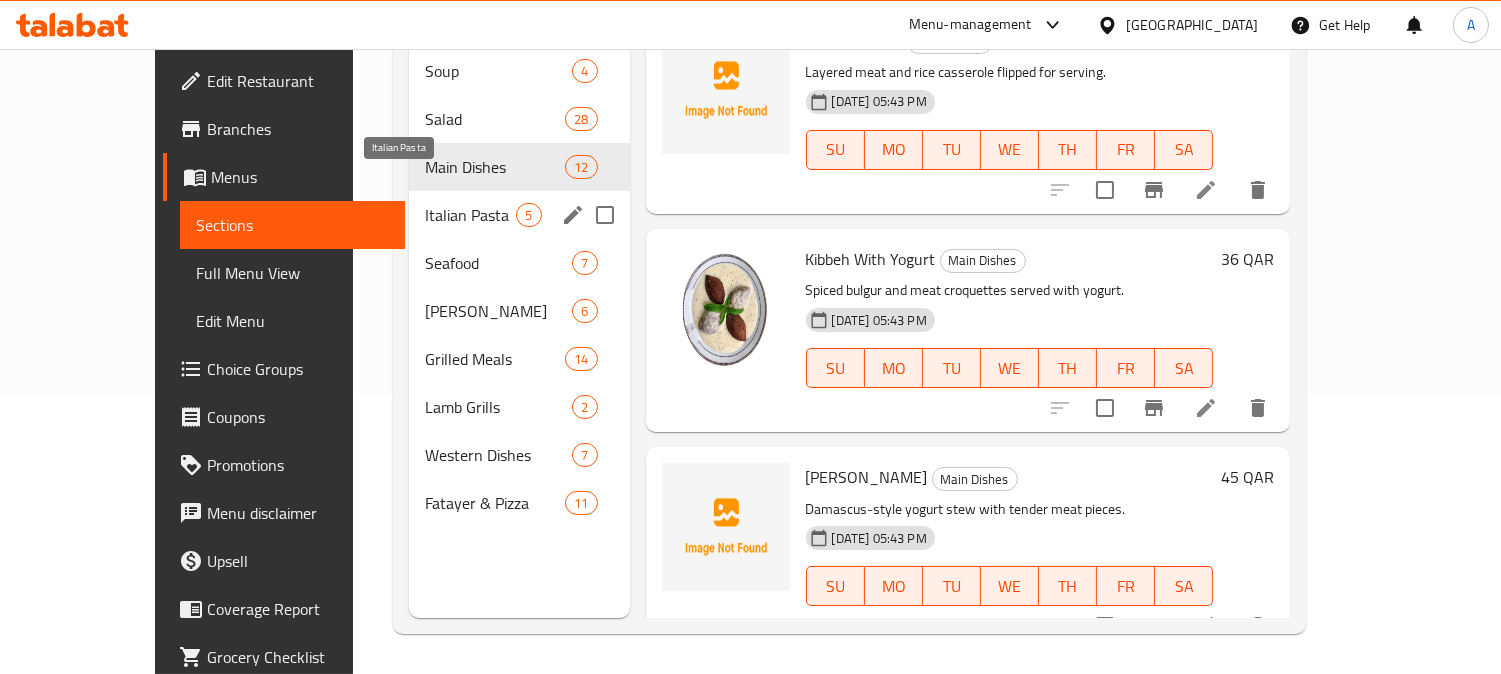click on "Italian Pasta" at bounding box center [470, 215] 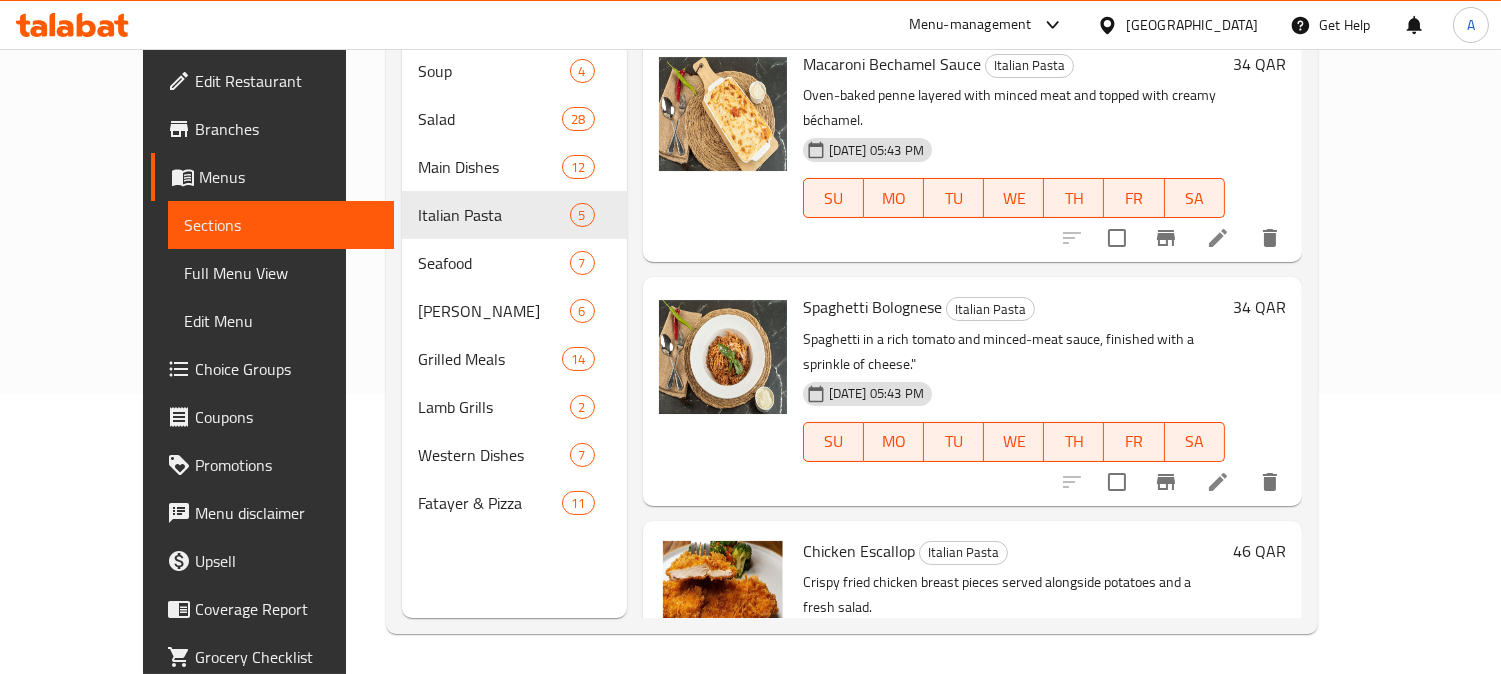 scroll, scrollTop: 466, scrollLeft: 0, axis: vertical 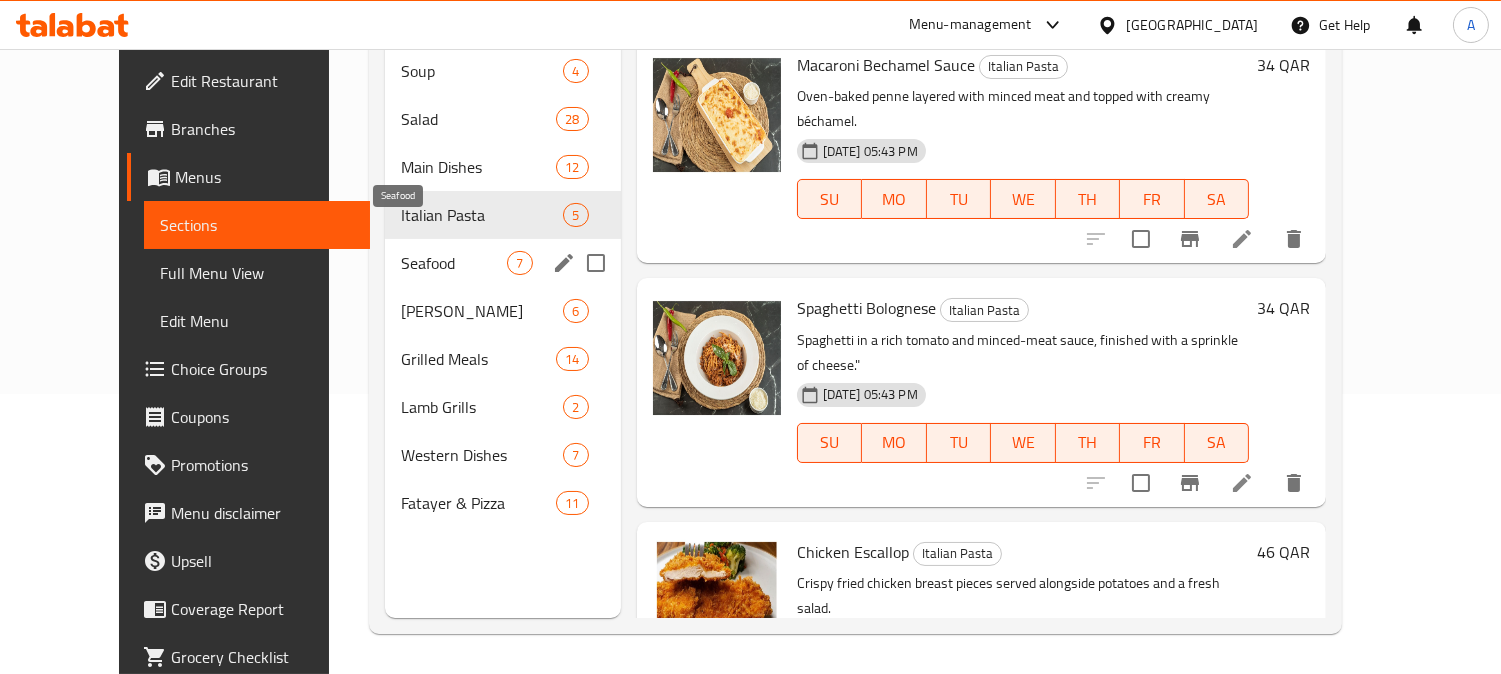 click on "Seafood" at bounding box center [454, 263] 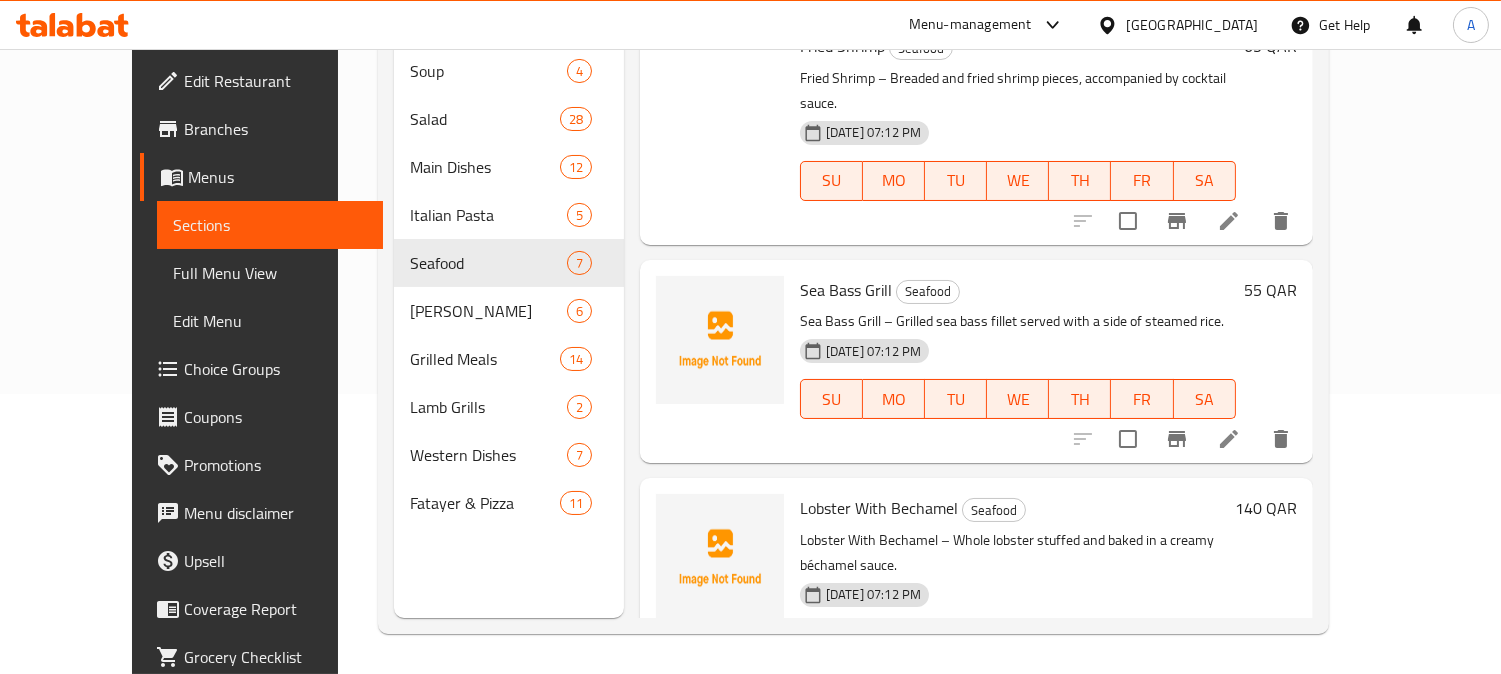 scroll, scrollTop: 0, scrollLeft: 0, axis: both 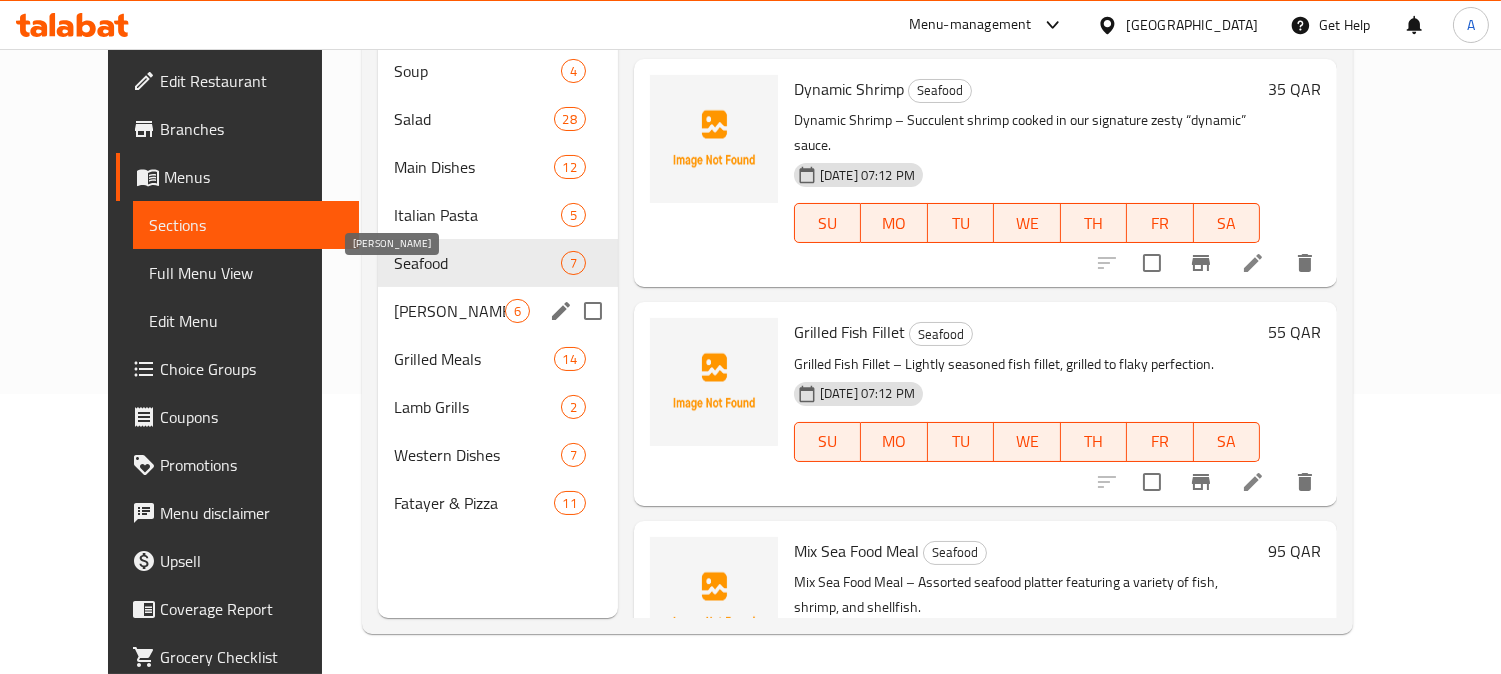 click on "[PERSON_NAME]" at bounding box center [449, 311] 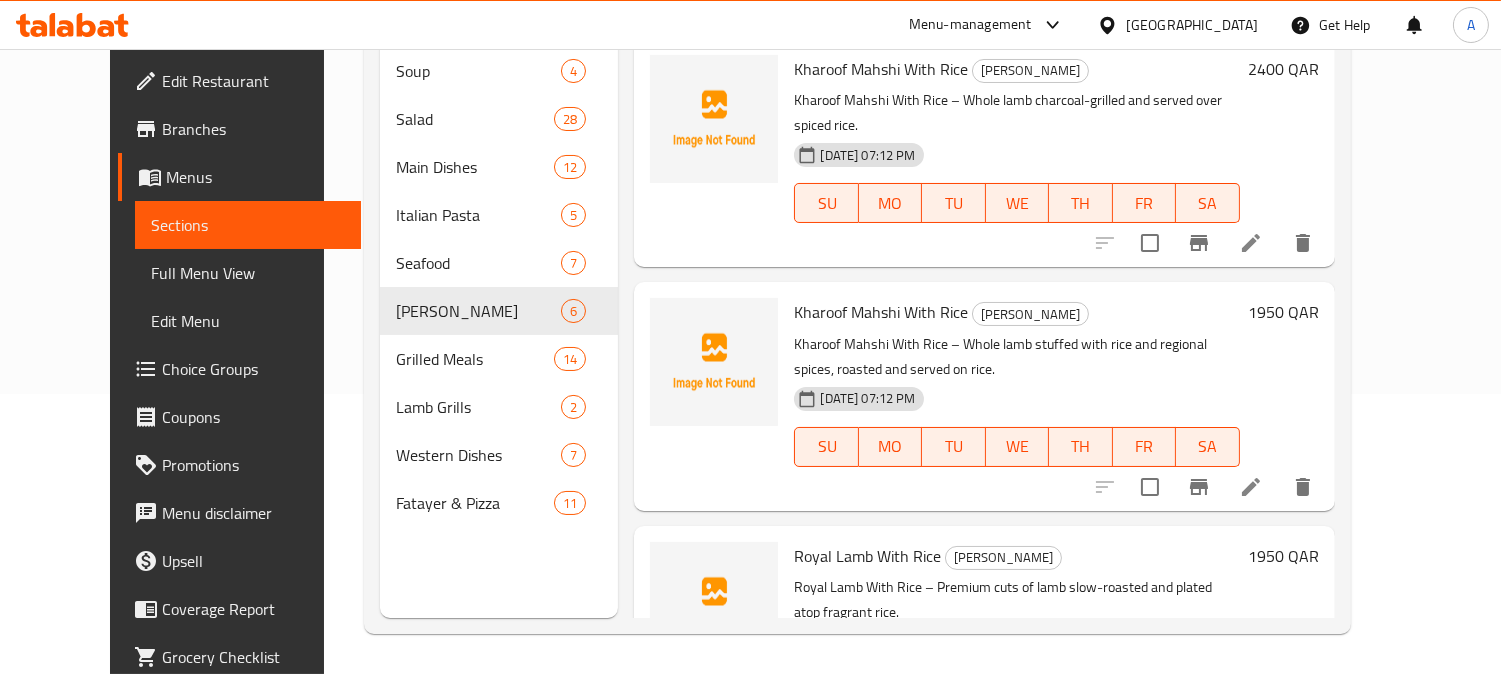 scroll, scrollTop: 710, scrollLeft: 0, axis: vertical 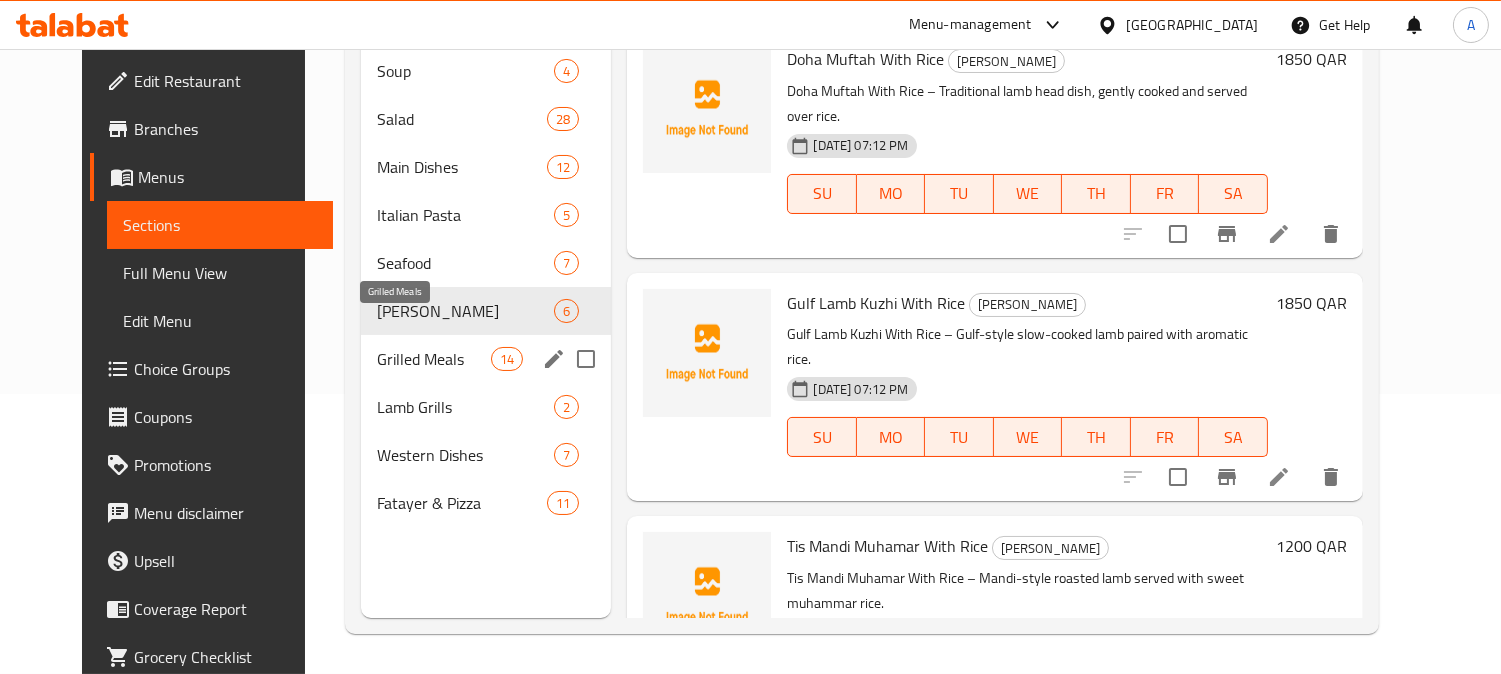 click on "Grilled Meals" at bounding box center (434, 359) 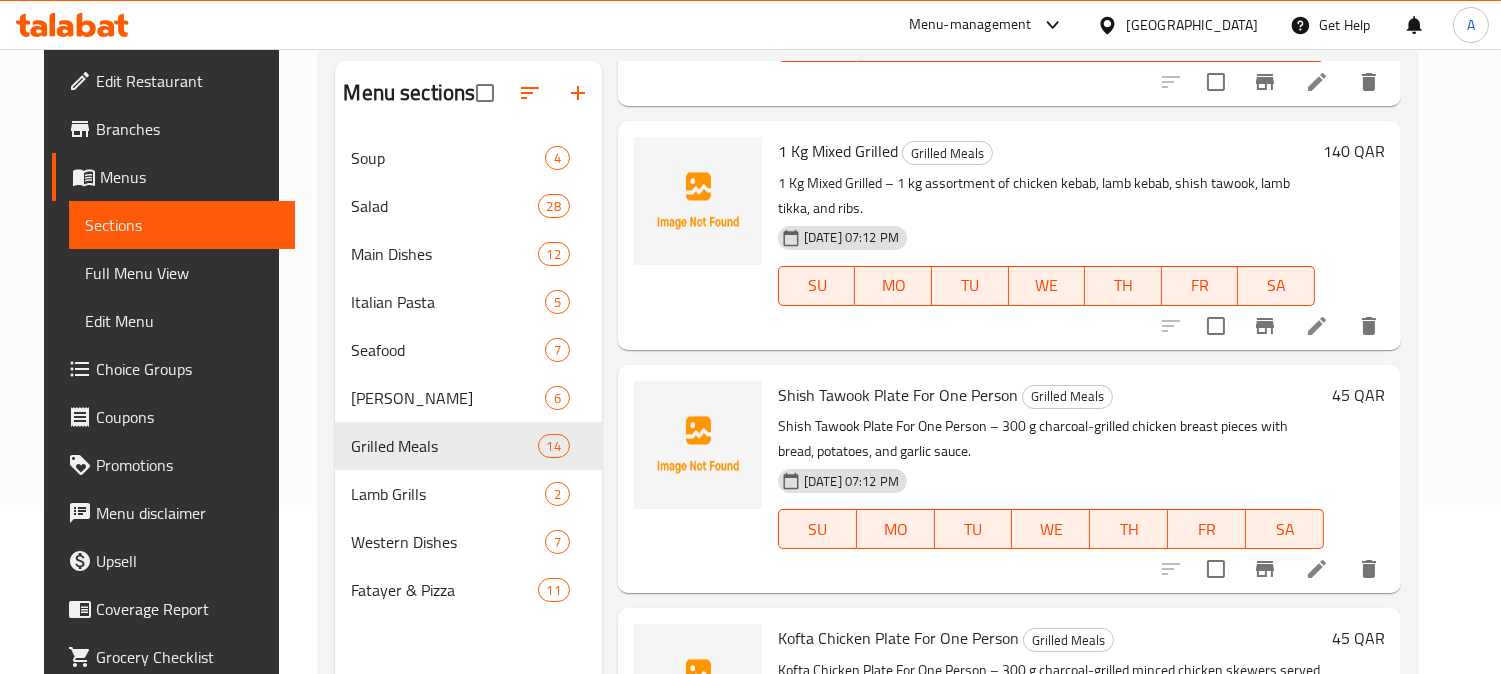 scroll, scrollTop: 0, scrollLeft: 0, axis: both 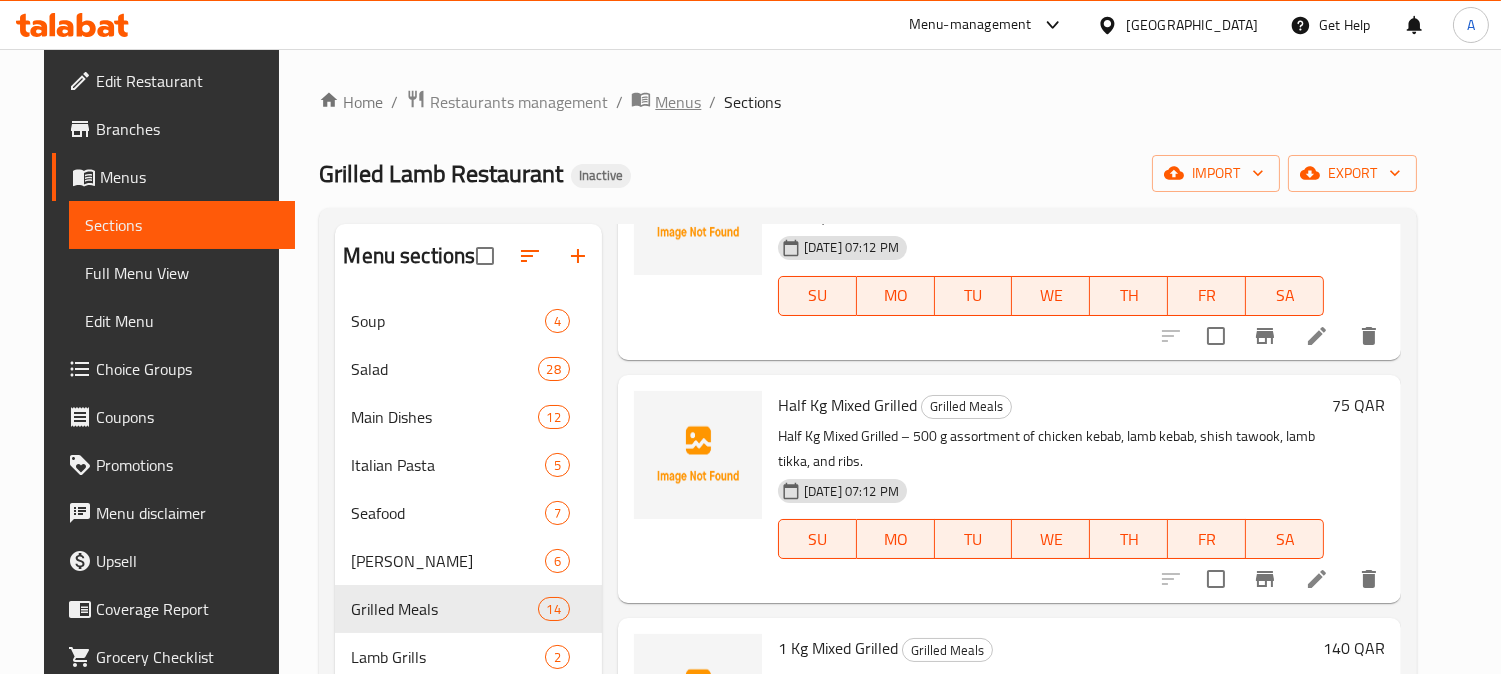 click on "Menus" at bounding box center (678, 102) 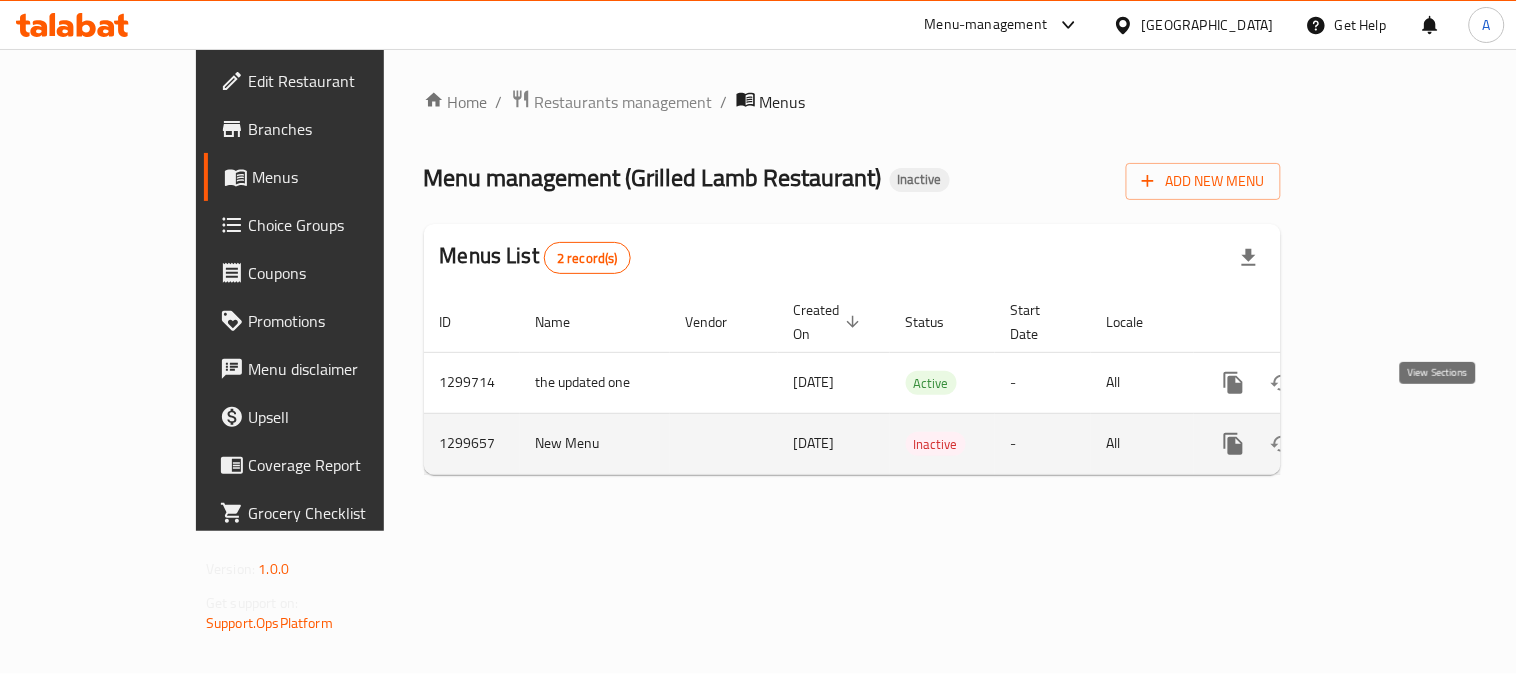 click 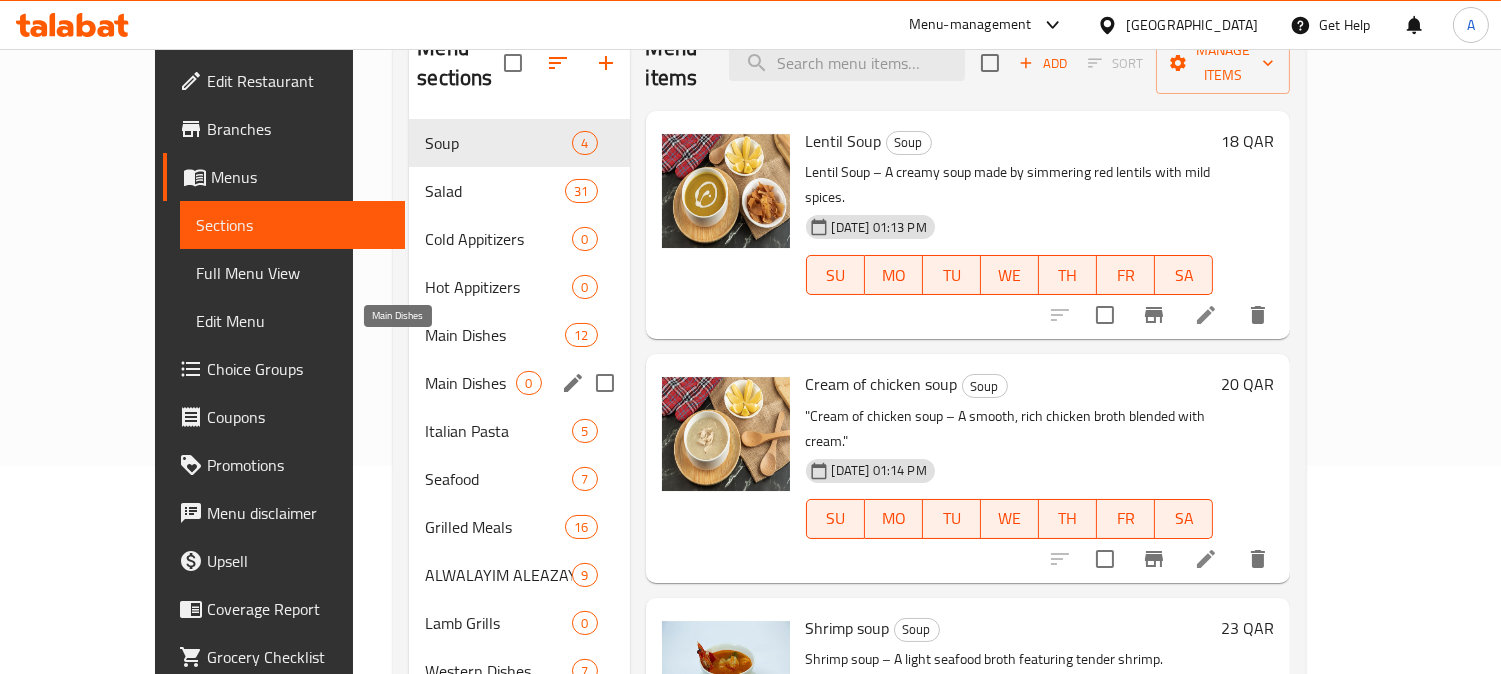 scroll, scrollTop: 333, scrollLeft: 0, axis: vertical 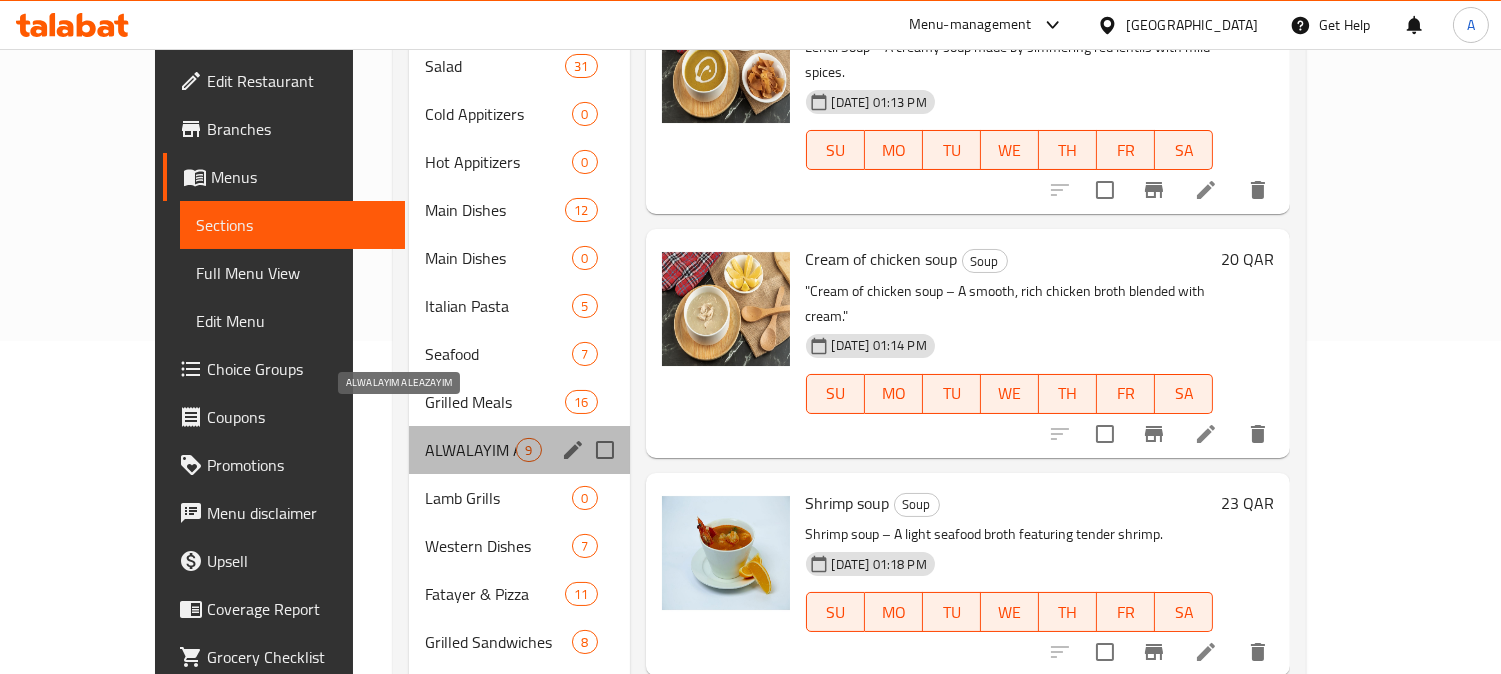 click on "ALWALAYIM ALEAZAYIM" at bounding box center [470, 450] 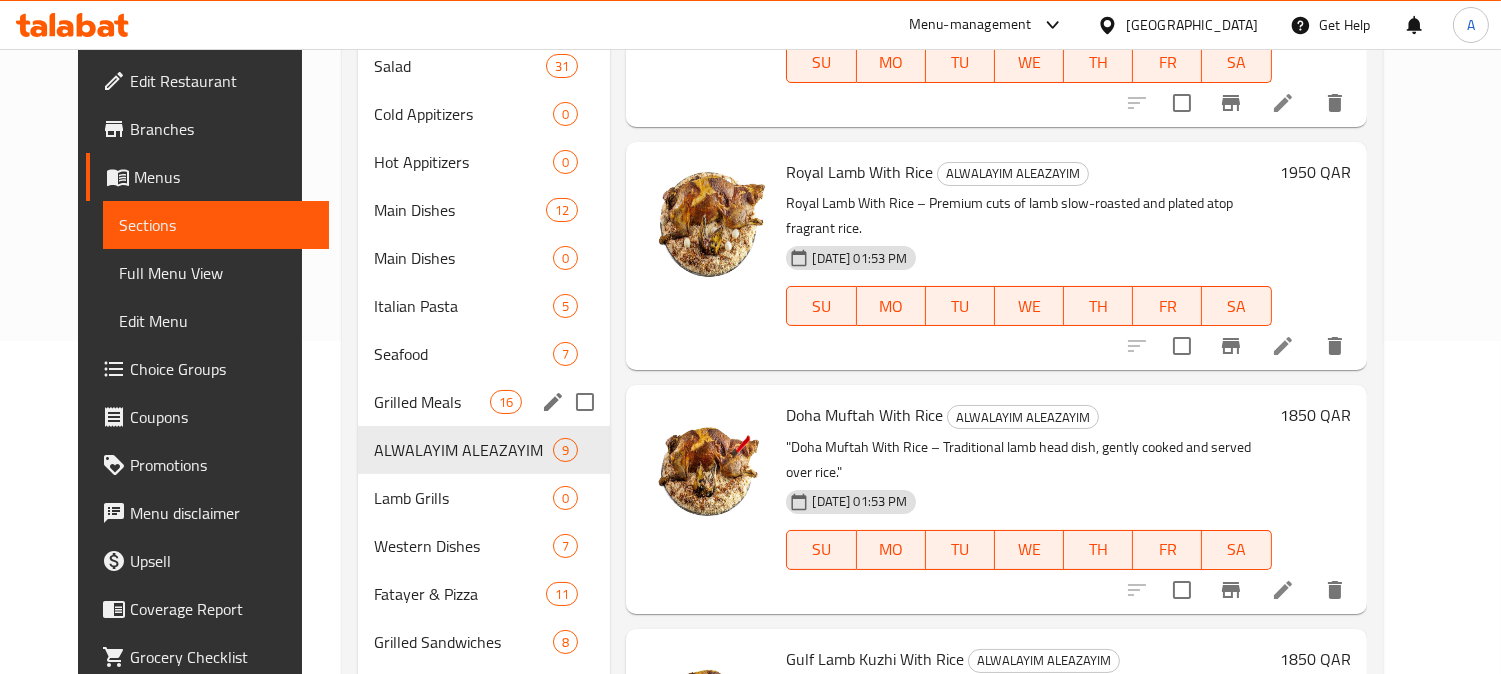 scroll, scrollTop: 333, scrollLeft: 0, axis: vertical 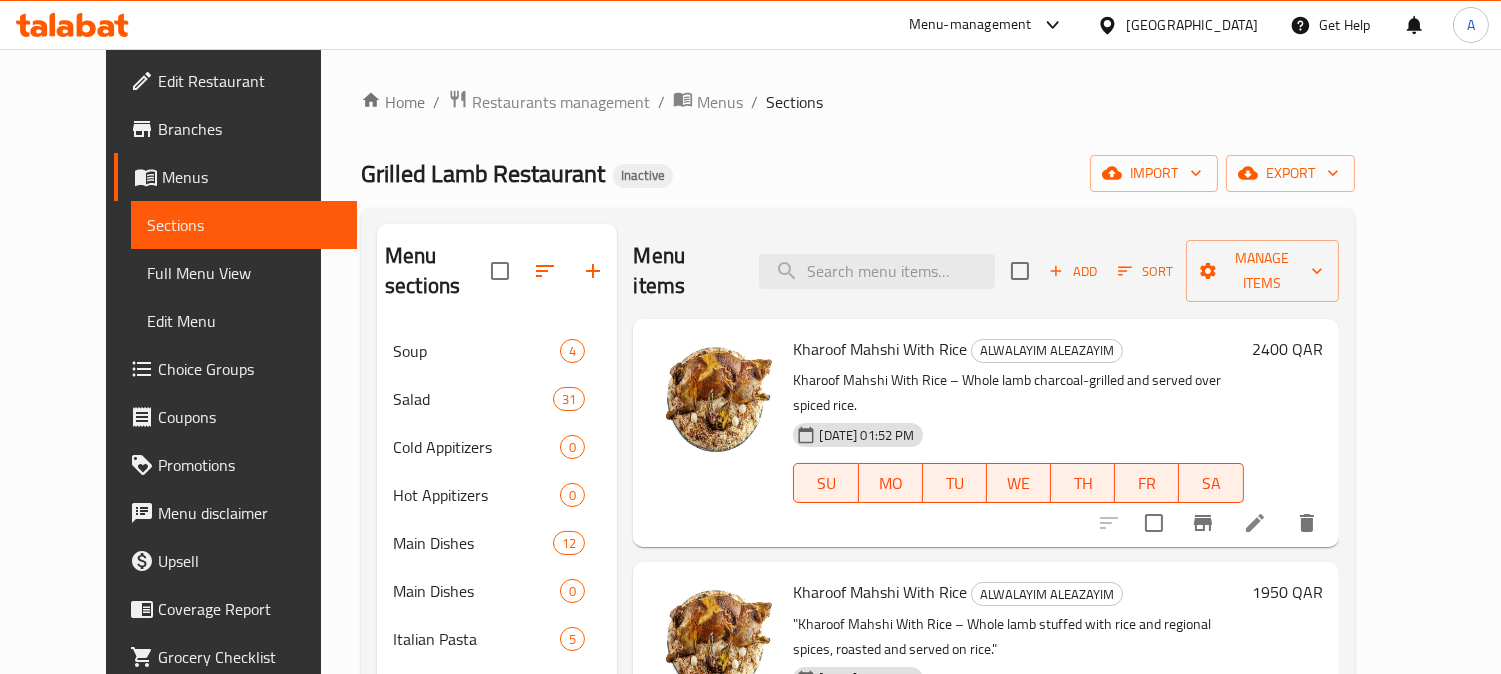 click on "Home / Restaurants management / Menus / Sections Grilled Lamb Restaurant Inactive import export Menu sections Soup 4 Salad 31 Cold Appitizers 0 Hot Appitizers 0 Main Dishes 12 Main Dishes 0 Italian Pasta 5 Seafood 7 Grilled Meals 16 ALWALAYIM ALEAZAYIM 9 Lamb Grills 0 Western Dishes 7 Fatayer & Pizza 11 Grilled Sandwiches 8 Sandwiches 0 Juice 25 Hot Drinks 0 Sweet 3 Kids Meal 3 Popular Dishes 6 Menu items Add Sort Manage items Kharoof Mahshi With Rice   ALWALAYIM ALEAZAYIM Kharoof Mahshi With Rice – Whole lamb charcoal-grilled and served over spiced rice.
[DATE] 01:52 PM SU MO TU WE TH FR SA 2400   QAR Kharoof Mahshi With Rice   ALWALAYIM ALEAZAYIM "Kharoof Mahshi With Rice – Whole lamb stuffed with rice and regional spices, roasted and served on rice."
[DATE] 01:52 PM SU MO TU WE TH FR SA 1950   QAR Royal Lamb With Rice   ALWALAYIM ALEAZAYIM Royal Lamb With Rice – Premium cuts of lamb slow-roasted and plated atop fragrant rice.
[DATE] 01:53 PM SU MO TU WE TH FR SA 1950   QAR   SU MO TU" at bounding box center (858, 700) 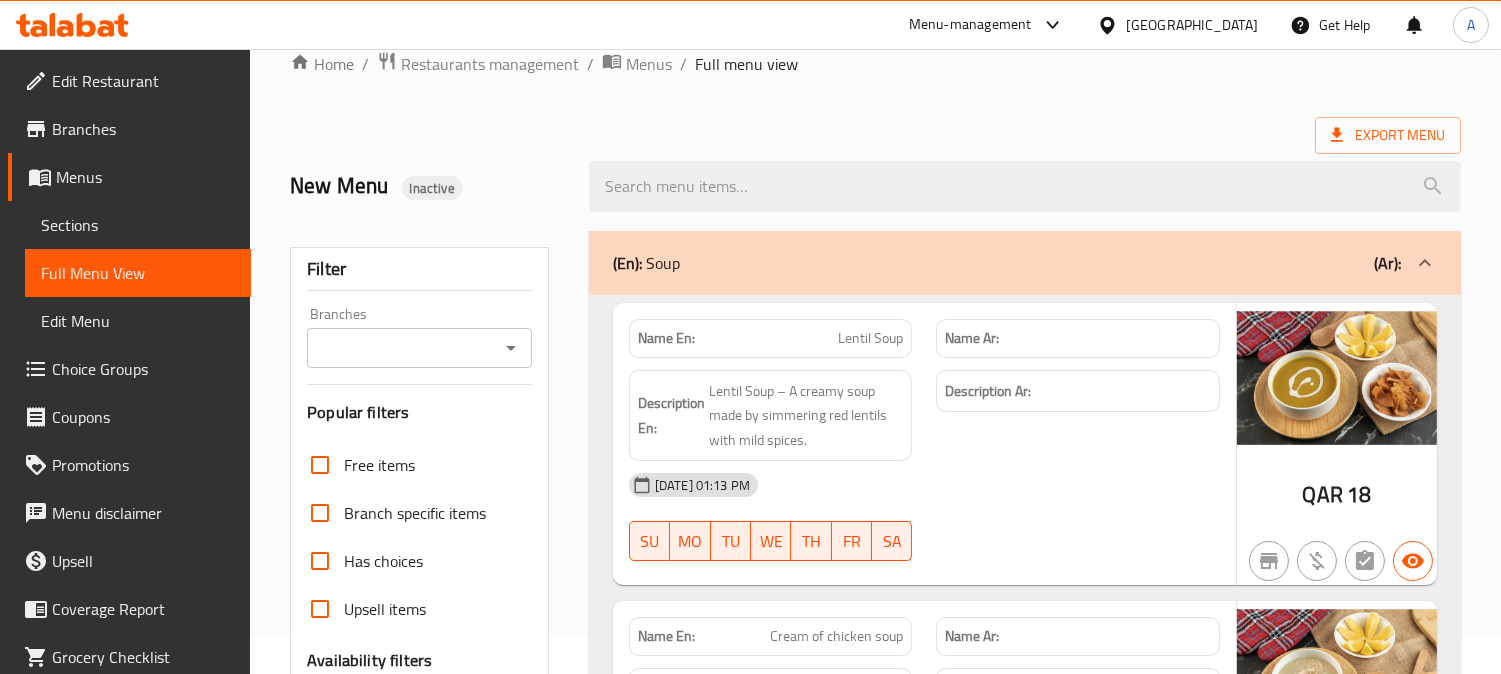 scroll, scrollTop: 0, scrollLeft: 0, axis: both 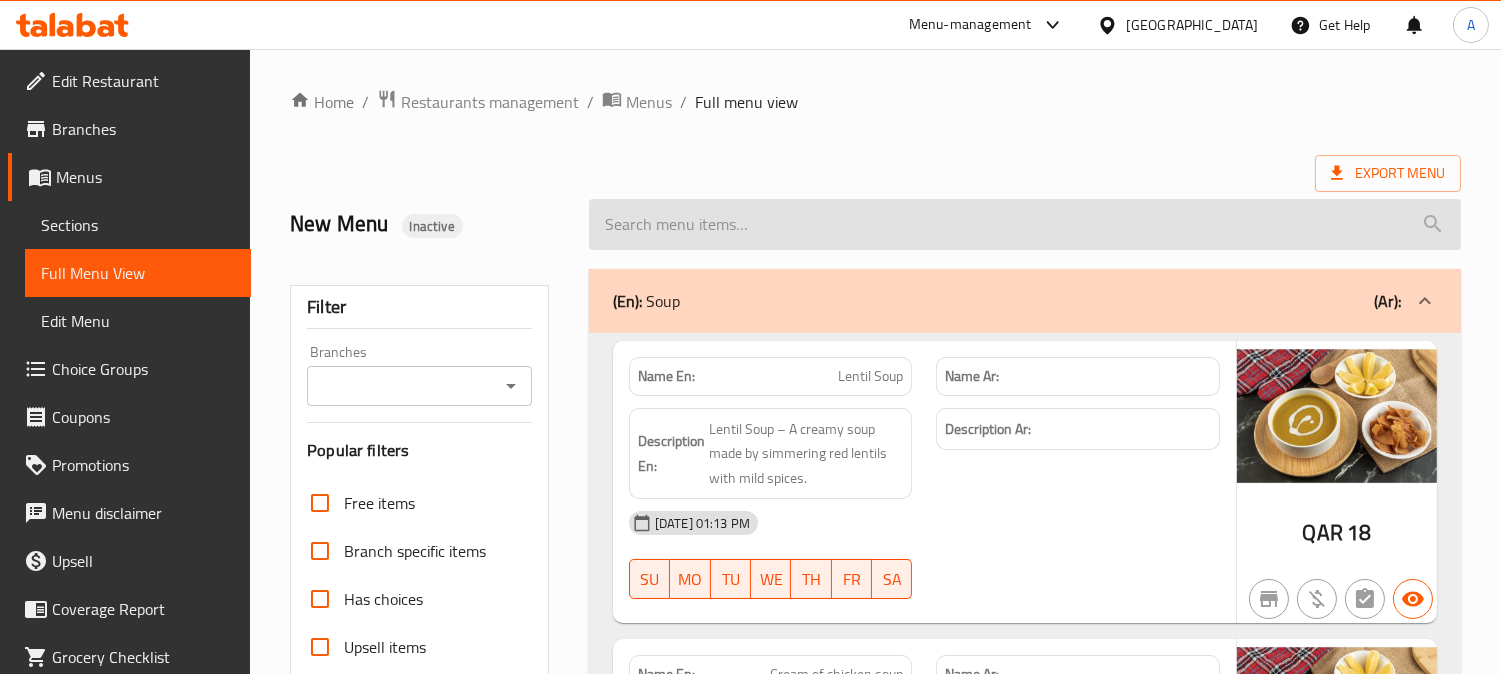 click at bounding box center [1025, 224] 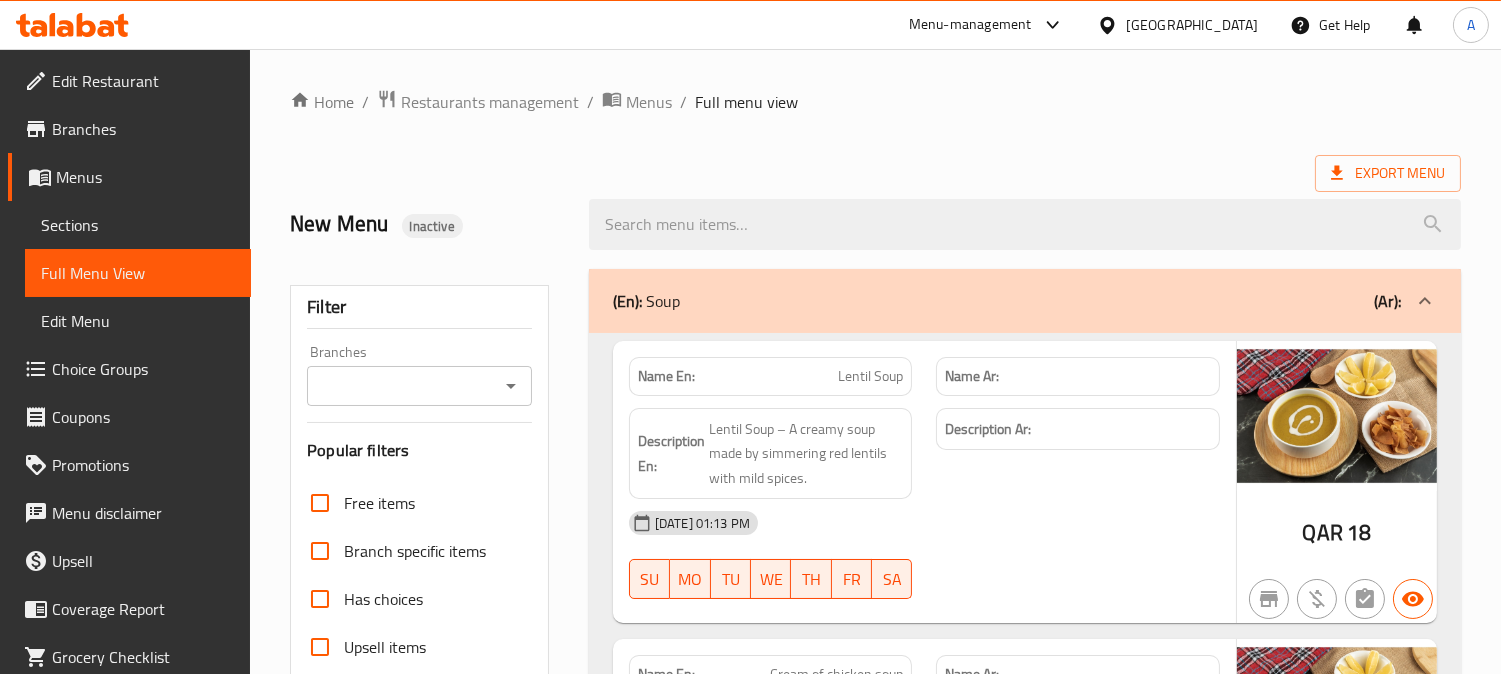 paste on "Meat Mansaf 65" 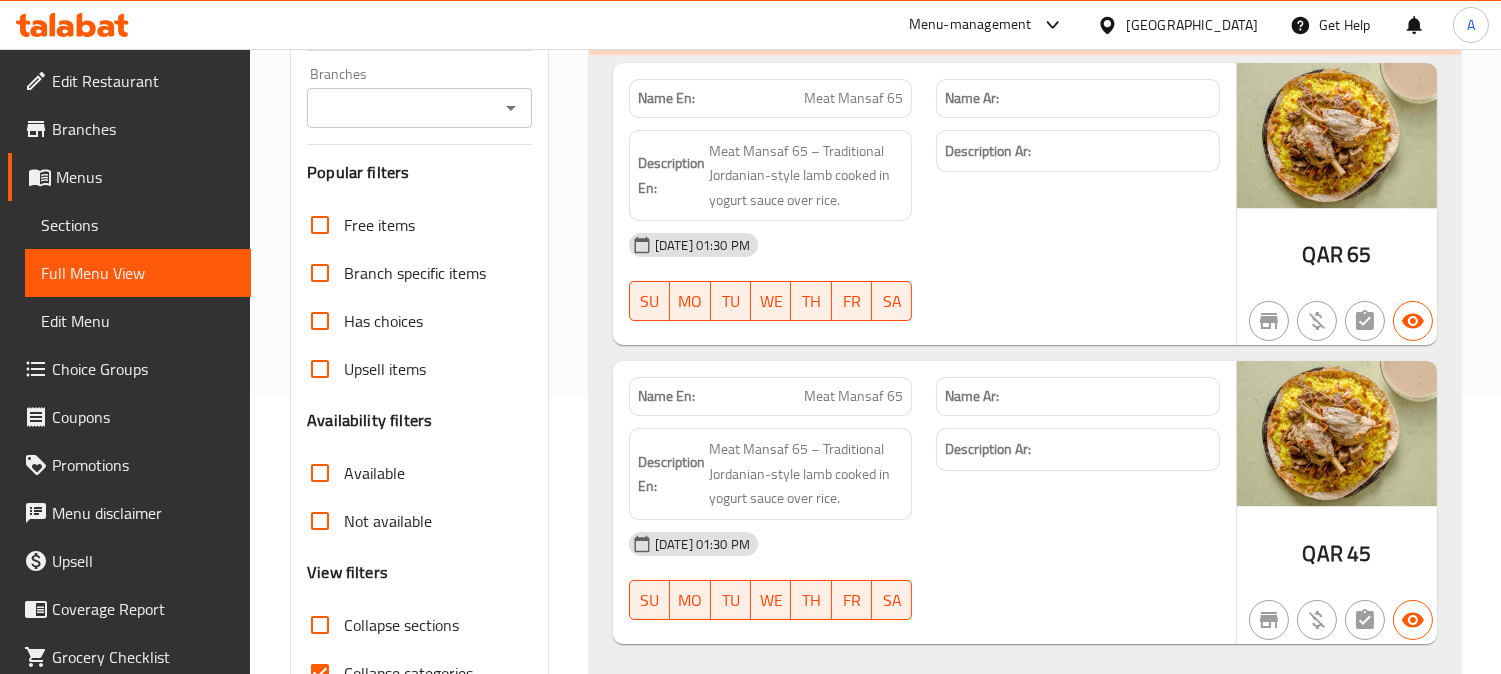 scroll, scrollTop: 167, scrollLeft: 0, axis: vertical 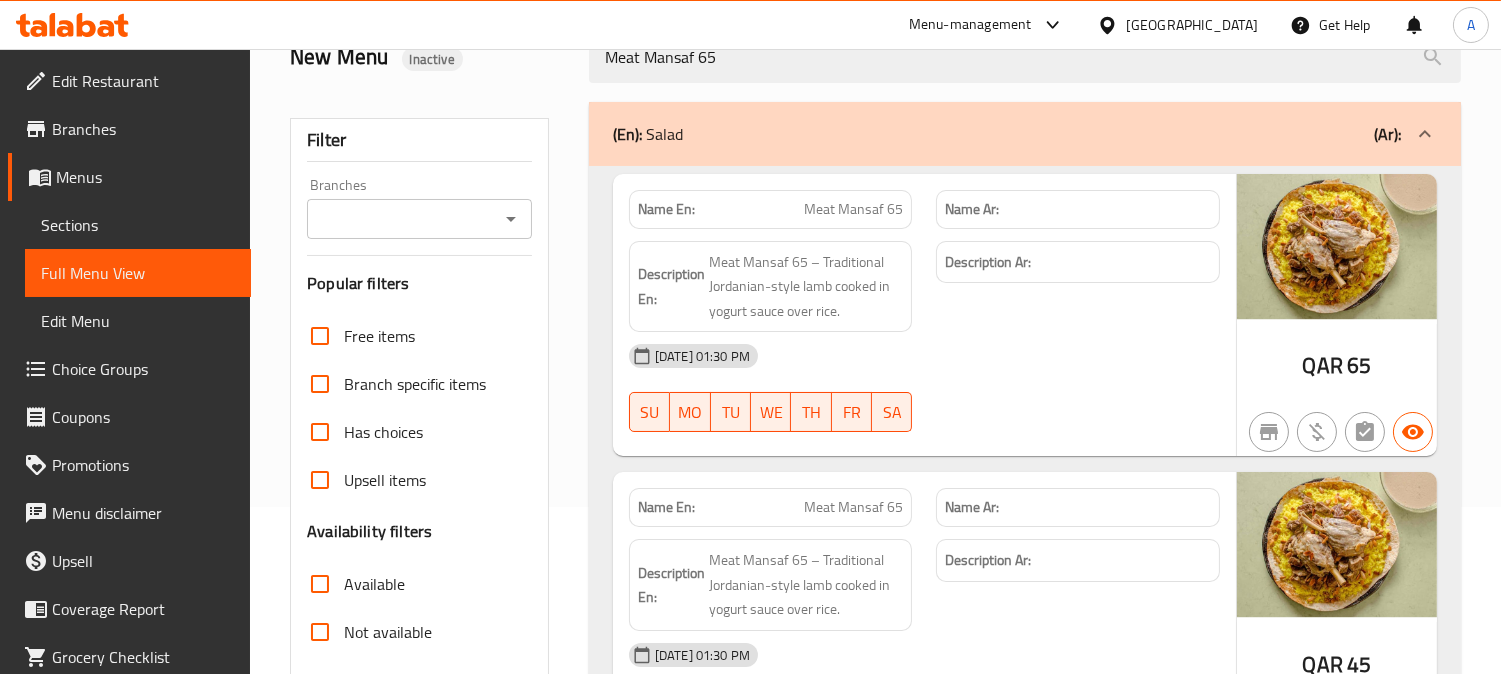 type on "Meat Mansaf 65" 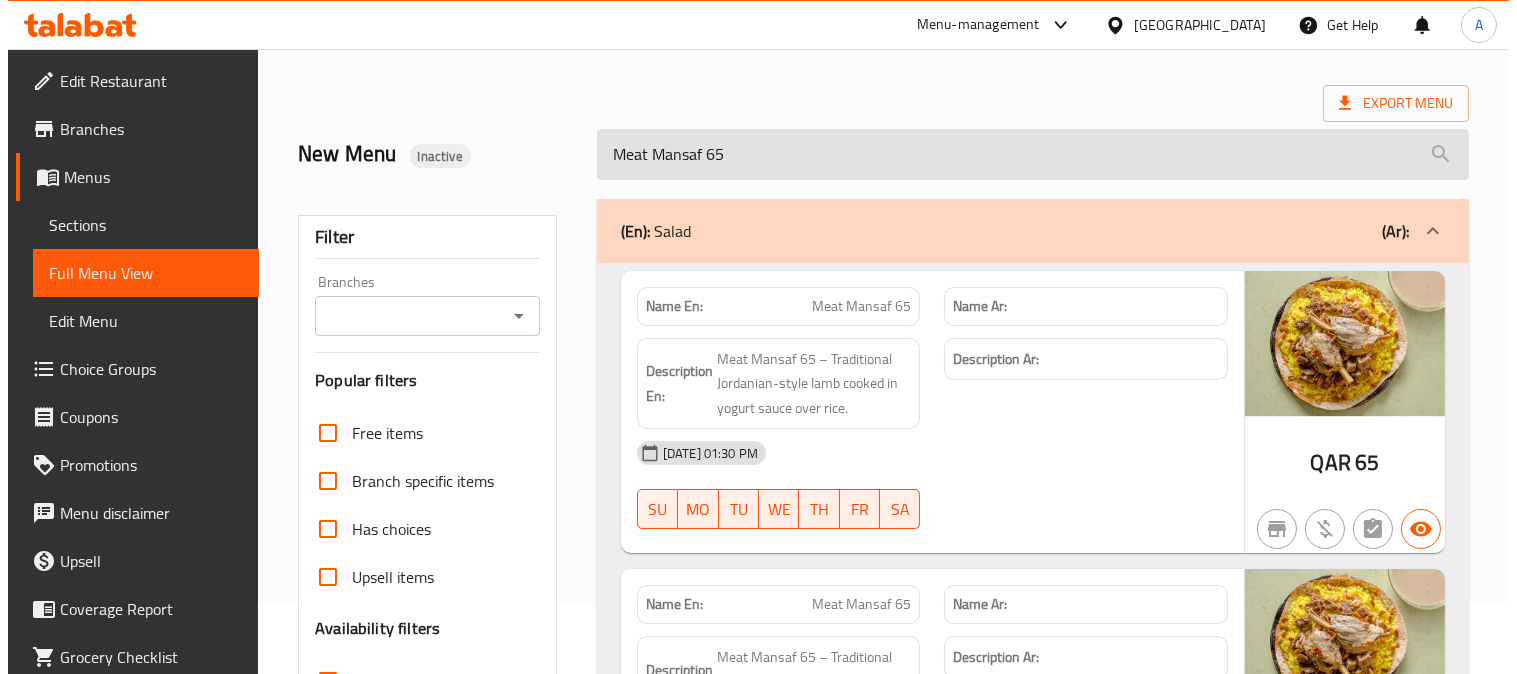 scroll, scrollTop: 0, scrollLeft: 0, axis: both 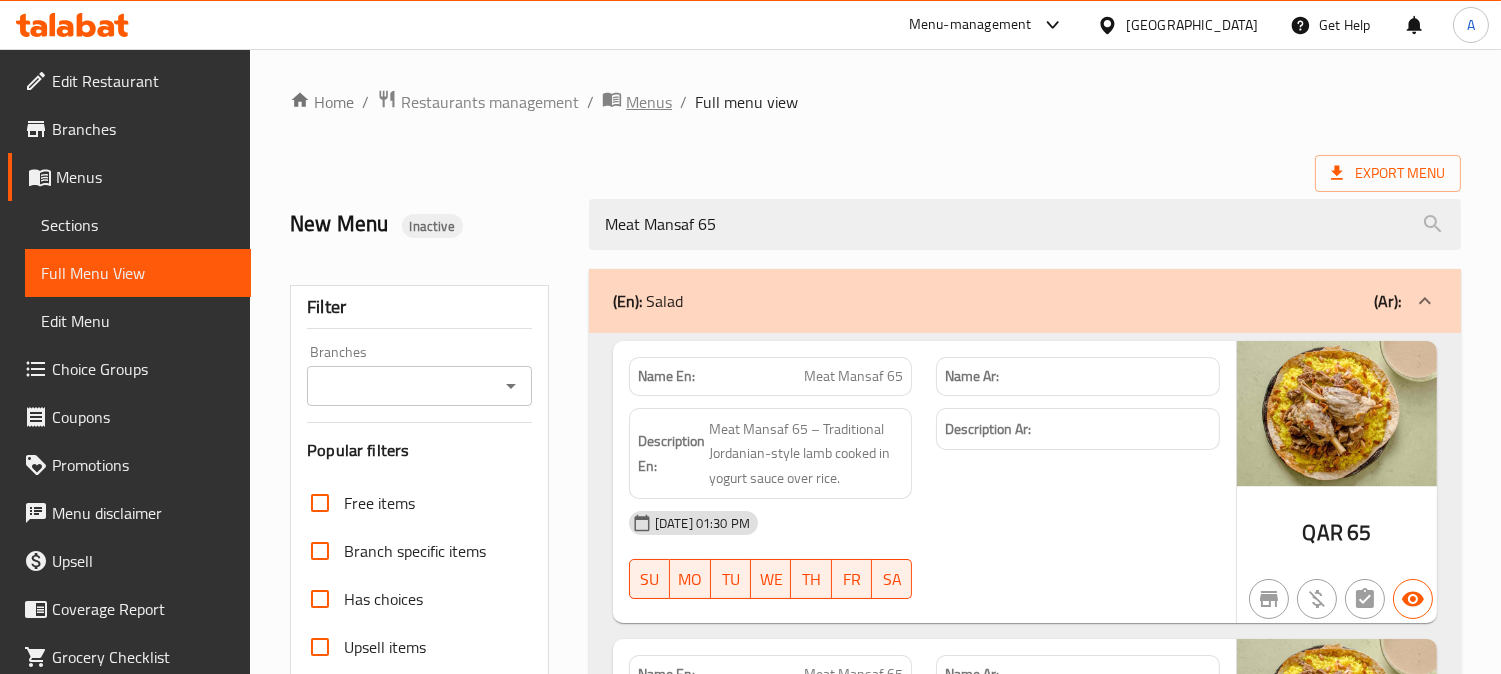 click on "Menus" at bounding box center (649, 102) 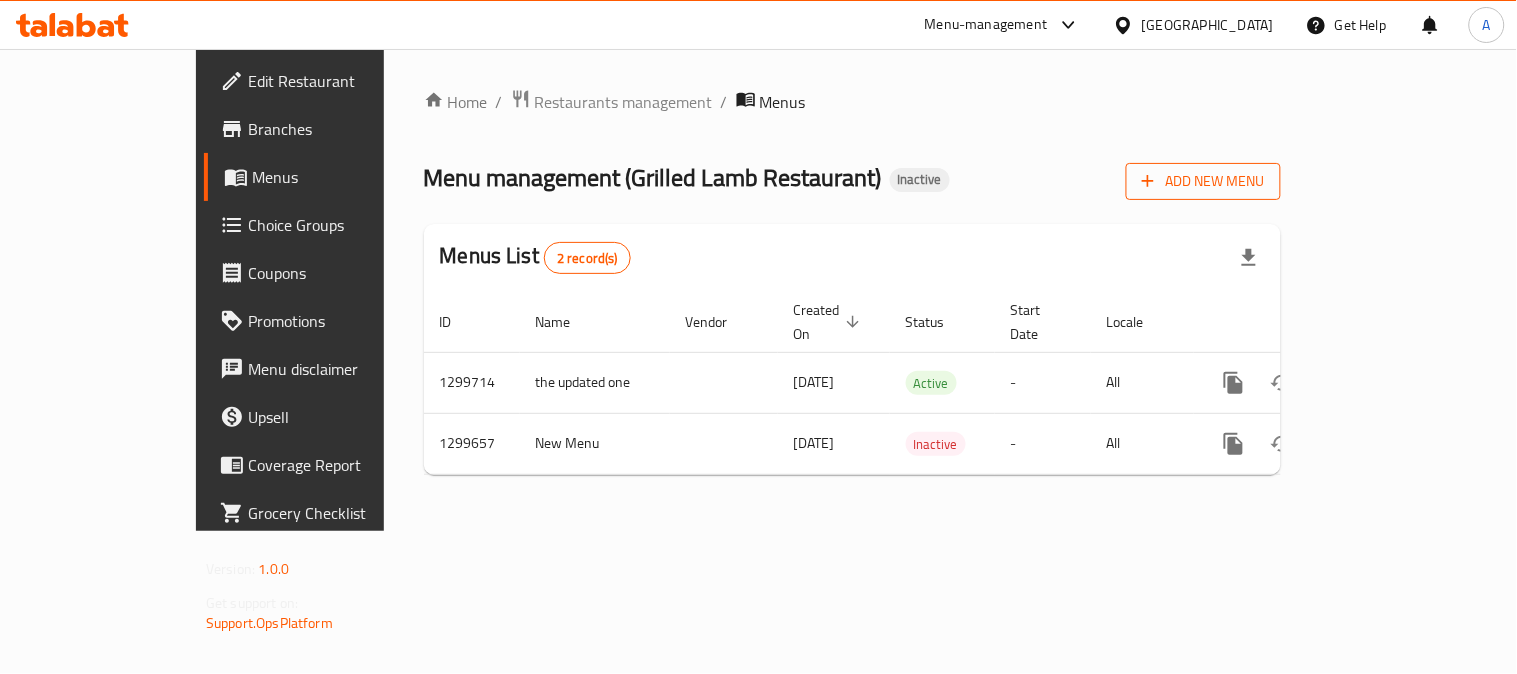 click on "Add New Menu" at bounding box center [1203, 181] 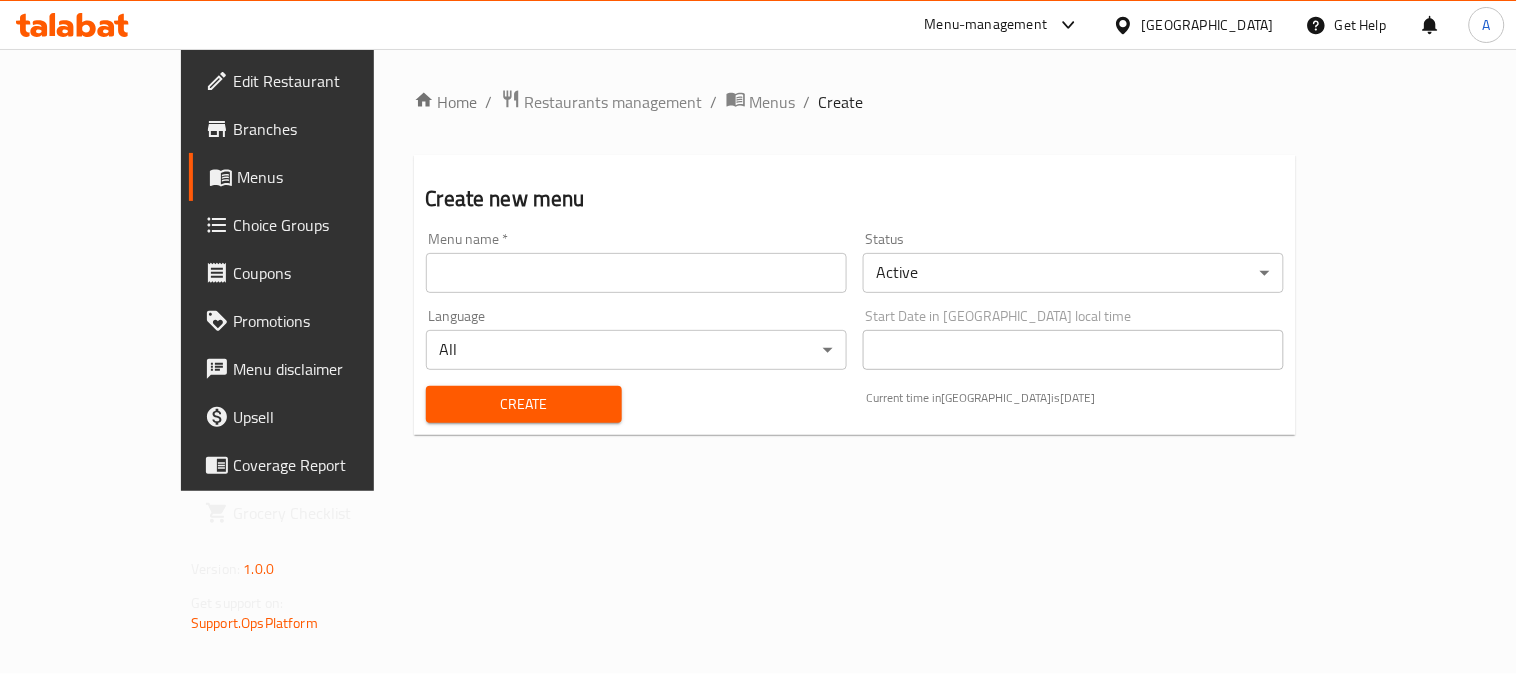 click at bounding box center [636, 273] 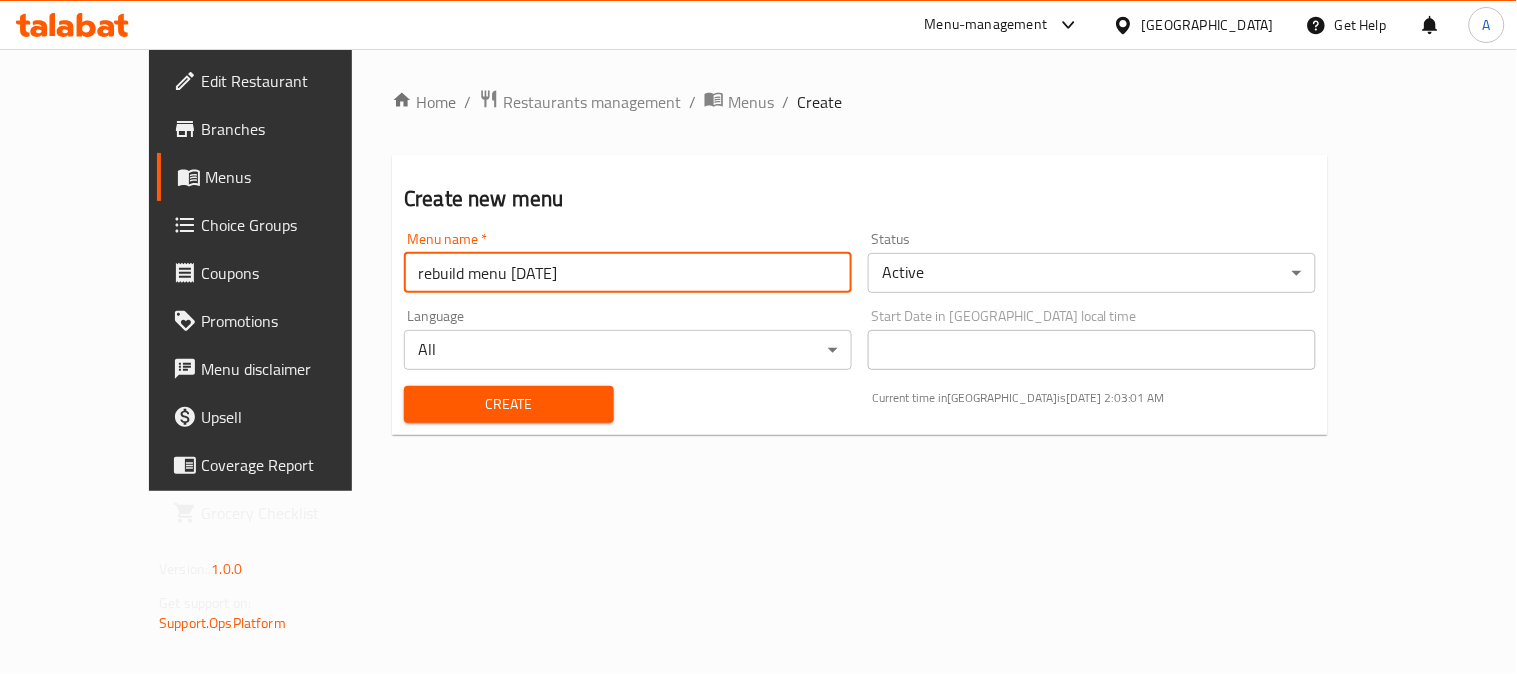 type on "rebuild menu [DATE]" 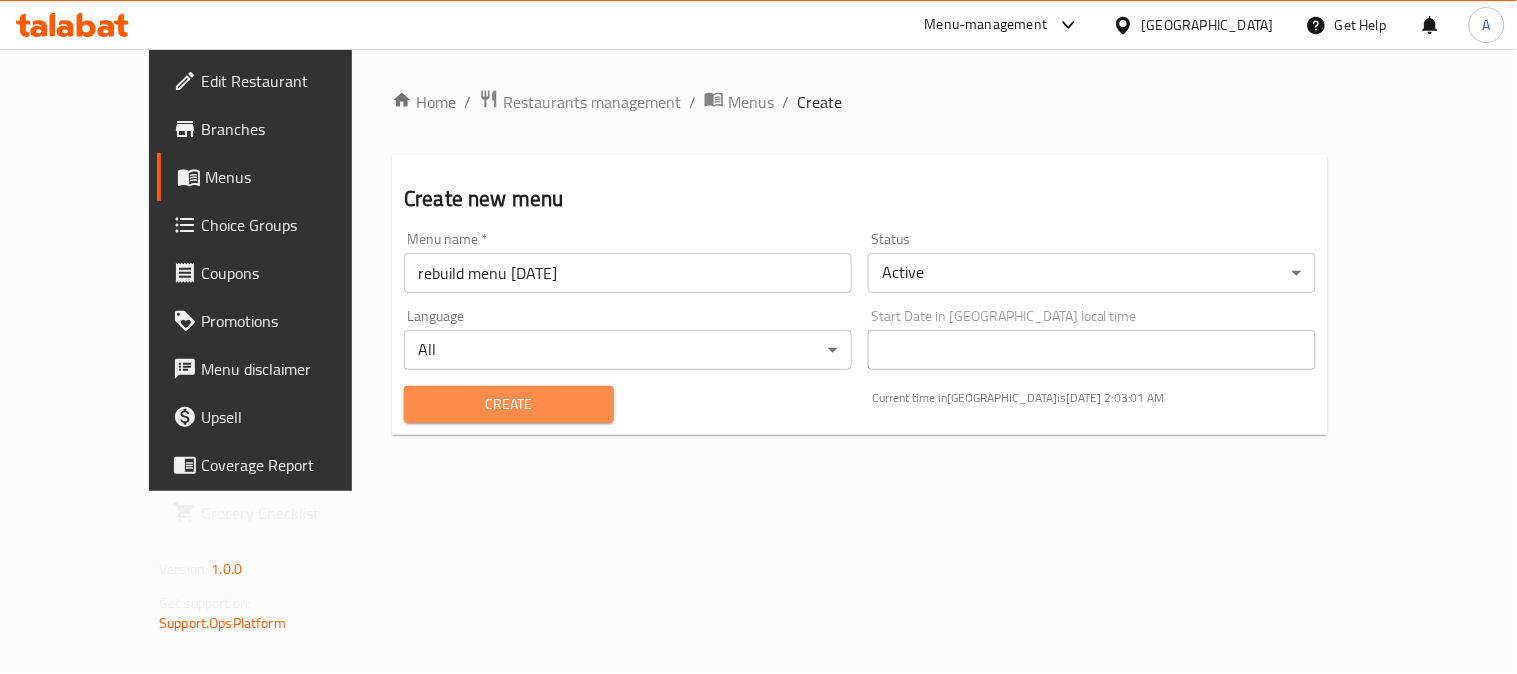 click on "Create" at bounding box center [509, 404] 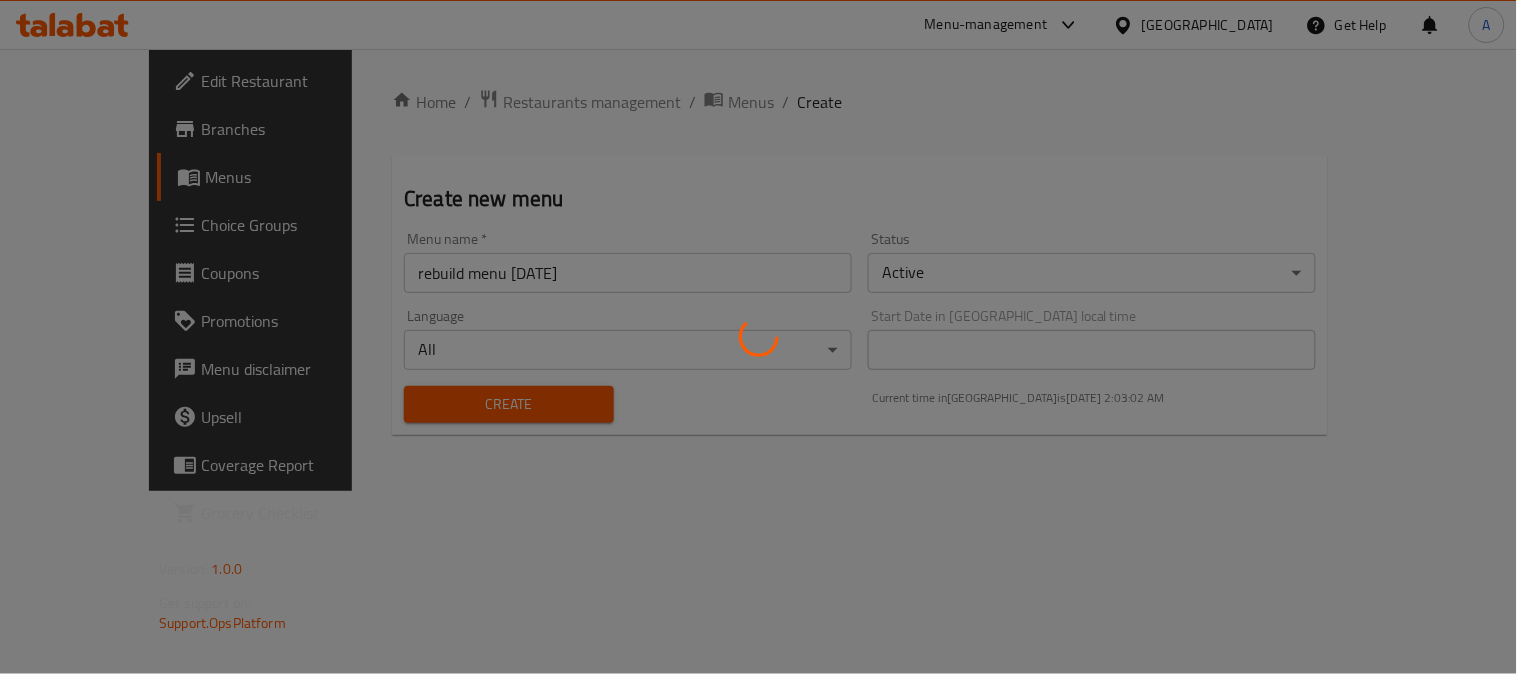 type 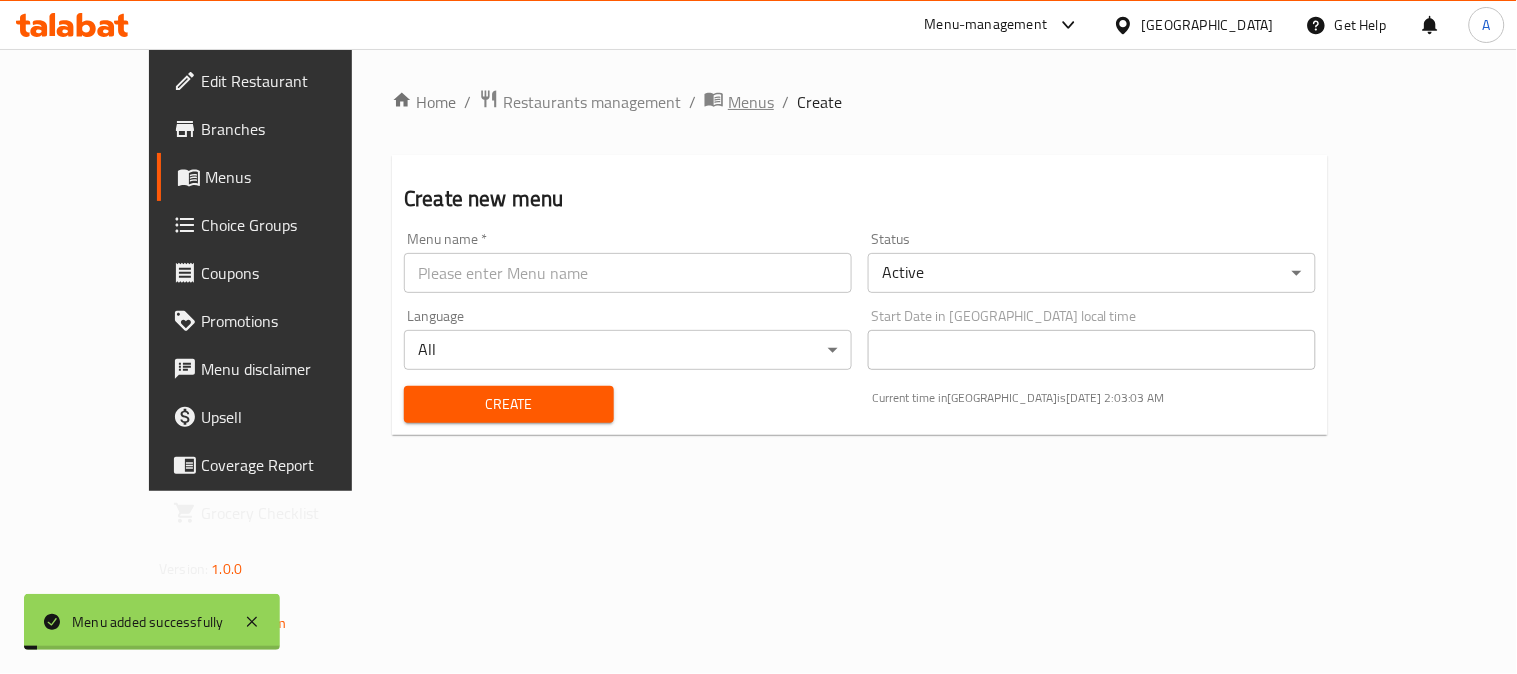 click on "Menus" at bounding box center [751, 102] 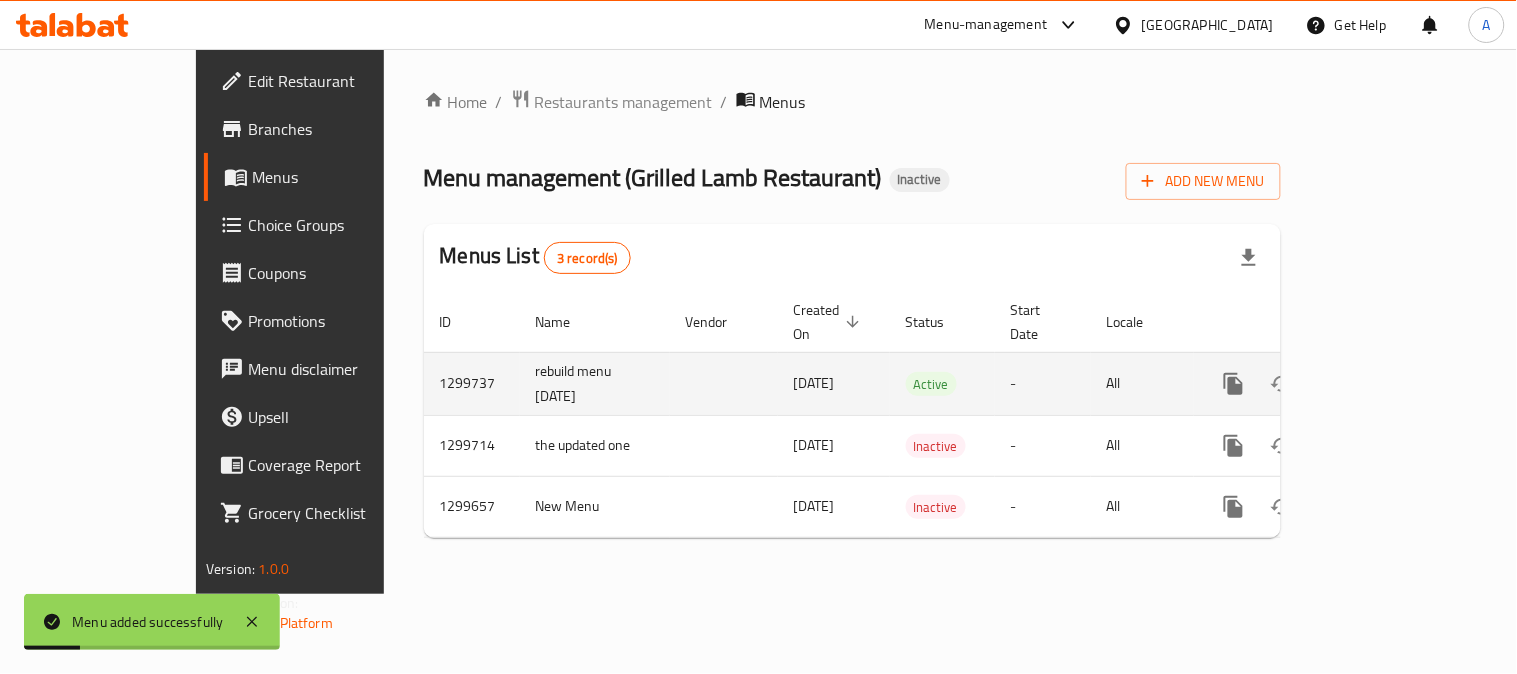 click on "1299737" at bounding box center (472, 383) 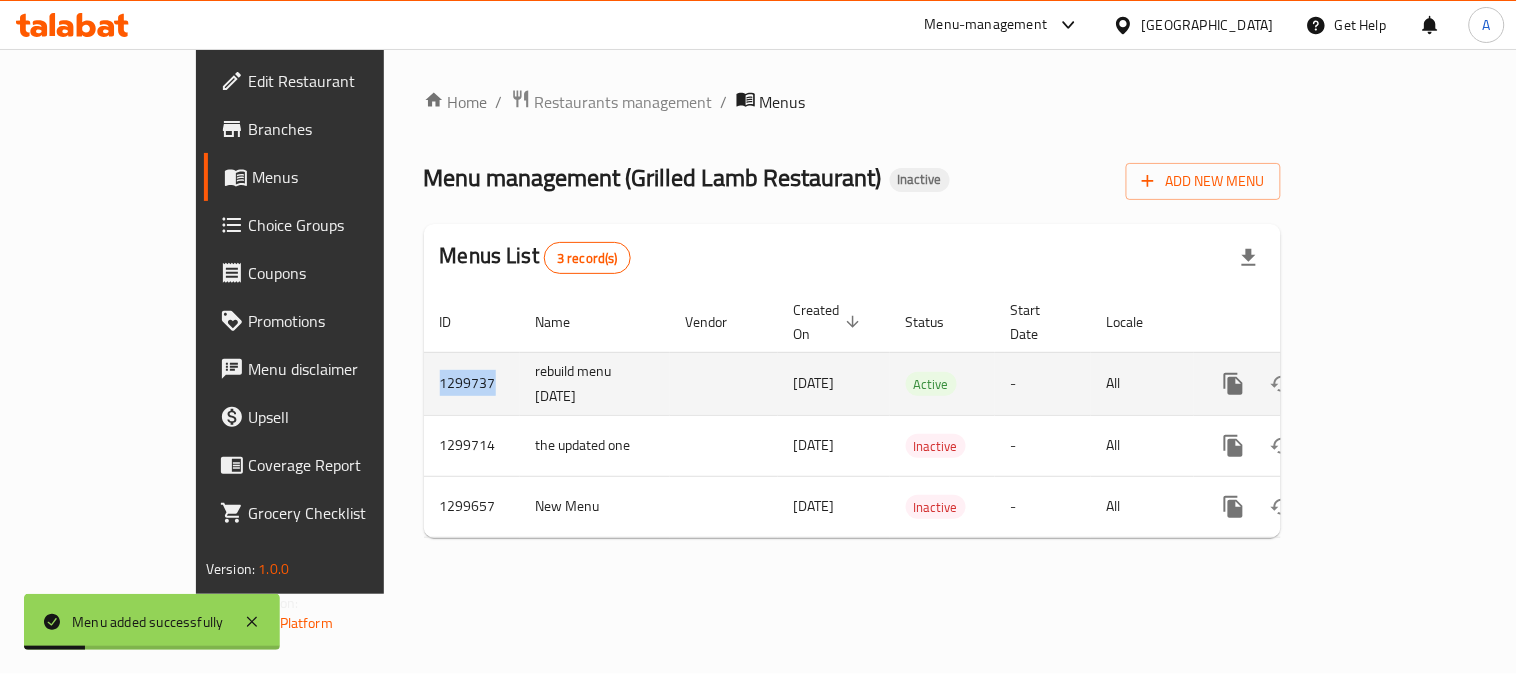click on "1299737" at bounding box center (472, 383) 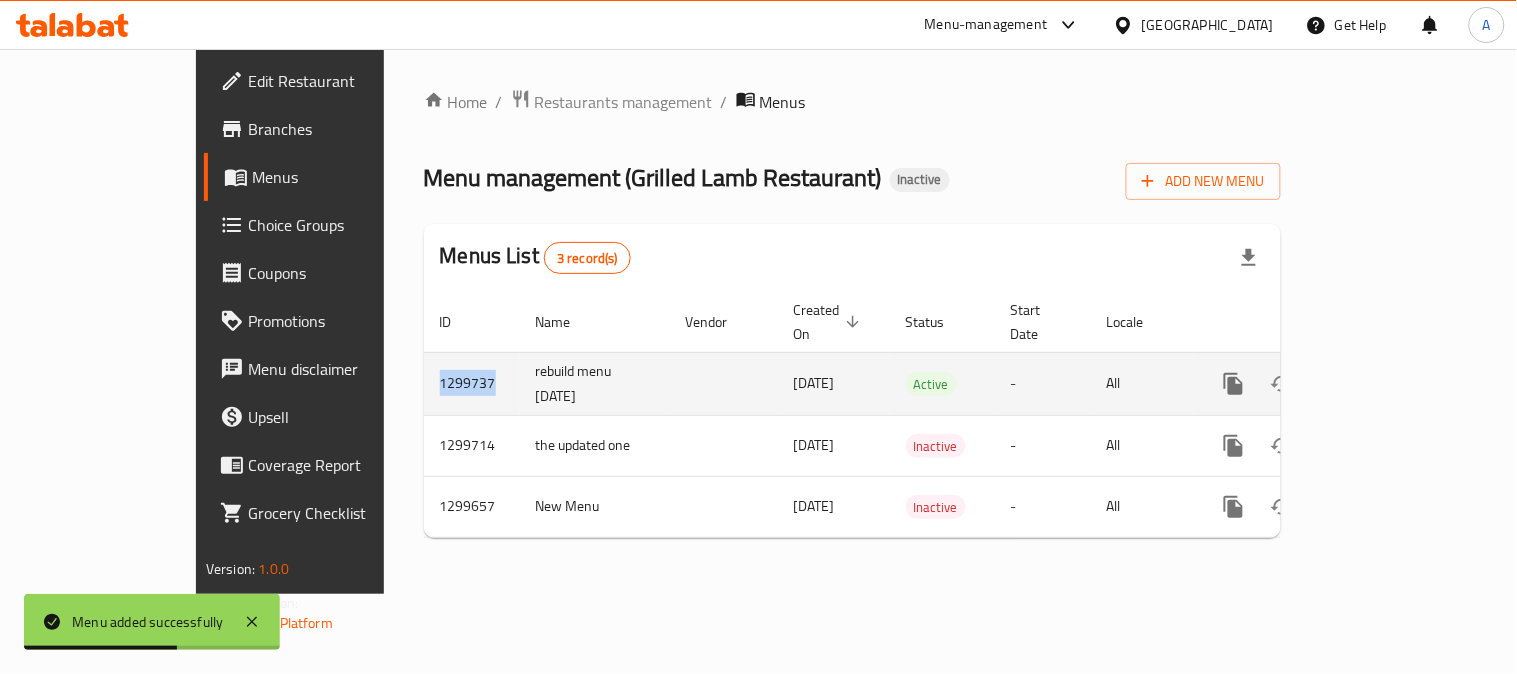 click at bounding box center (1378, 384) 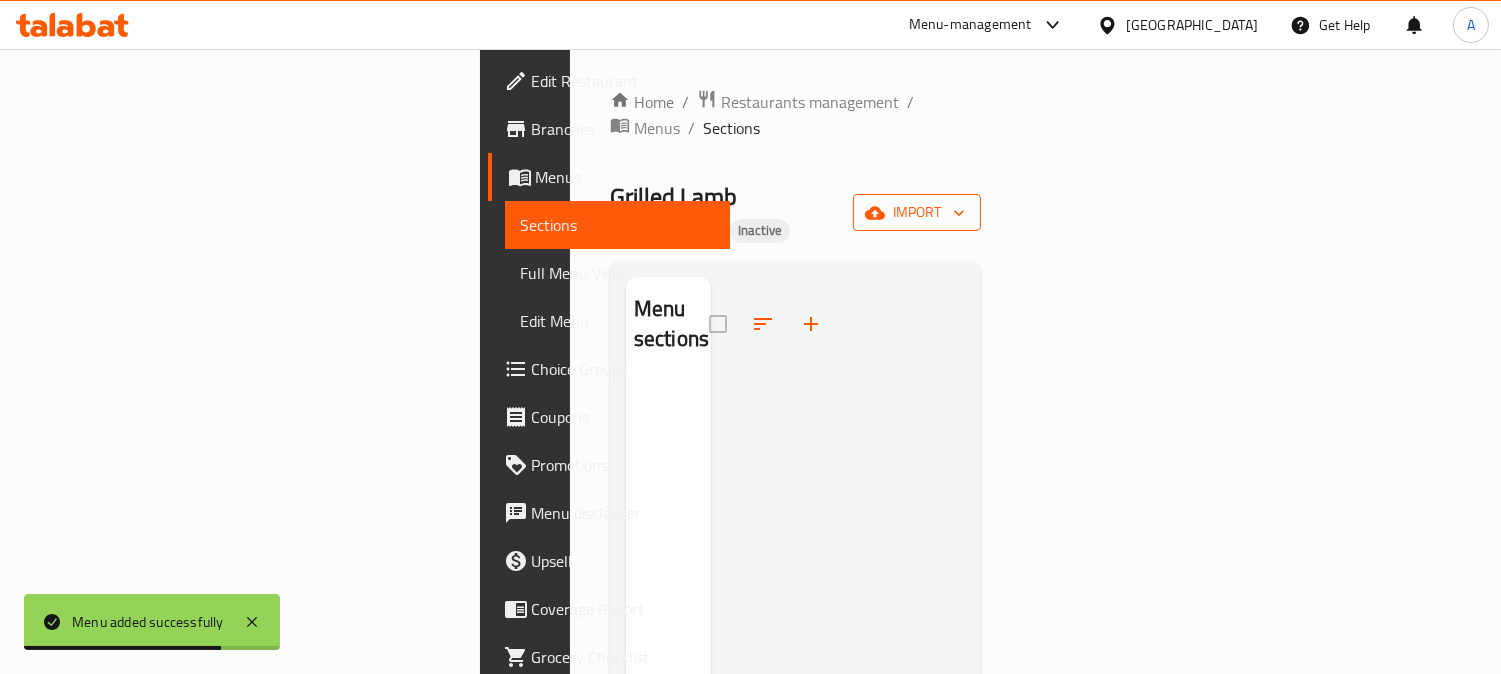 click 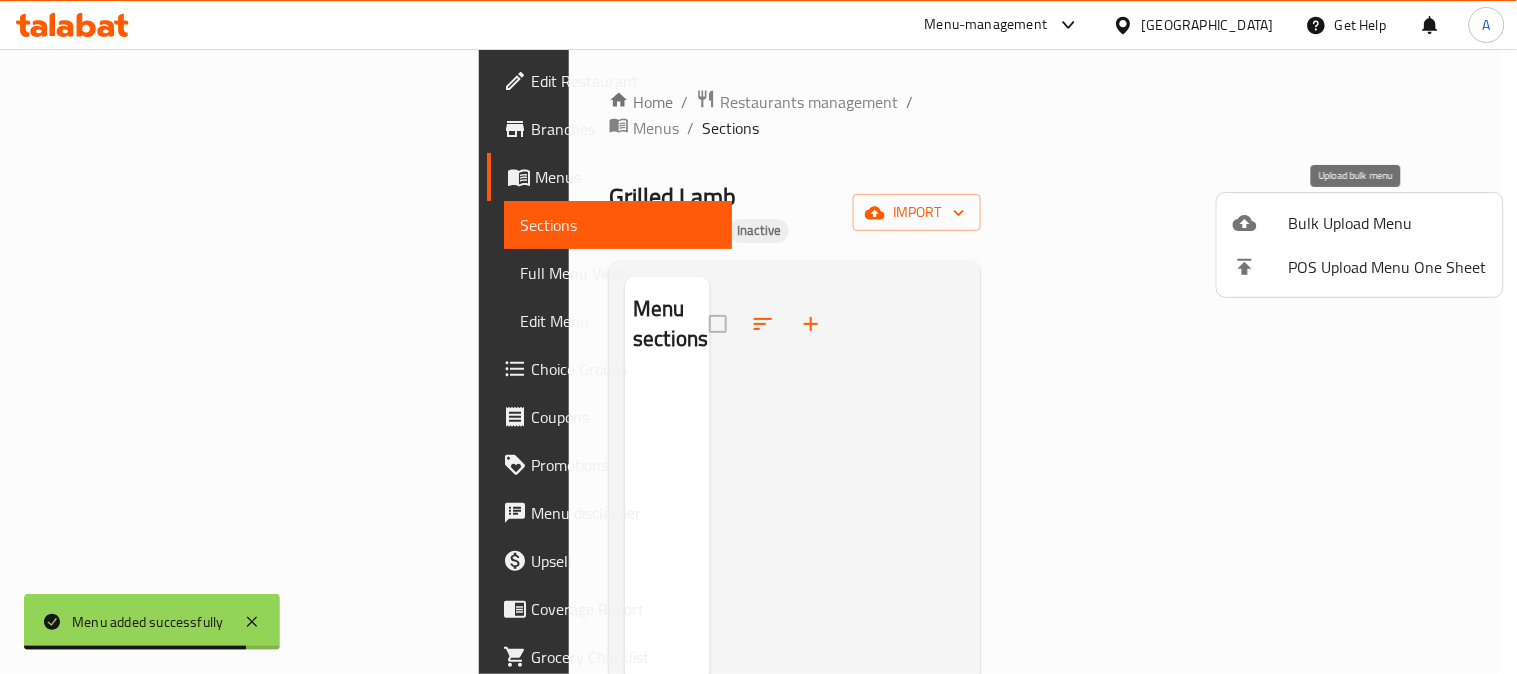 click 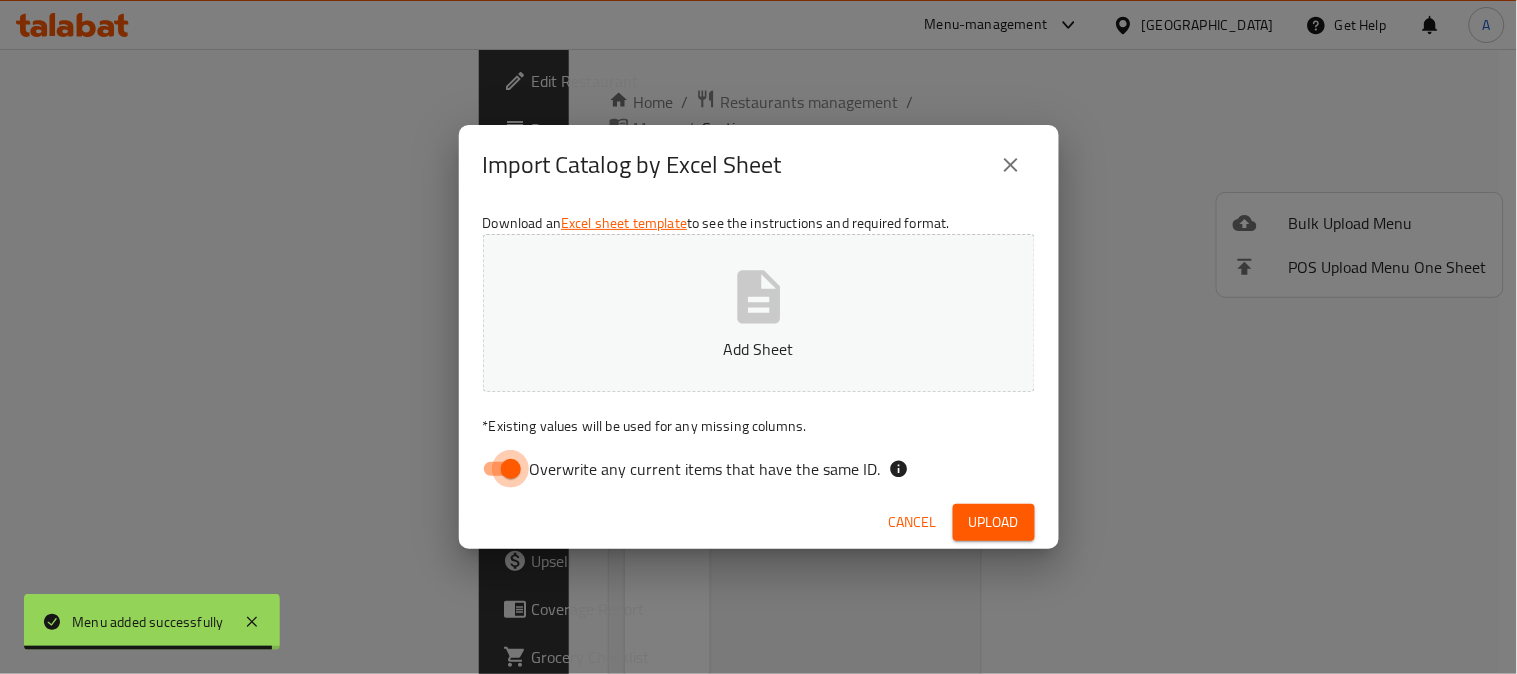 drag, startPoint x: 500, startPoint y: 467, endPoint x: 718, endPoint y: 362, distance: 241.96901 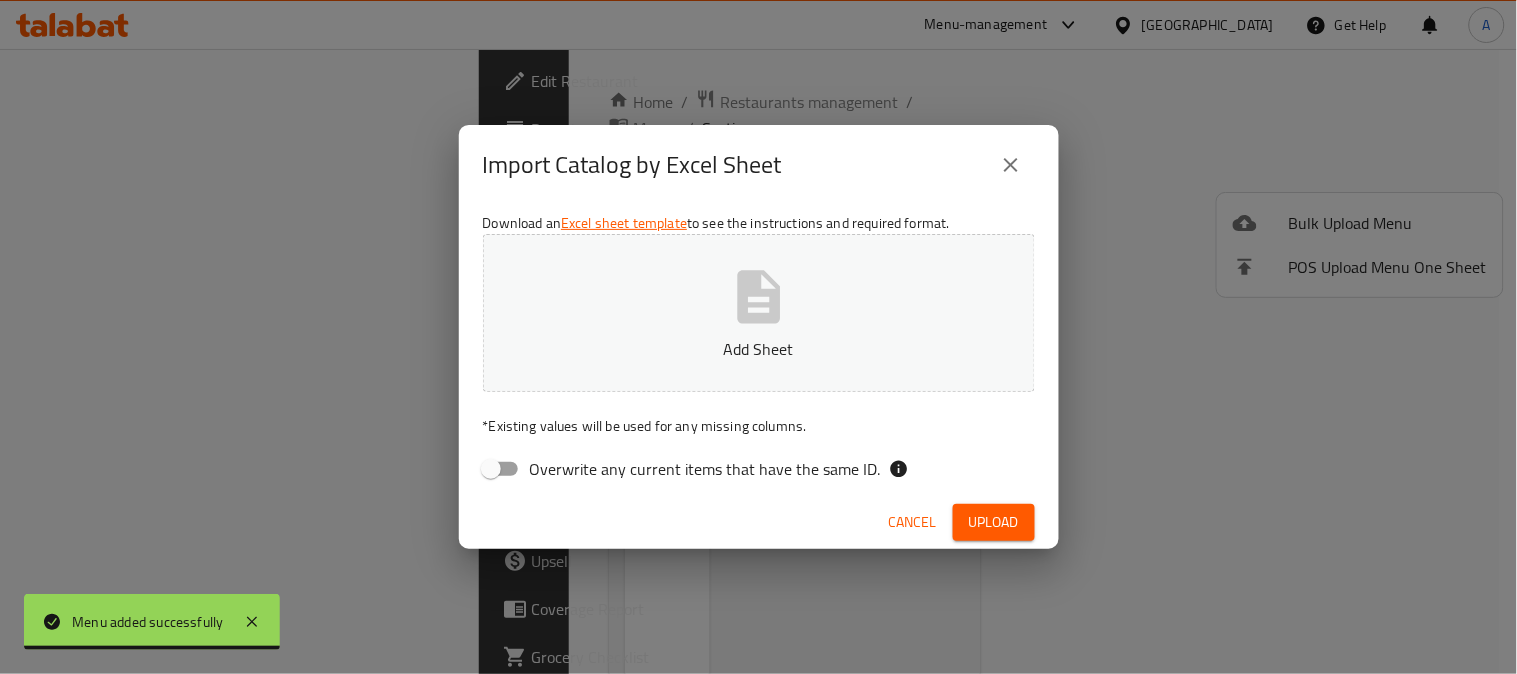 click on "Add Sheet" at bounding box center [759, 349] 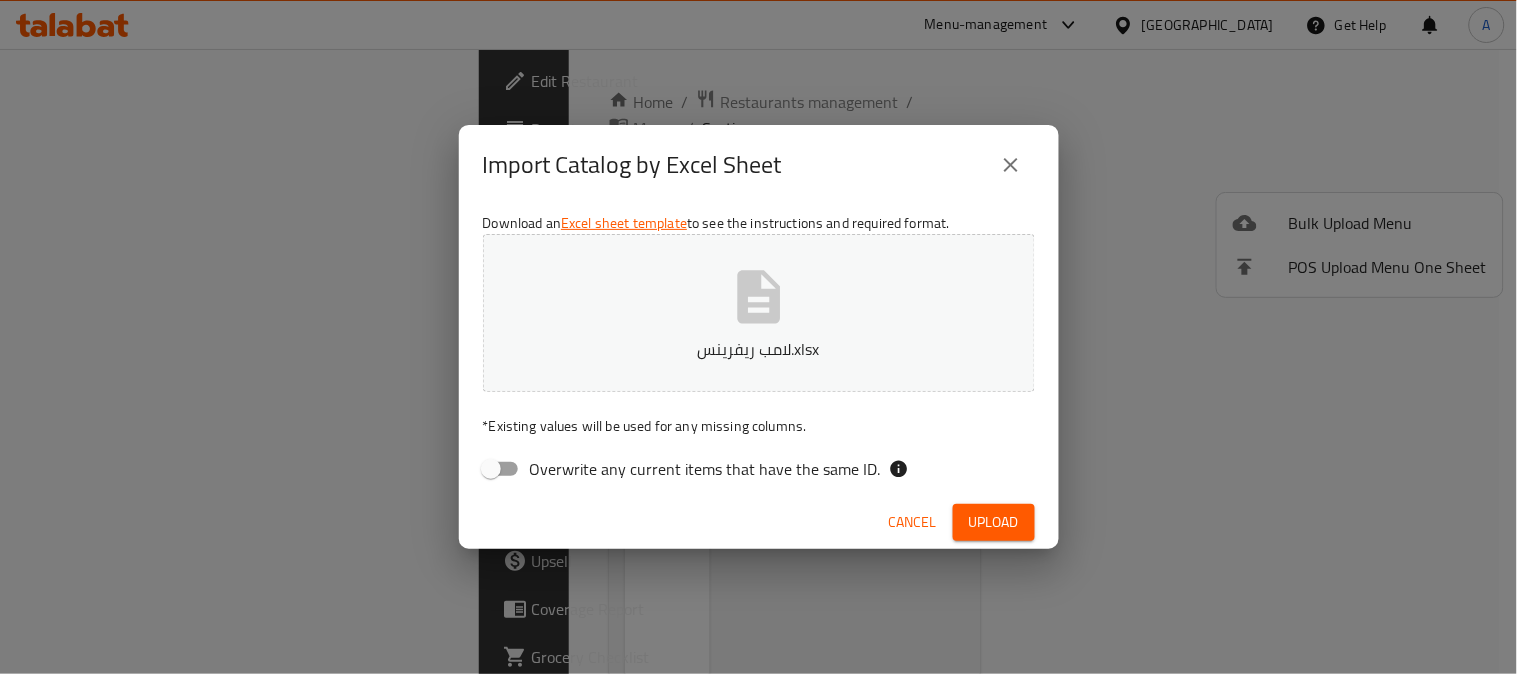 drag, startPoint x: 1023, startPoint y: 536, endPoint x: 1022, endPoint y: 517, distance: 19.026299 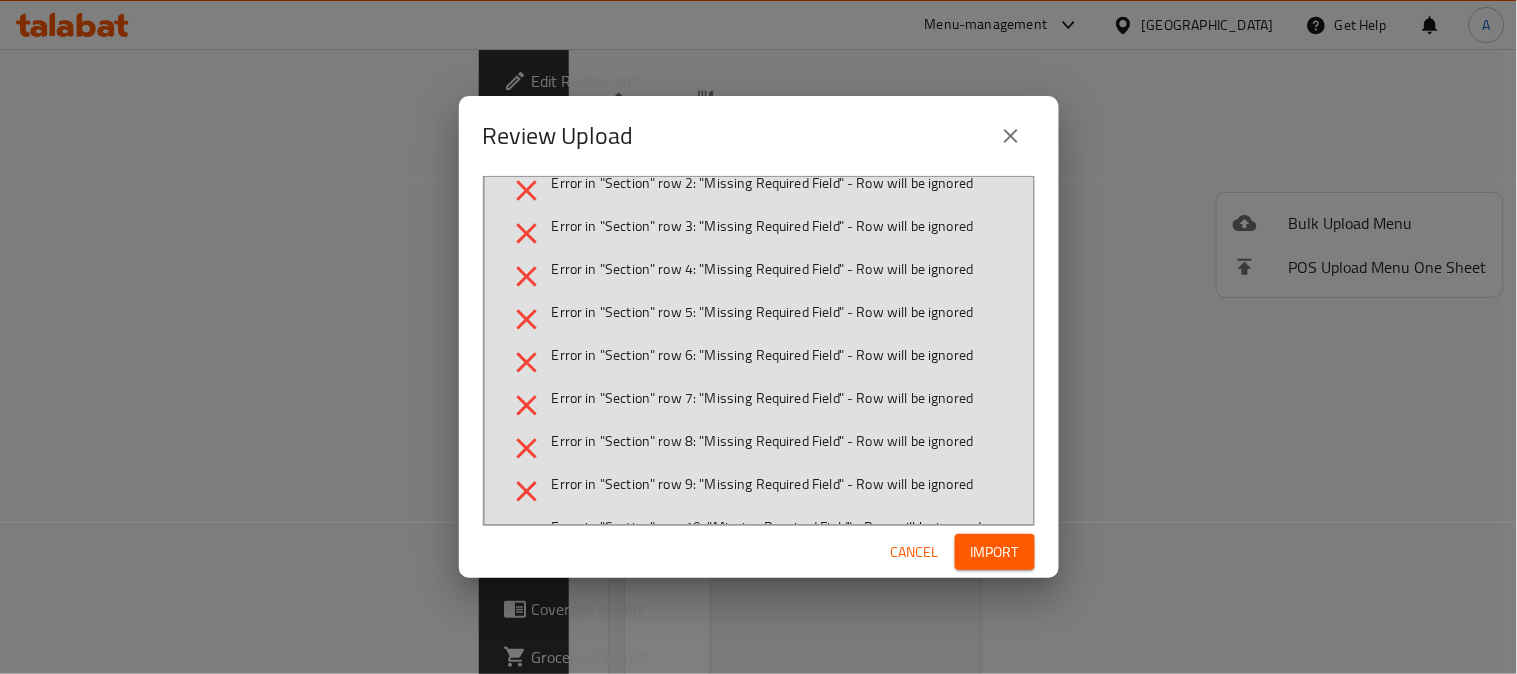 scroll, scrollTop: 0, scrollLeft: 0, axis: both 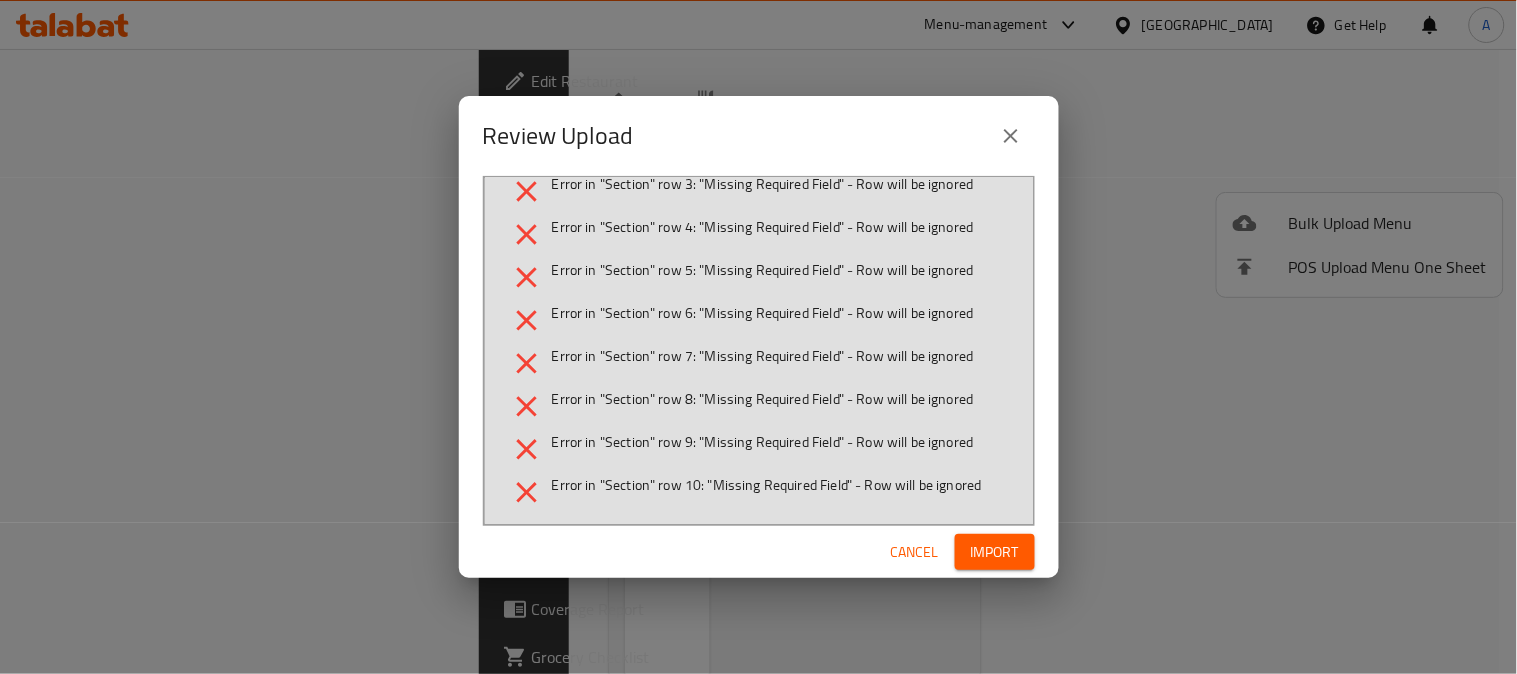 click on "Import" at bounding box center (995, 552) 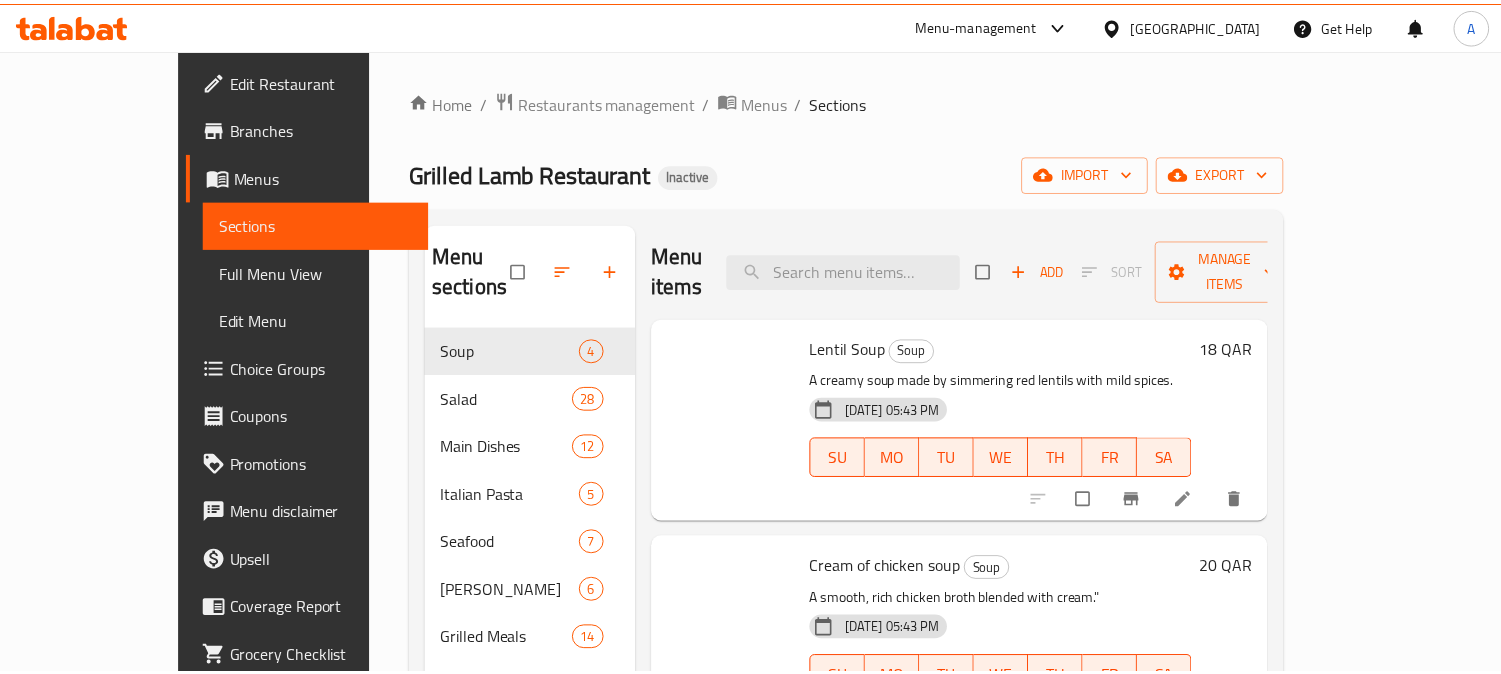 scroll, scrollTop: 0, scrollLeft: 0, axis: both 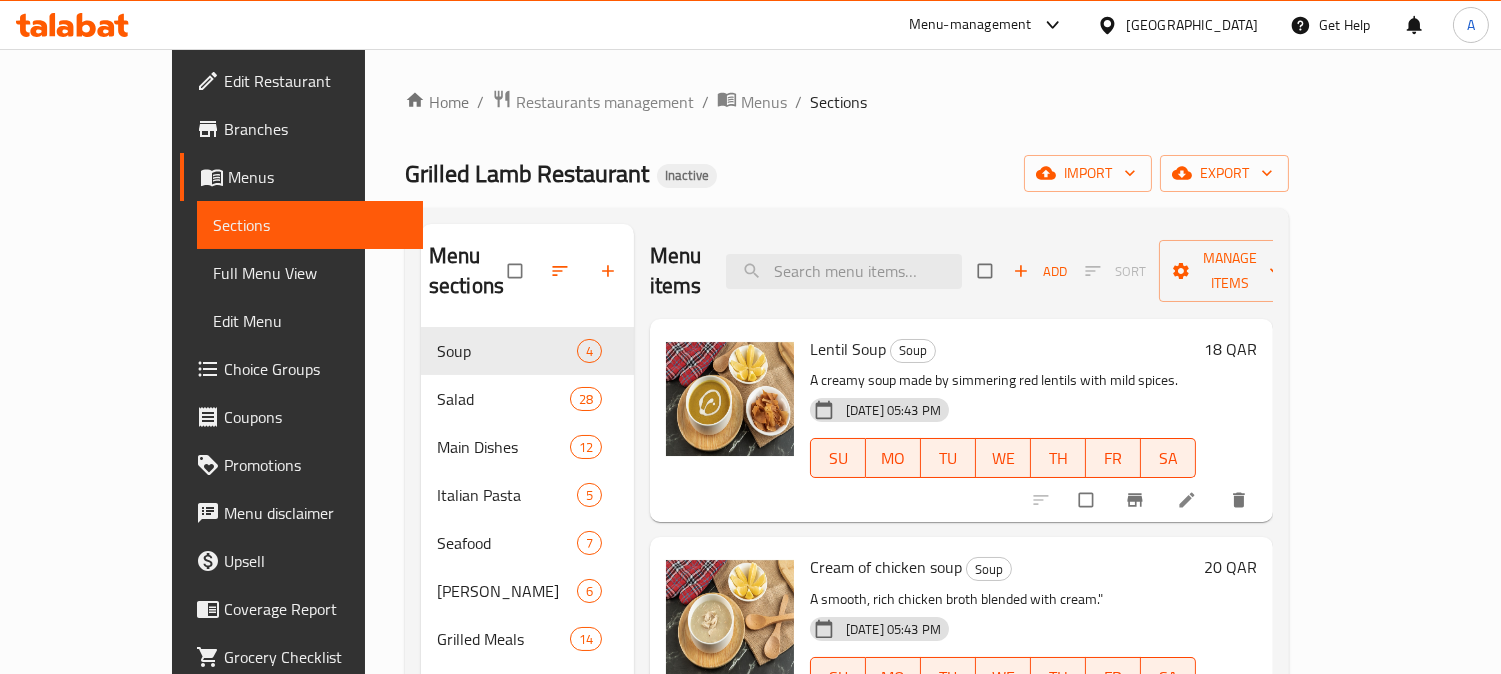 click on "Home / Restaurants management / Menus / Sections Grilled Lamb Restaurant Inactive import export Menu sections Soup 4 Salad 28 Main Dishes 12 Italian Pasta 5 Seafood 7 Alwalayim Aleazayim 6 Grilled Meals 14 Lamb Grills 2 Western Dishes 7 Fatayer & Pizza 11 Menu items Add Sort Manage items Lentil Soup   Soup A creamy soup made by simmering red lentils with mild spices.
10-07-2025 05:43 PM SU MO TU WE TH FR SA 18   QAR Cream of chicken soup   Soup A smooth, rich chicken broth blended with cream."
10-07-2025 05:43 PM SU MO TU WE TH FR SA 20   QAR Shrimp soup   Soup A light seafood broth featuring tender shrimp.
10-07-2025 05:43 PM SU MO TU WE TH FR SA 23   QAR Cream of mushroom soup   Soup Pureed mushrooms cooked in a velvety cream base.
10-07-2025 05:43 PM SU MO TU WE TH FR SA 19   QAR" at bounding box center [847, 501] 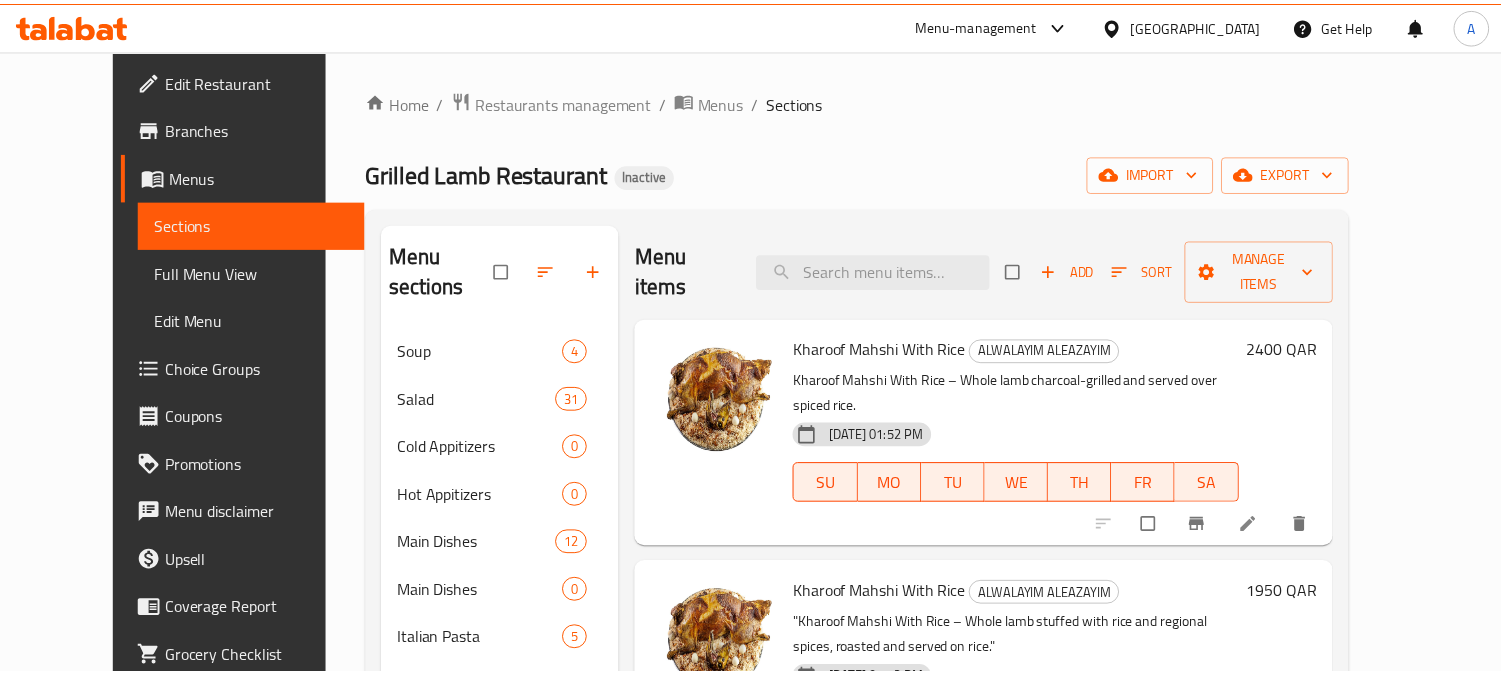scroll, scrollTop: 0, scrollLeft: 0, axis: both 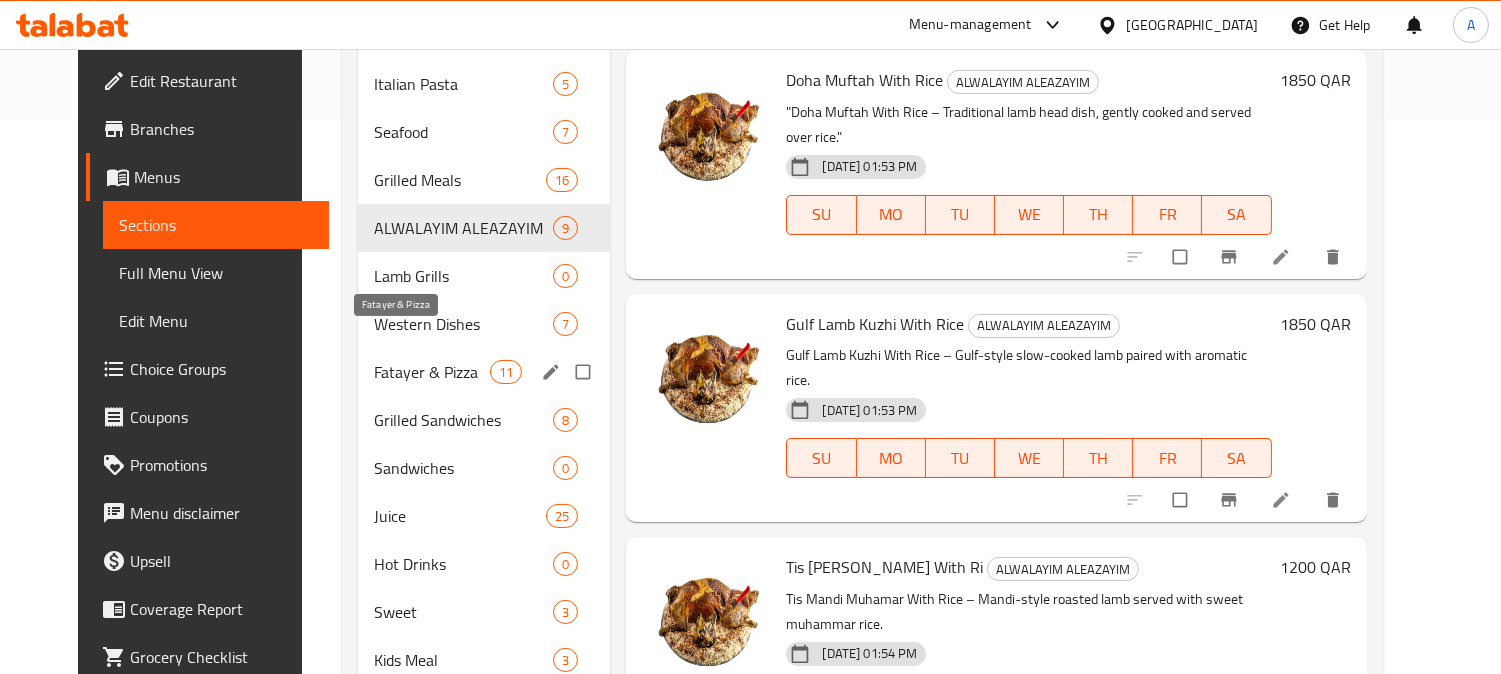 click on "Fatayer & Pizza" at bounding box center [432, 372] 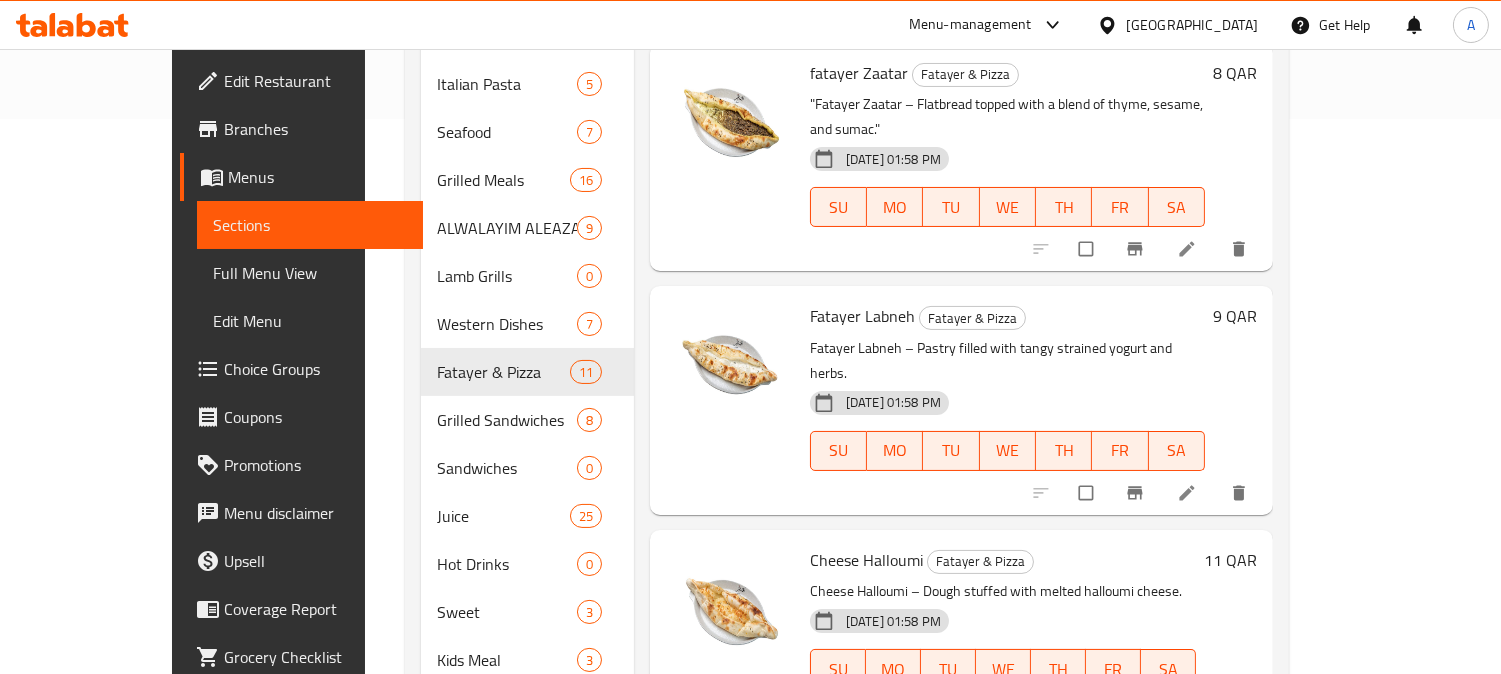 scroll, scrollTop: 0, scrollLeft: 0, axis: both 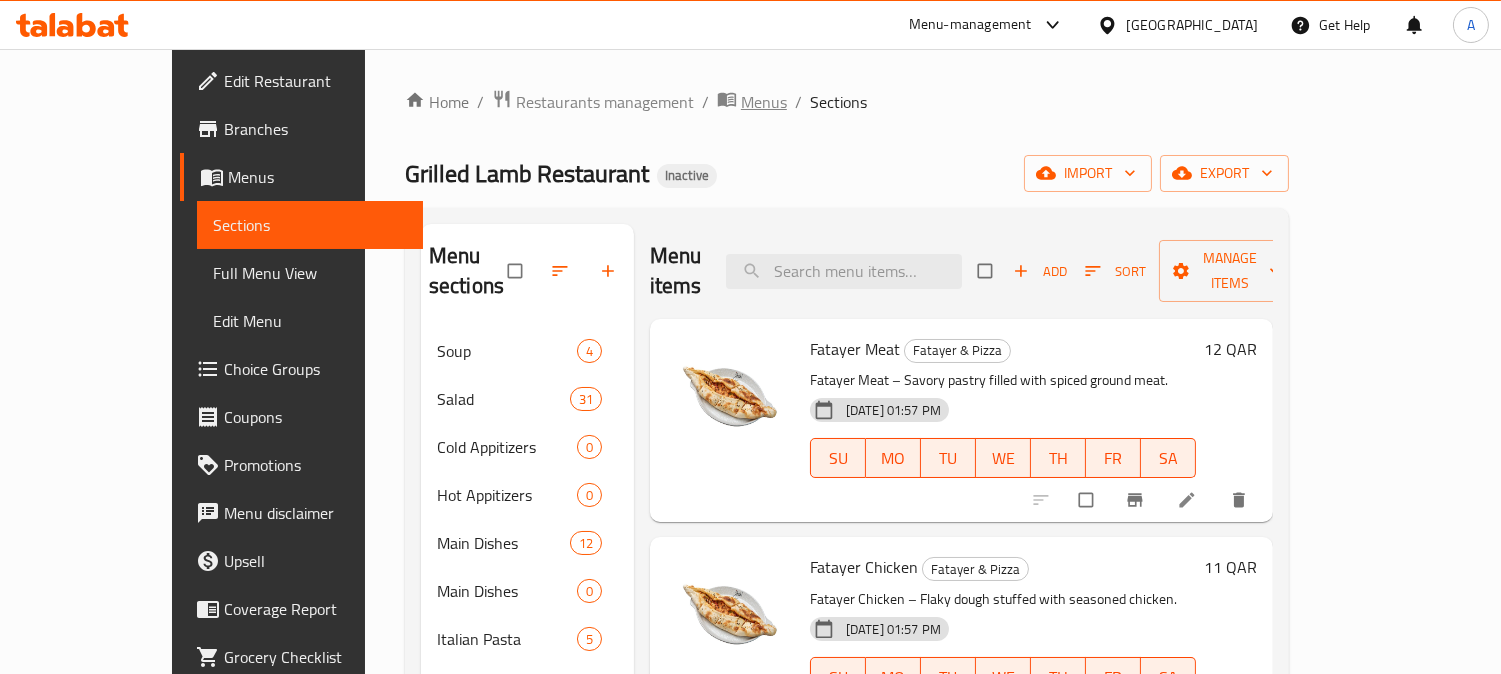 click on "Menus" at bounding box center [764, 102] 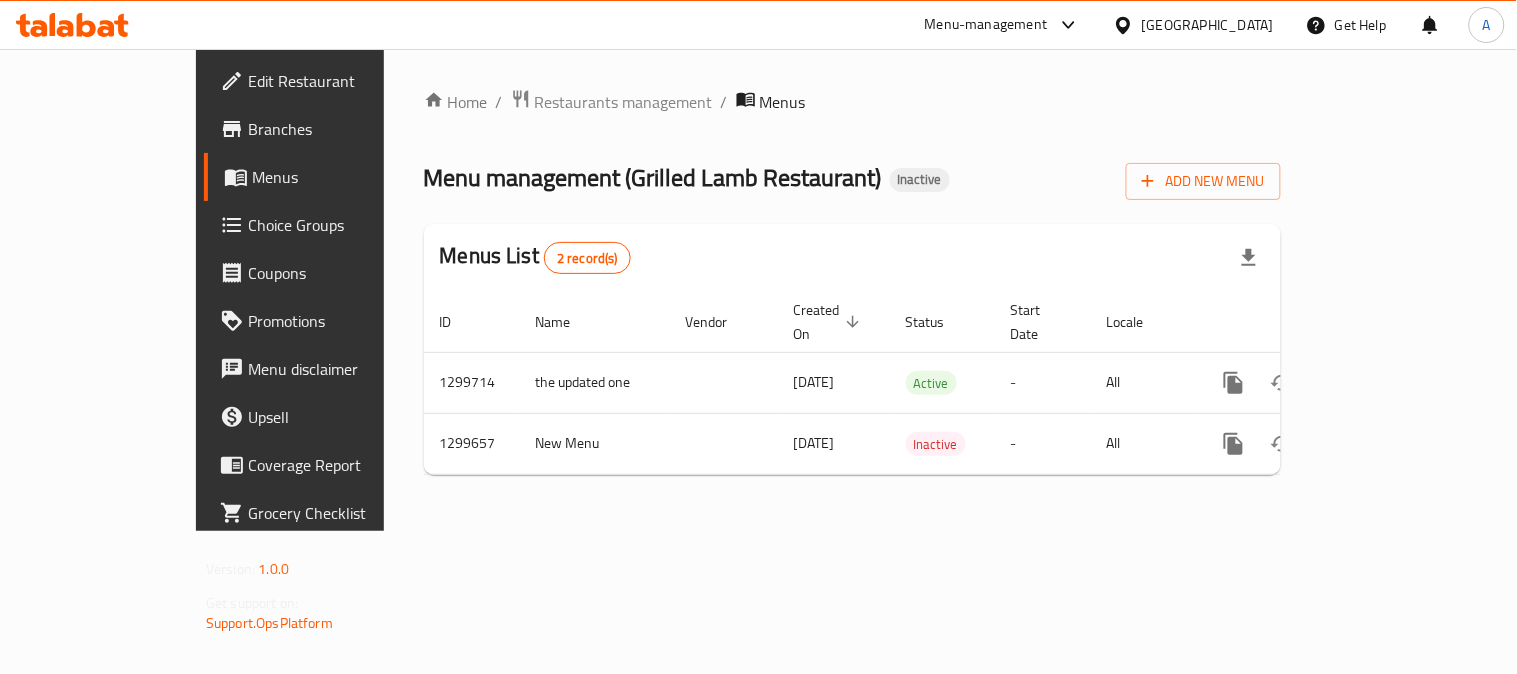 click on "Menus List   2 record(s)" at bounding box center (852, 258) 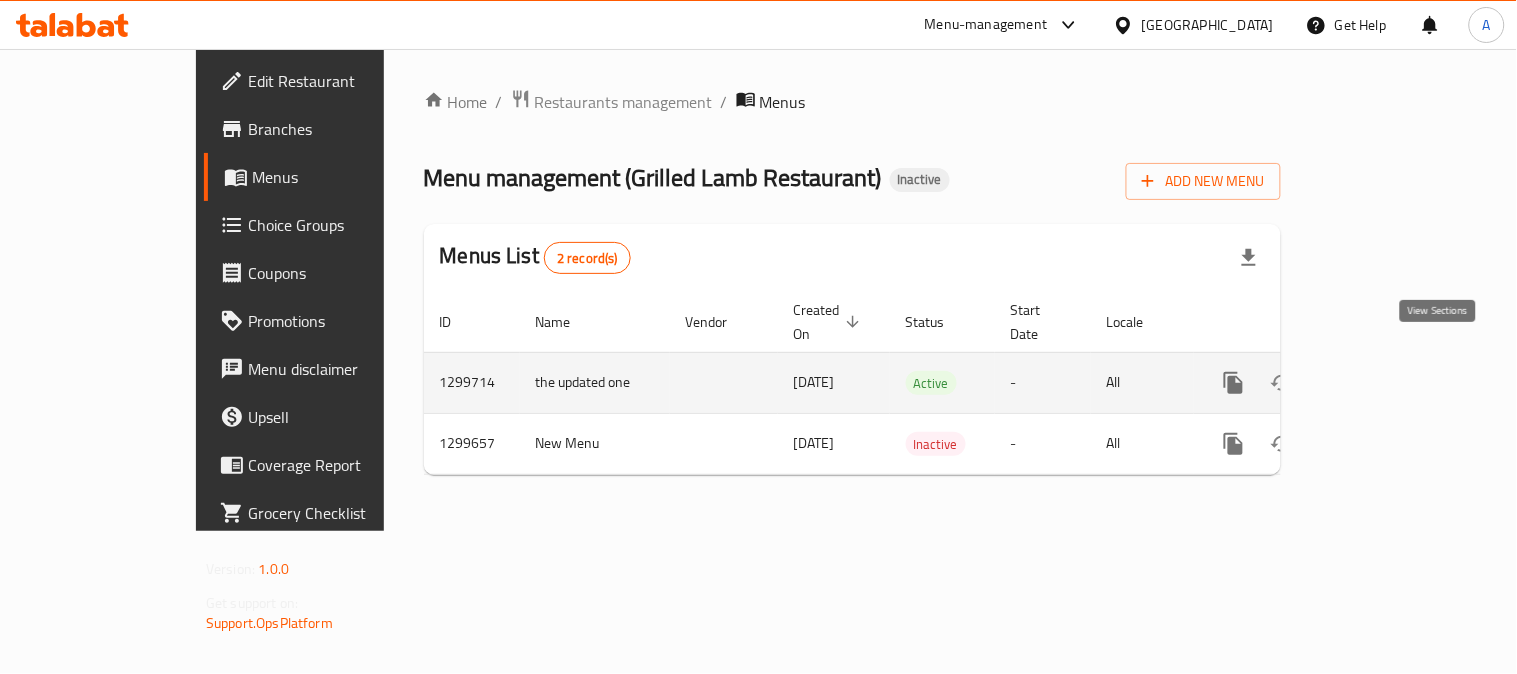 click 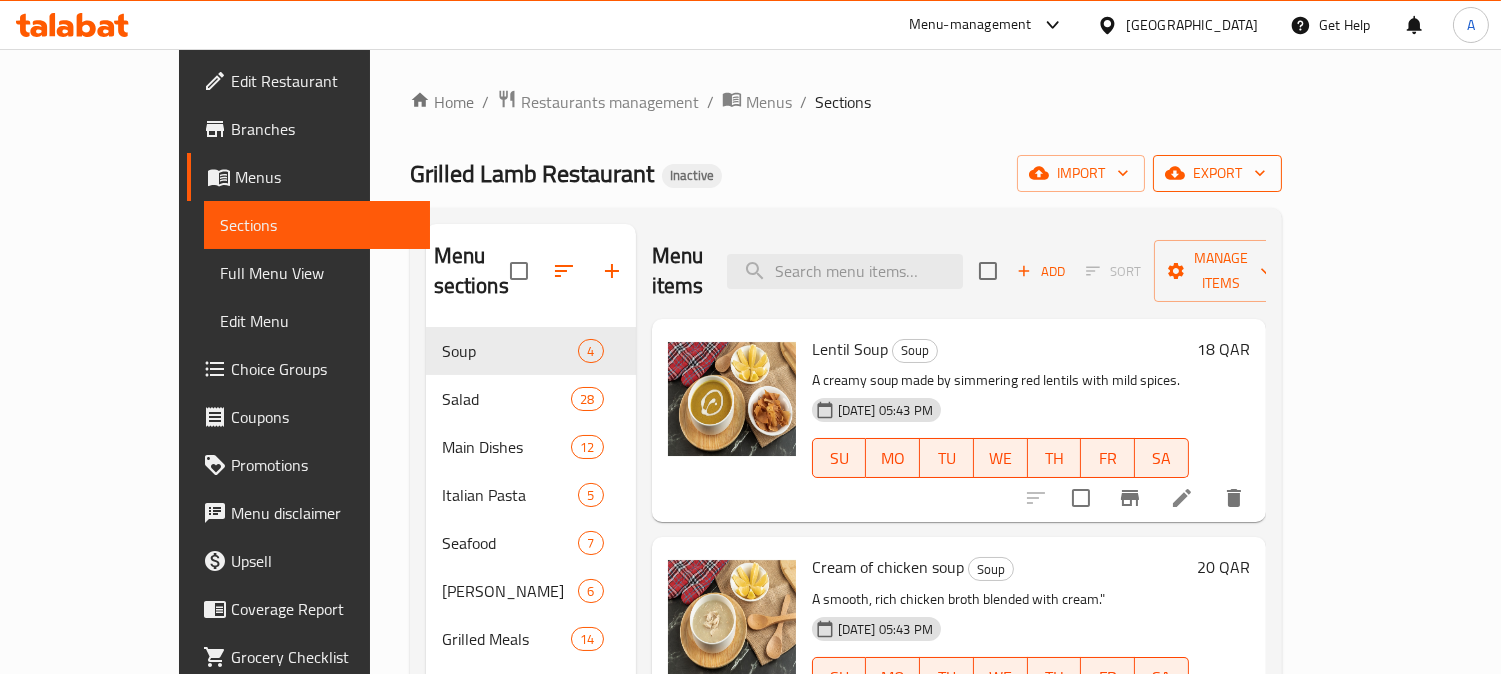 click on "export" at bounding box center (1217, 173) 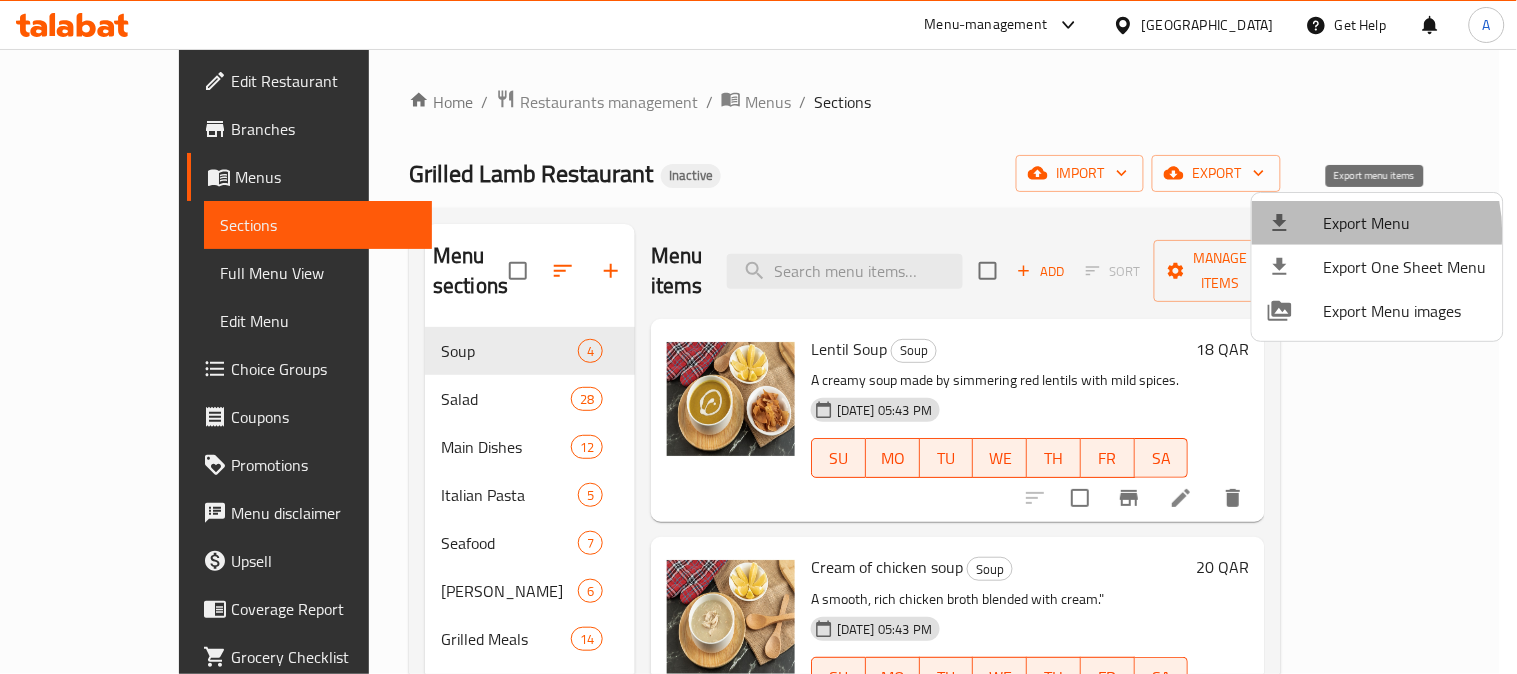 click on "Export Menu" at bounding box center (1405, 223) 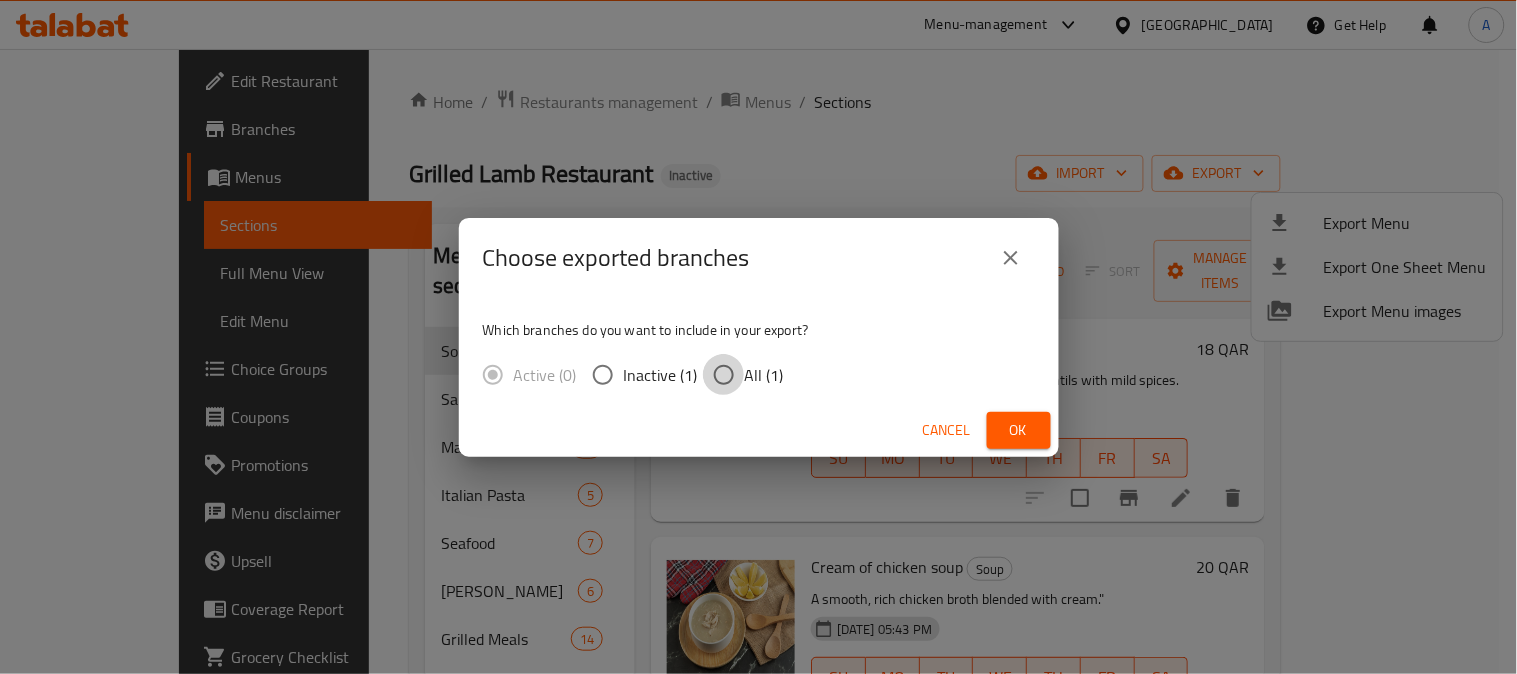 click on "All (1)" at bounding box center [724, 375] 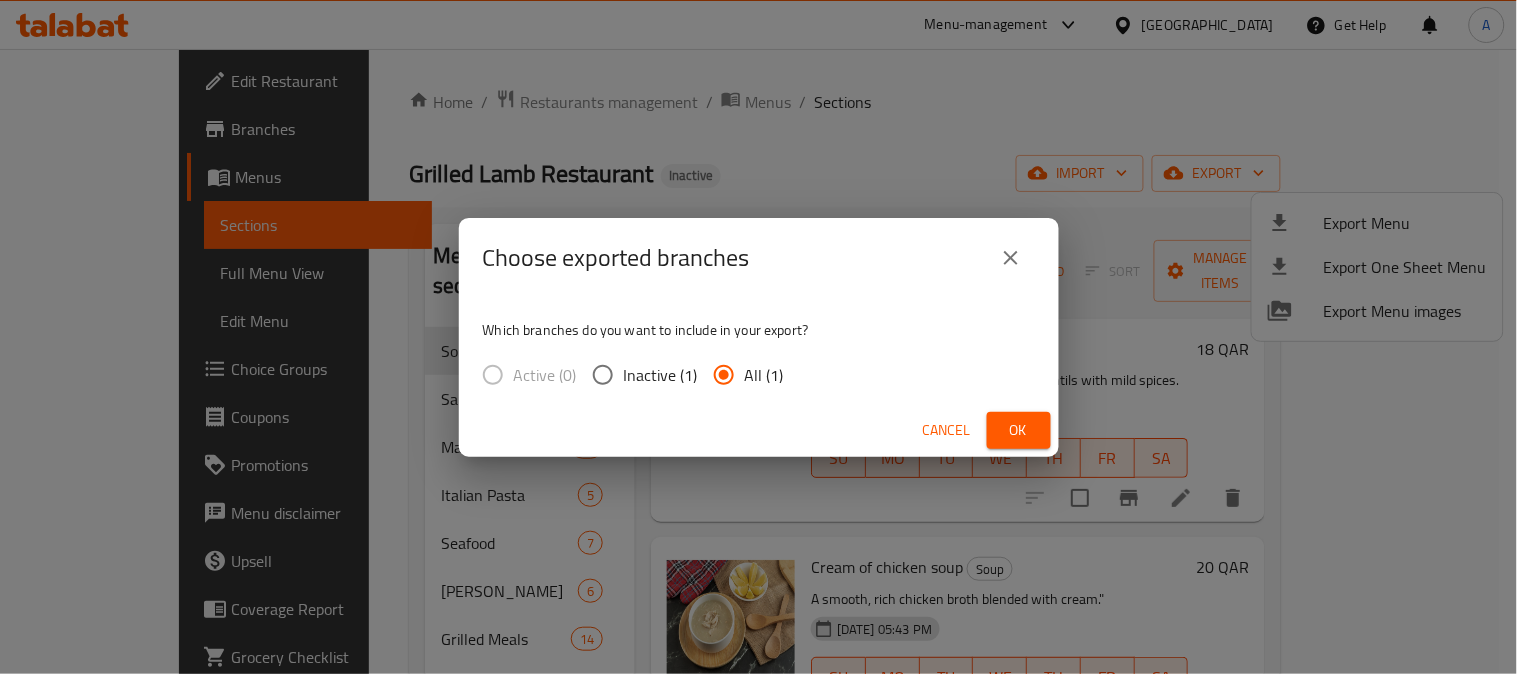 drag, startPoint x: 1001, startPoint y: 432, endPoint x: 991, endPoint y: 382, distance: 50.990196 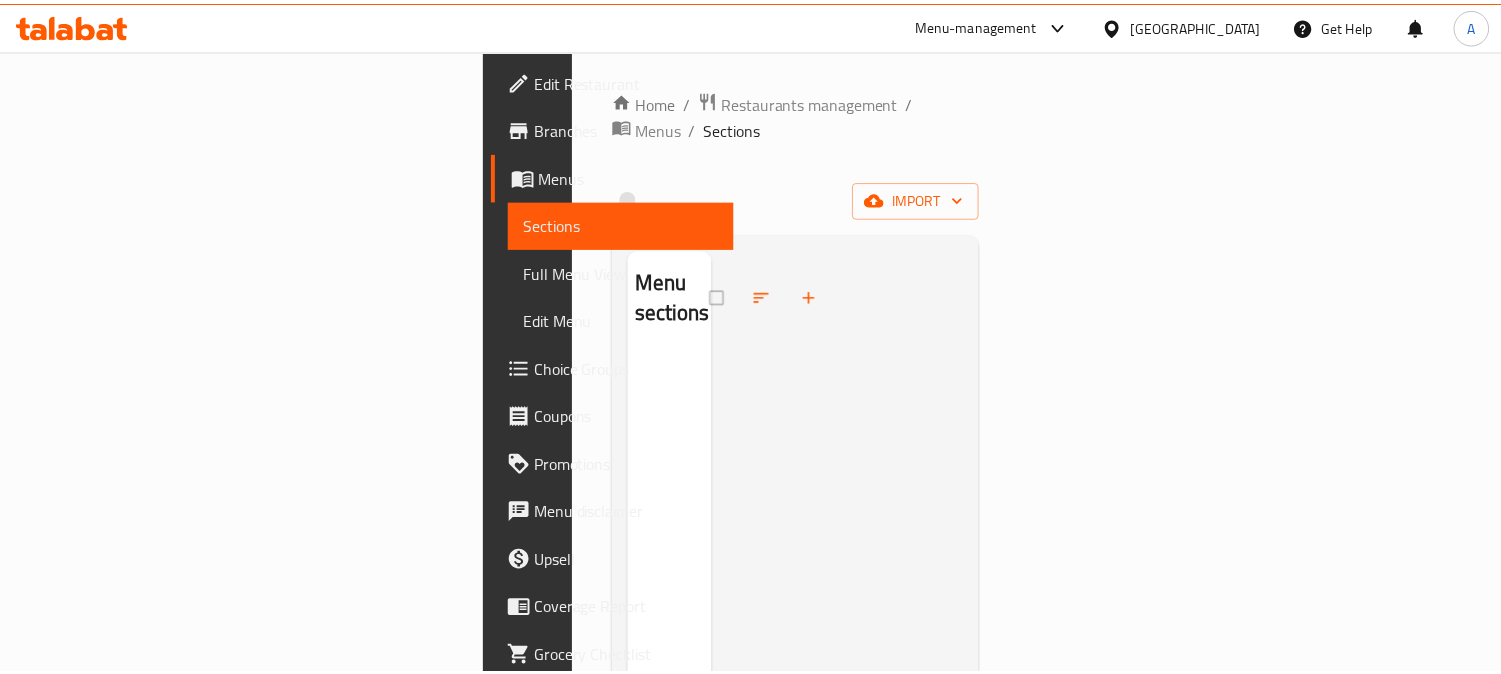 scroll, scrollTop: 0, scrollLeft: 0, axis: both 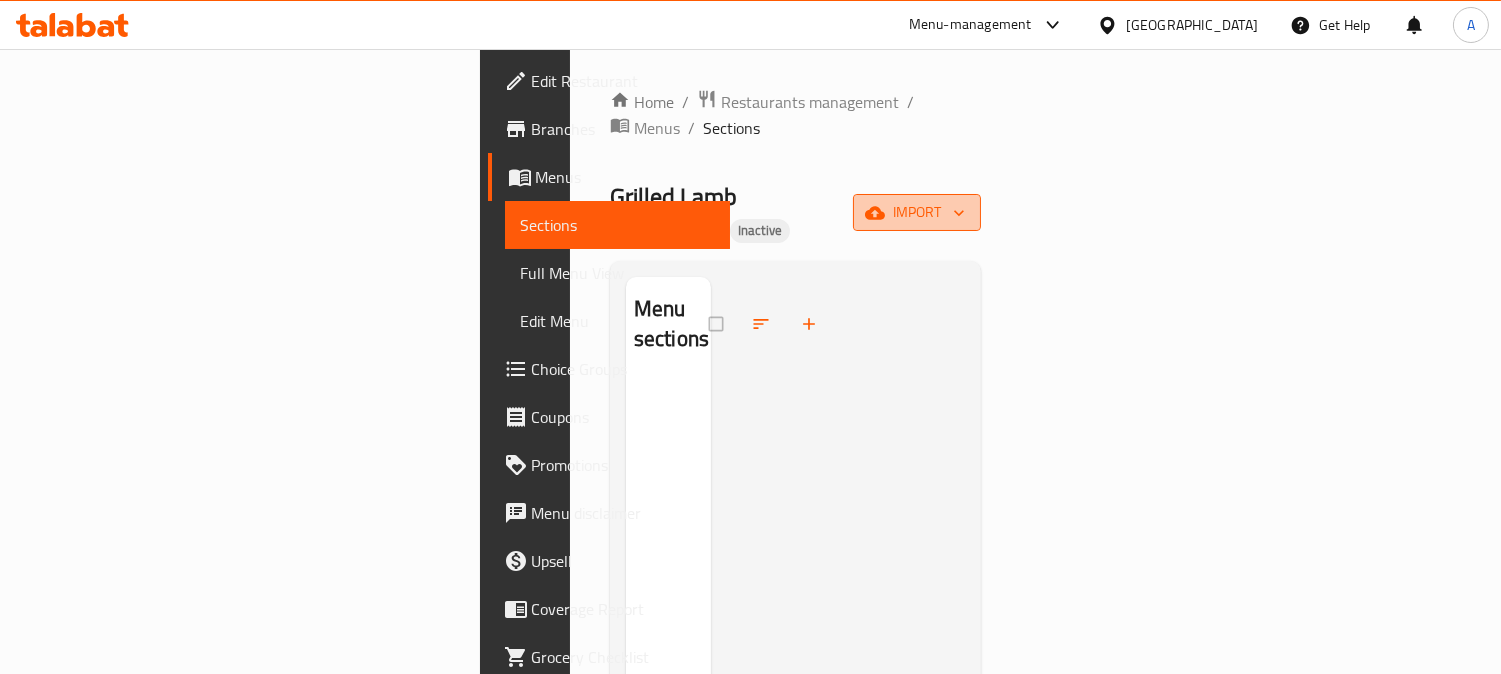 click on "import" at bounding box center (917, 212) 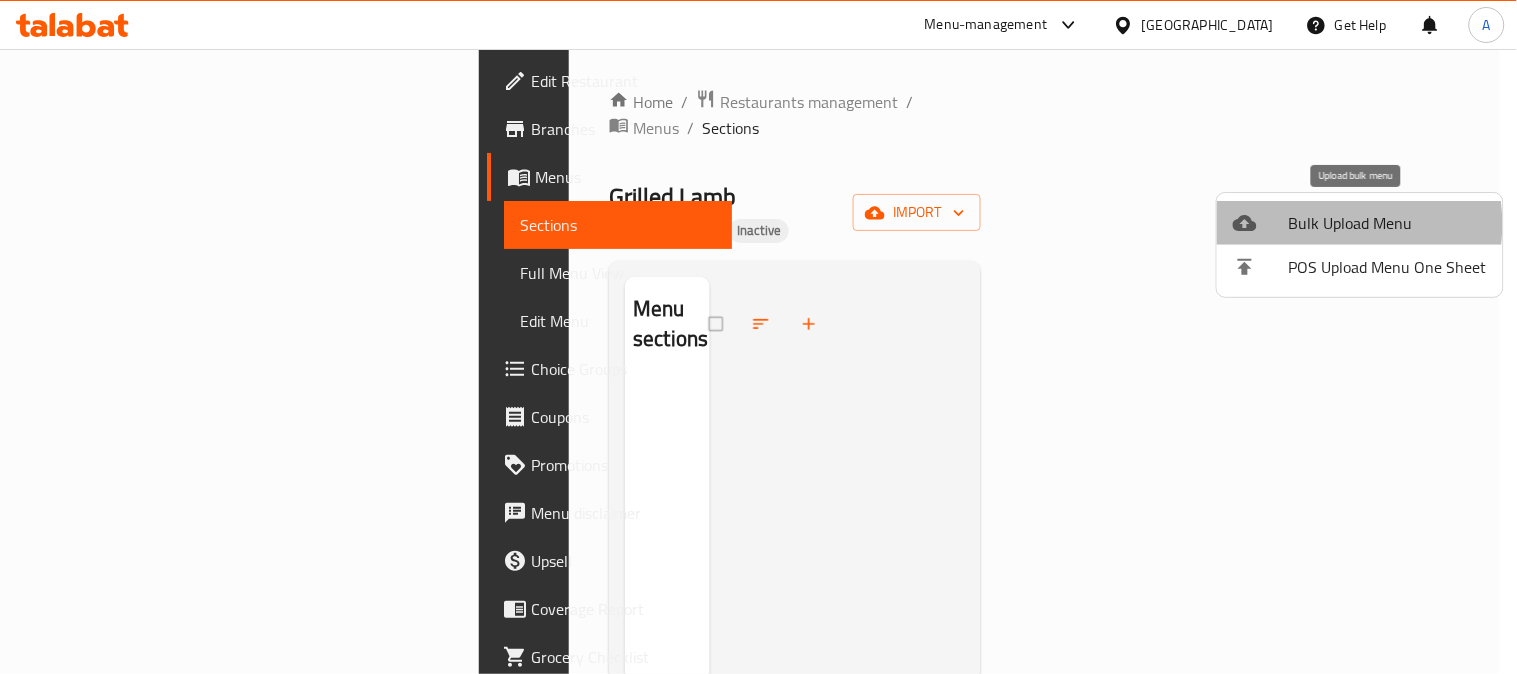 click on "Bulk Upload Menu" at bounding box center (1388, 223) 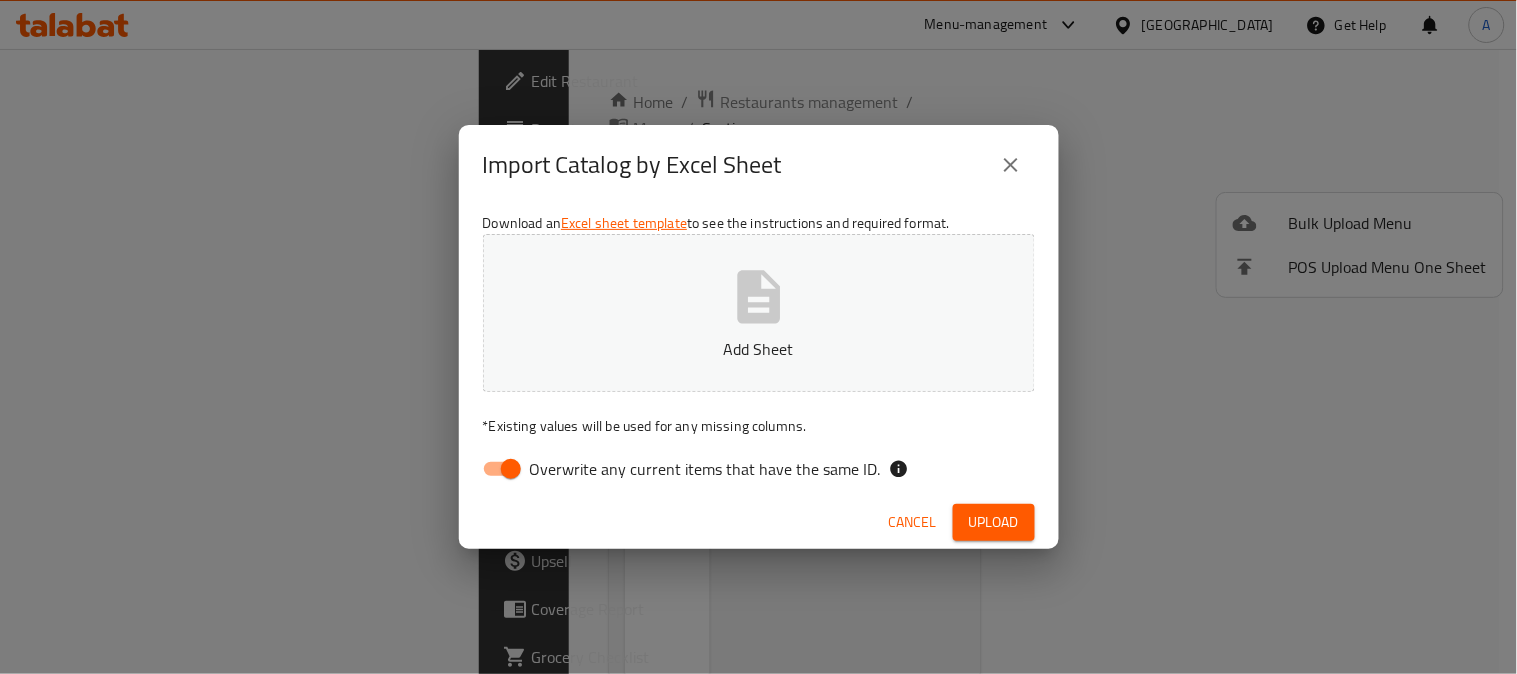click on "Overwrite any current items that have the same ID." at bounding box center [511, 469] 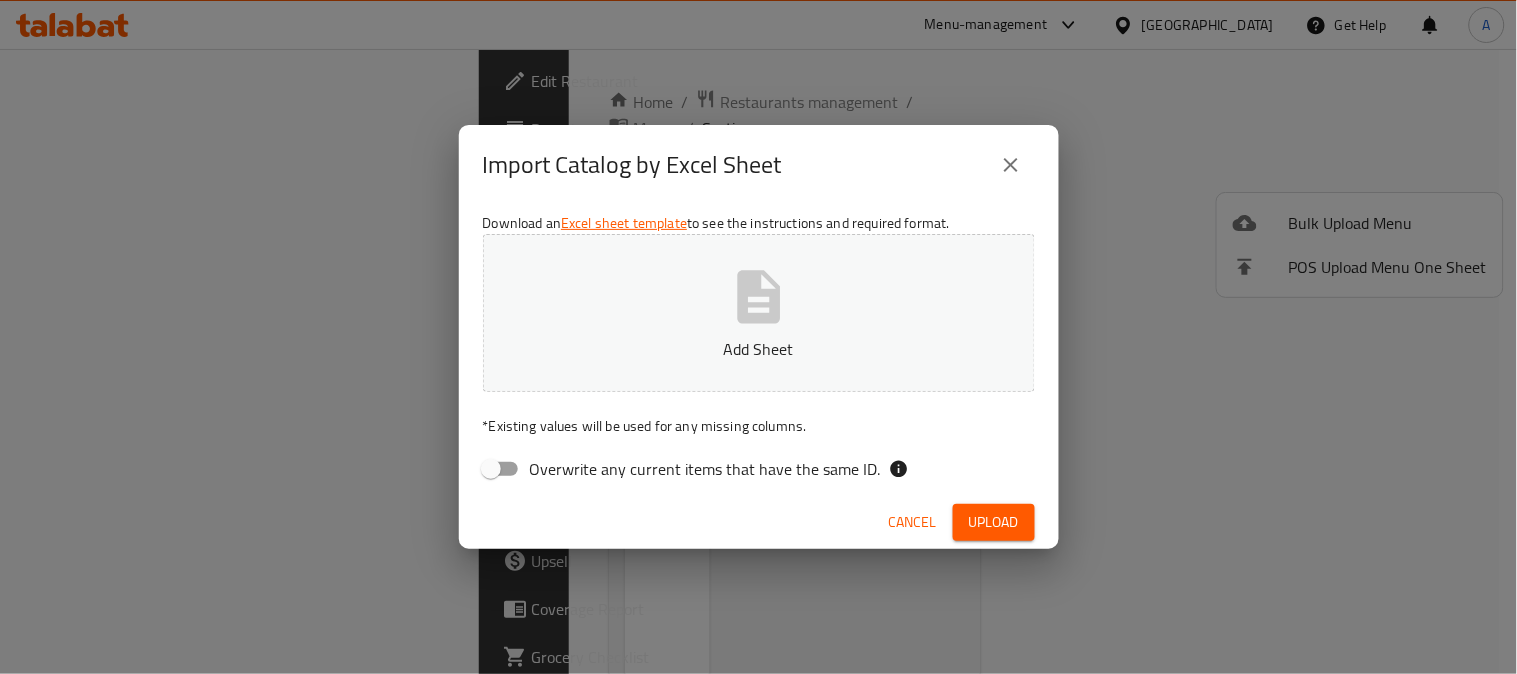 click on "Add Sheet" at bounding box center [759, 313] 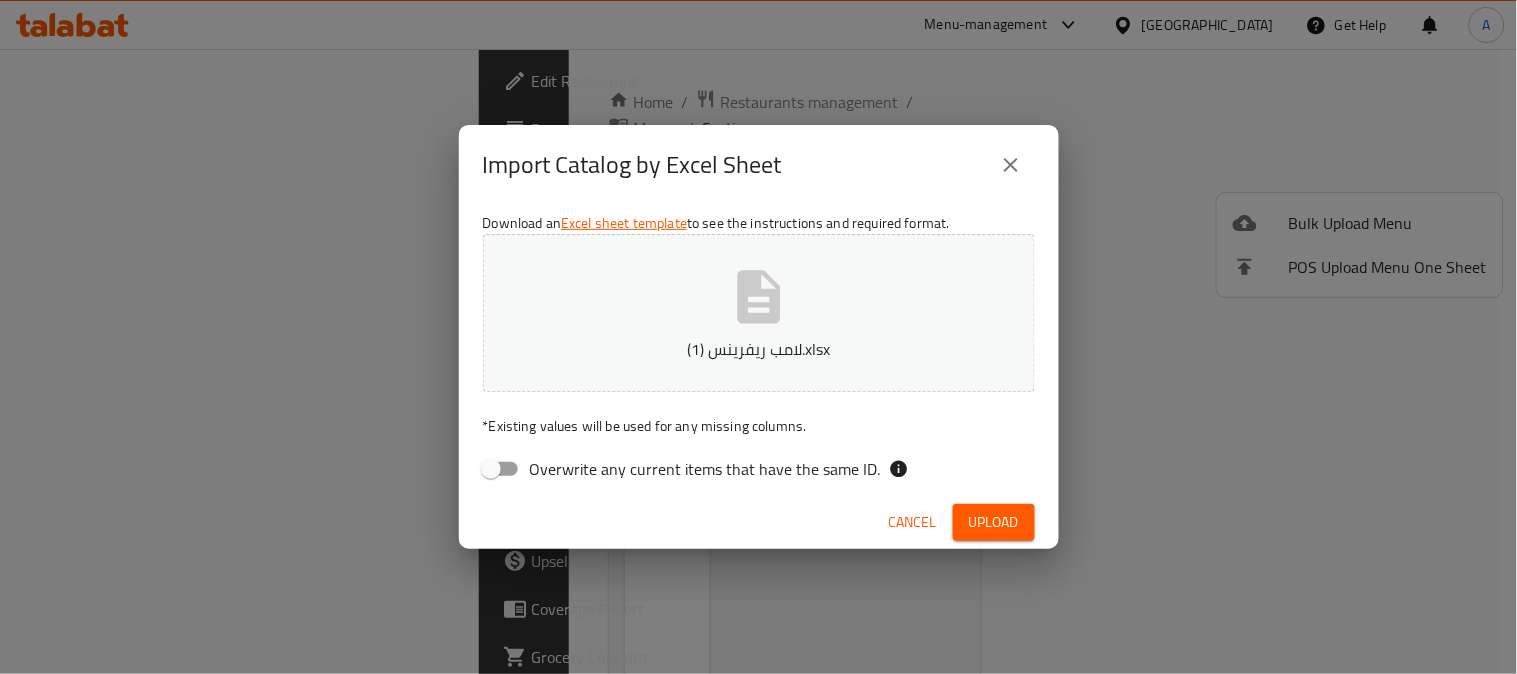 click on "Upload" at bounding box center [994, 522] 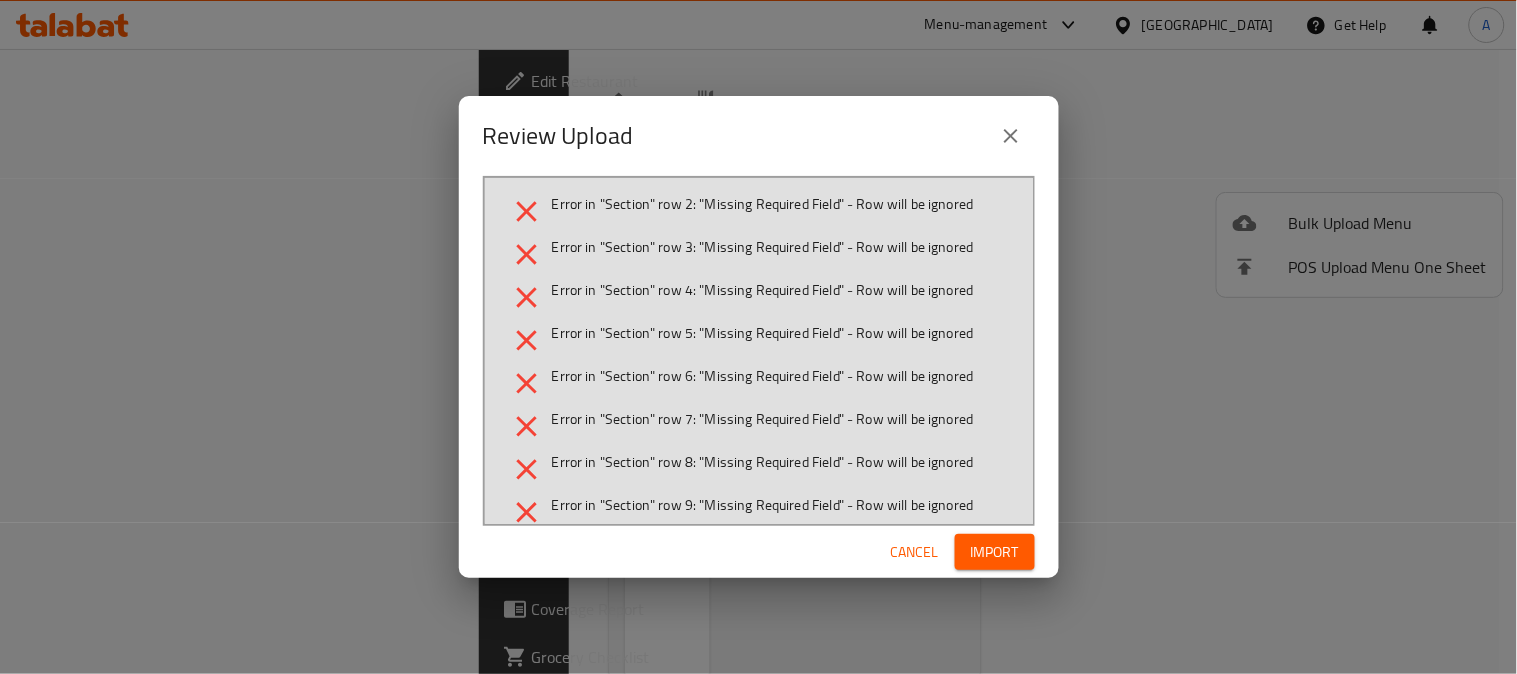 click on "Cancel" at bounding box center (915, 552) 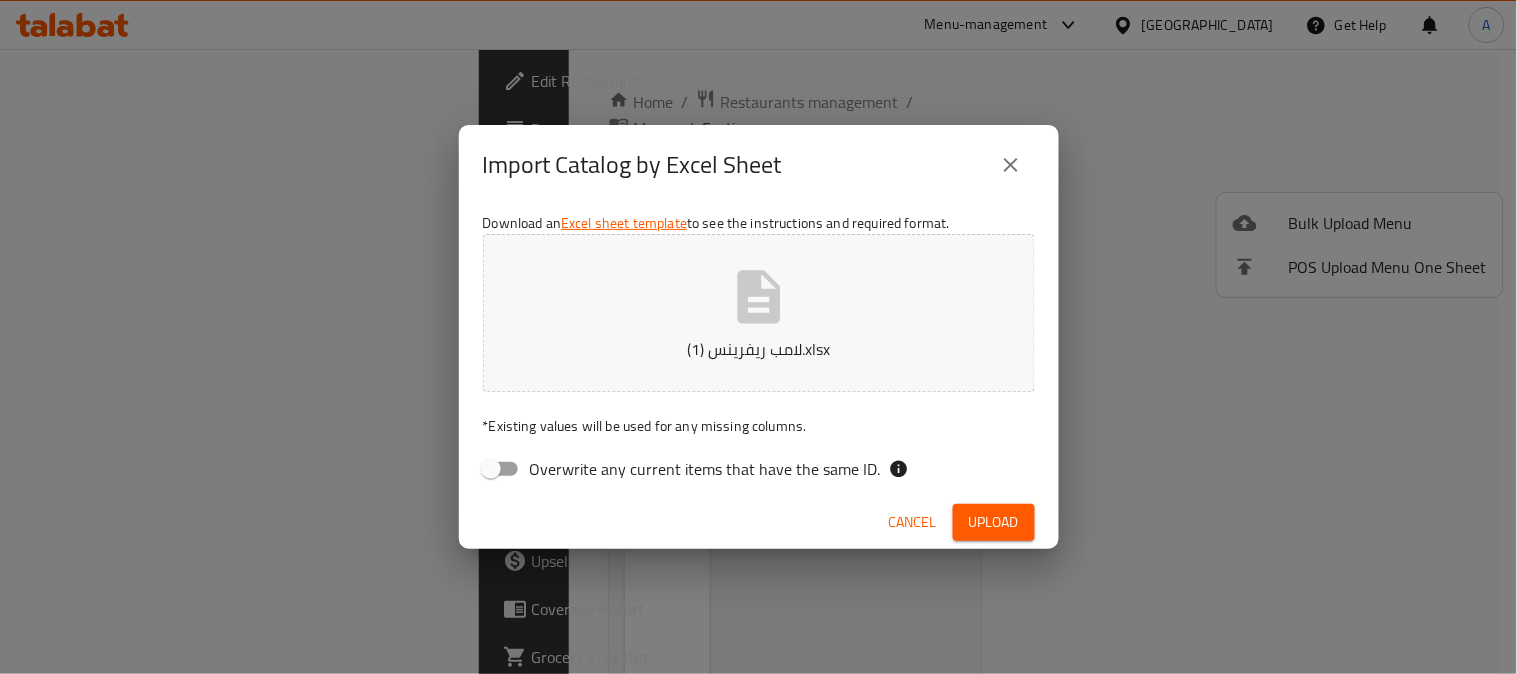 click 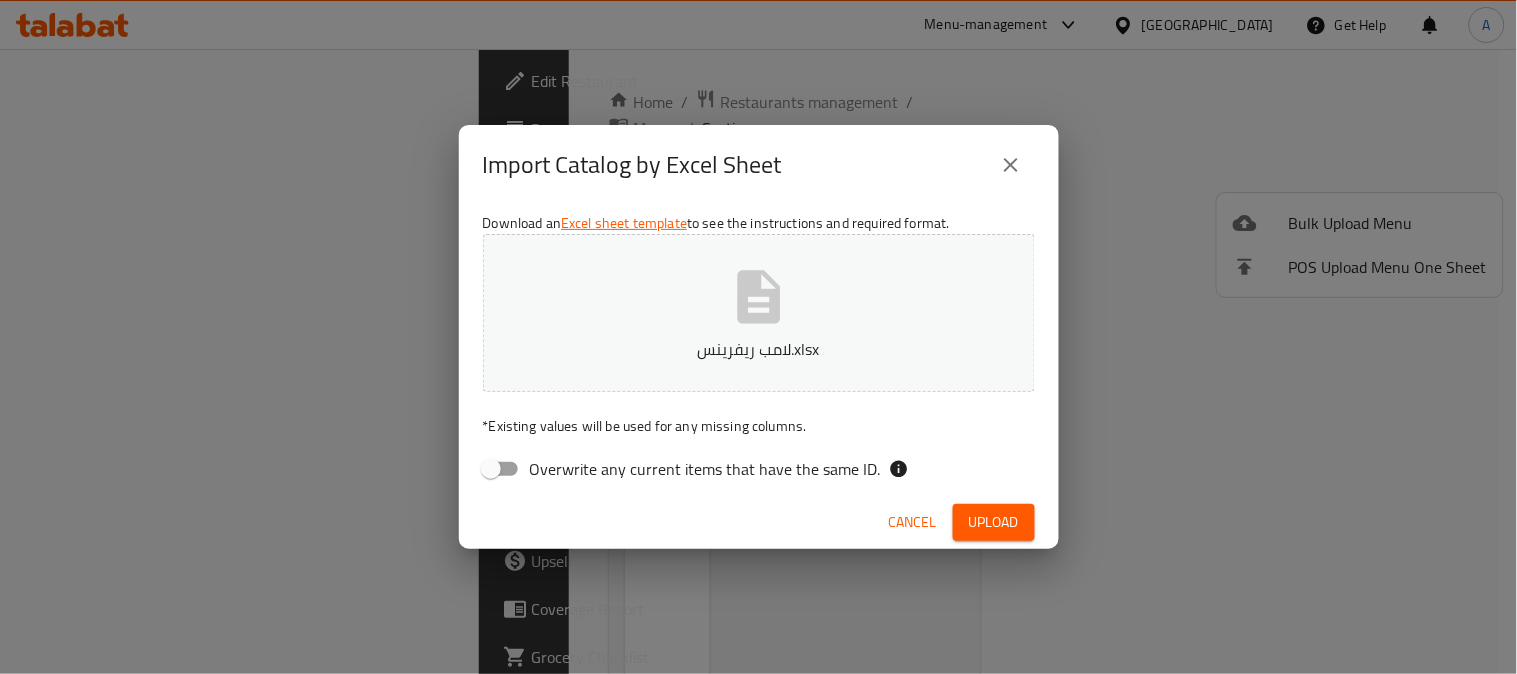 click on "Upload" at bounding box center (994, 522) 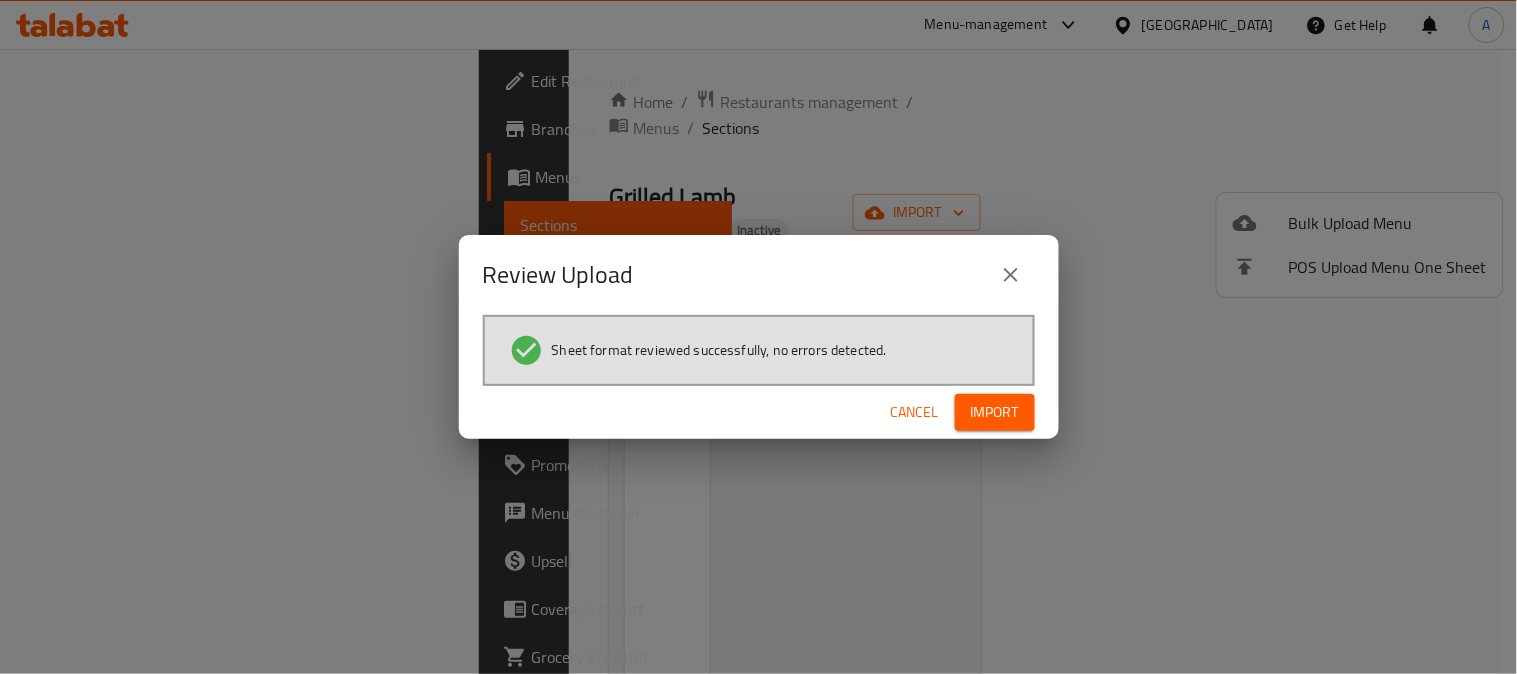 click on "Import" at bounding box center (995, 412) 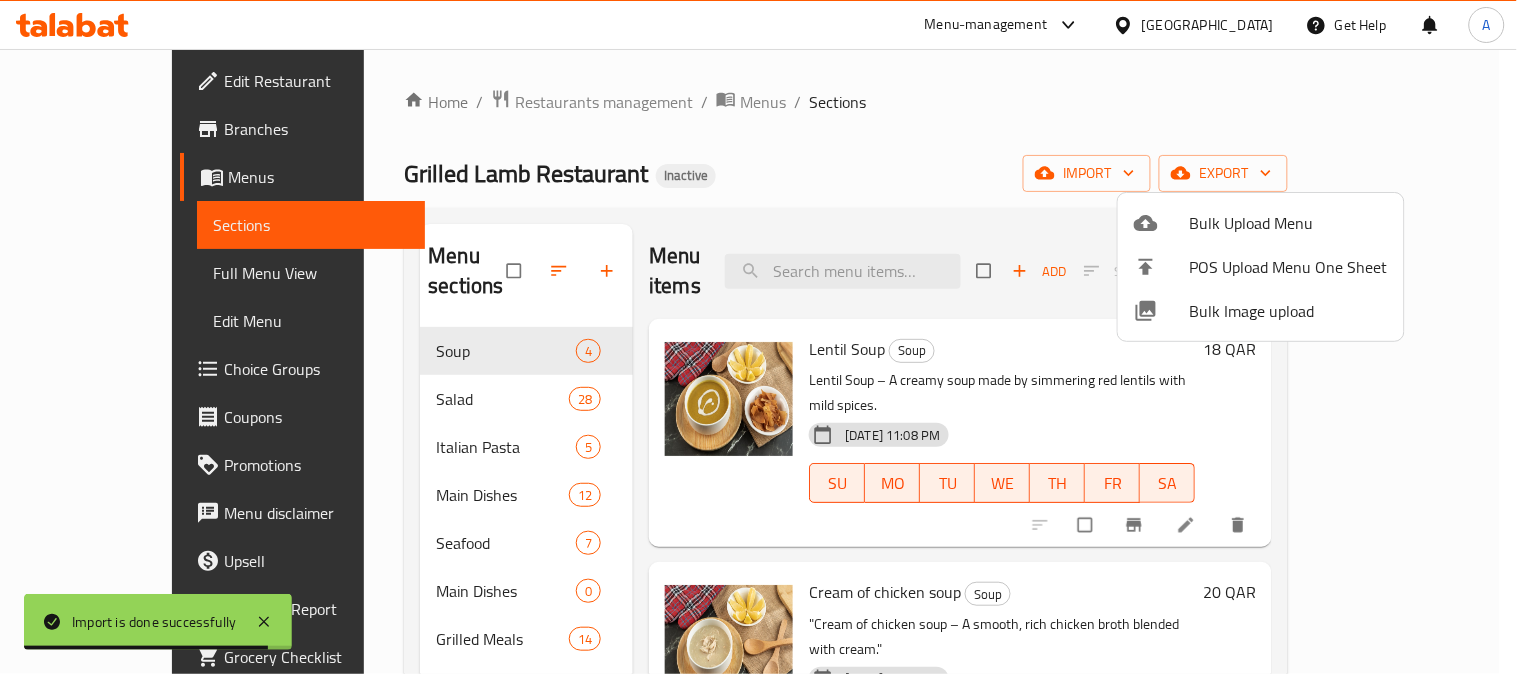 click at bounding box center (758, 337) 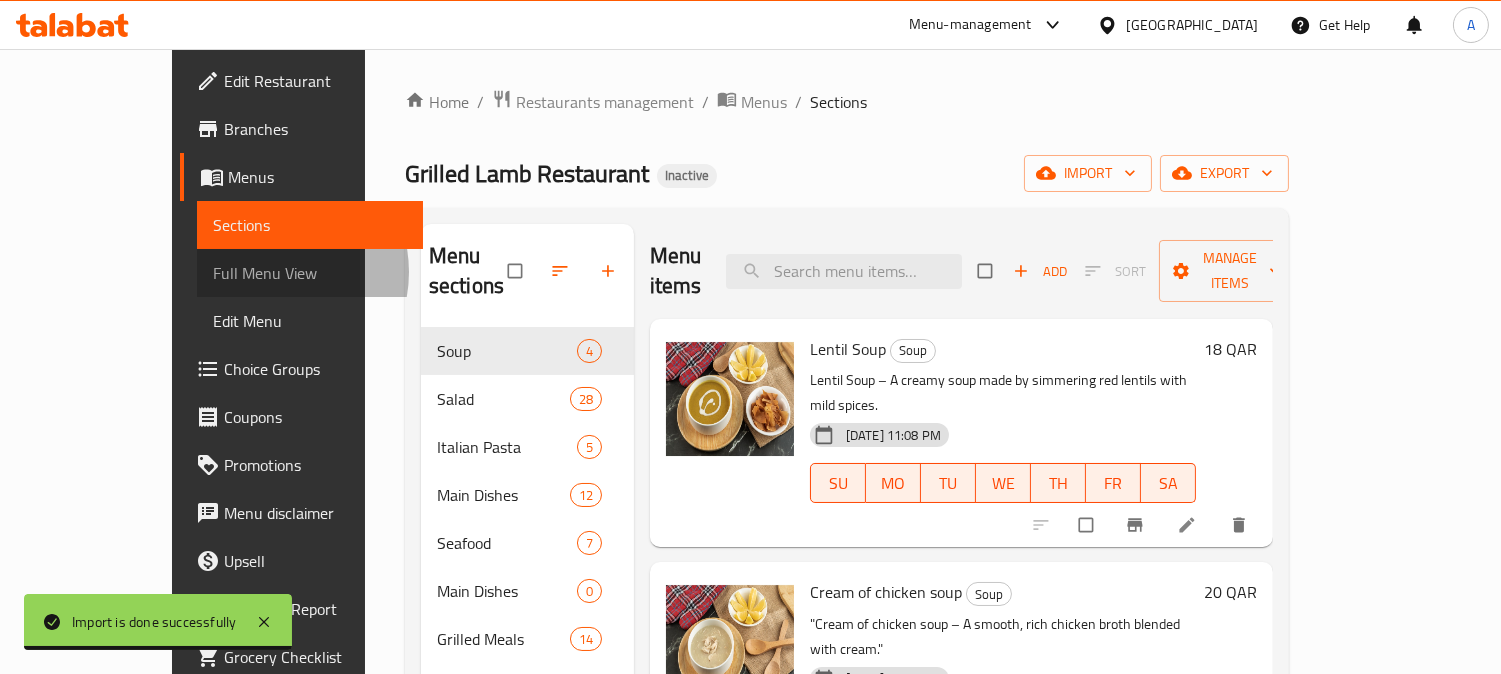 click on "Full Menu View" at bounding box center [310, 273] 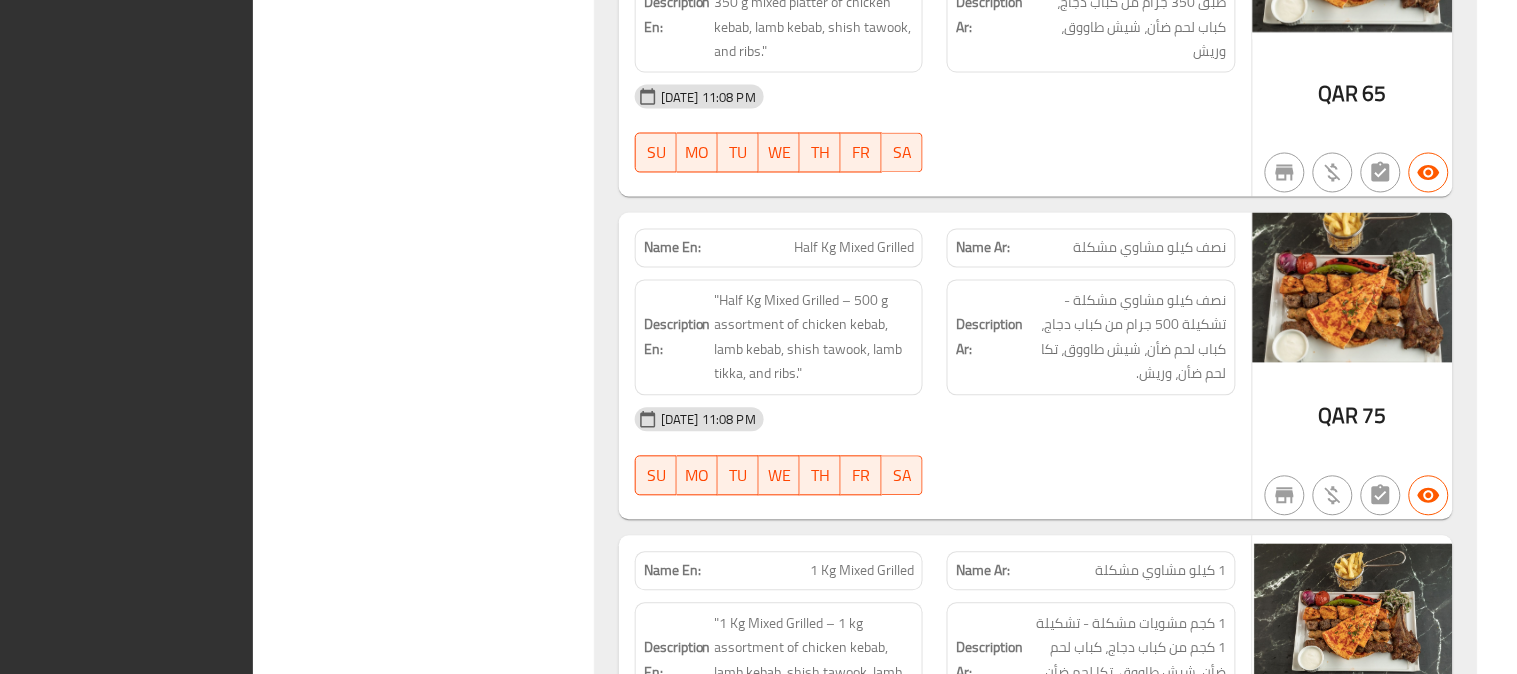 scroll, scrollTop: 18880, scrollLeft: 0, axis: vertical 